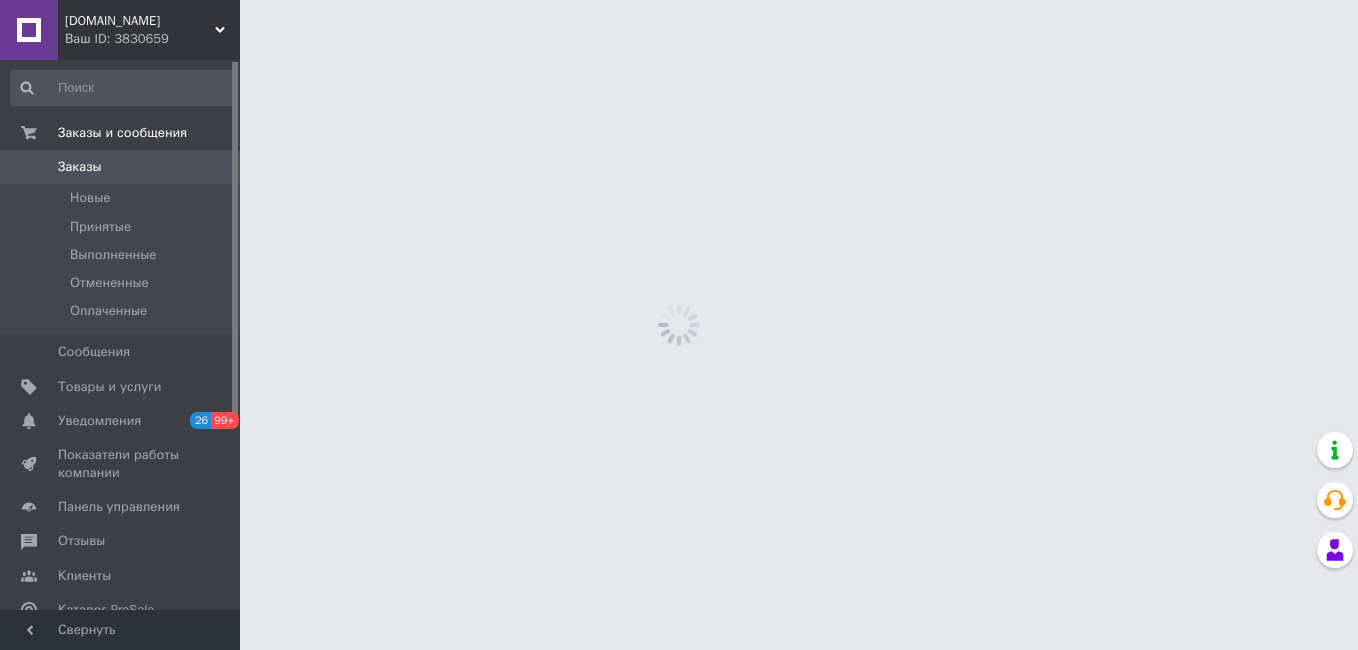 scroll, scrollTop: 0, scrollLeft: 0, axis: both 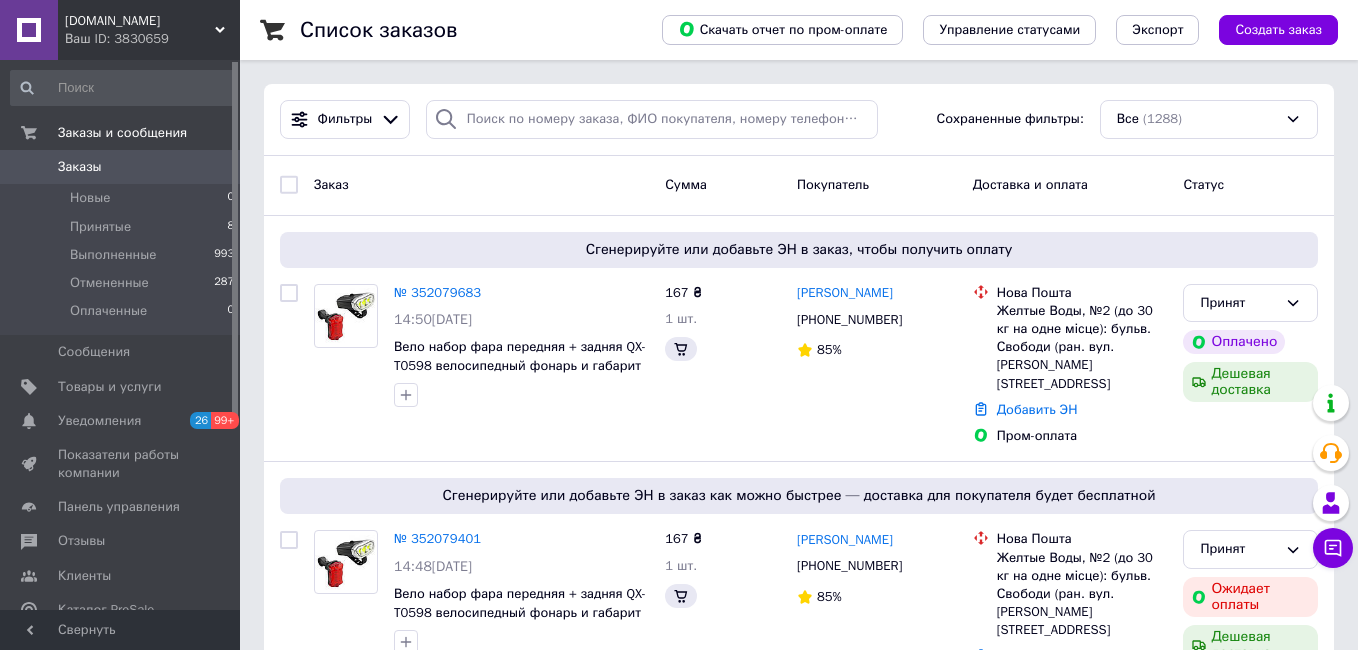 click on "Список заказов   Скачать отчет по пром-оплате Управление статусами Экспорт Создать заказ Фильтры Сохраненные фильтры: Все (1288) Заказ Сумма Покупатель Доставка и оплата Статус Сгенерируйте или добавьте ЭН в заказ, чтобы получить оплату № 352079683 14:50, 10.07.2025 Вело набор фара передняя + задняя QX-T0598 велосипедный фонарь и габарит мигалка стоп 3COB 5LED 167 ₴ 1 шт. Дмитро Пінчук +380950910597 85% Нова Пошта Желтые Воды, №2 (до 30 кг на одне місце): бульв. Свободи (ран. вул. Петровського), 50А Добавить ЭН Пром-оплата Принят Оплачено Дешевая доставка № 352079401 14:48, 10.07.2025 167 ₴ 1 шт. +380950910597 85% 90%" at bounding box center (799, 9733) 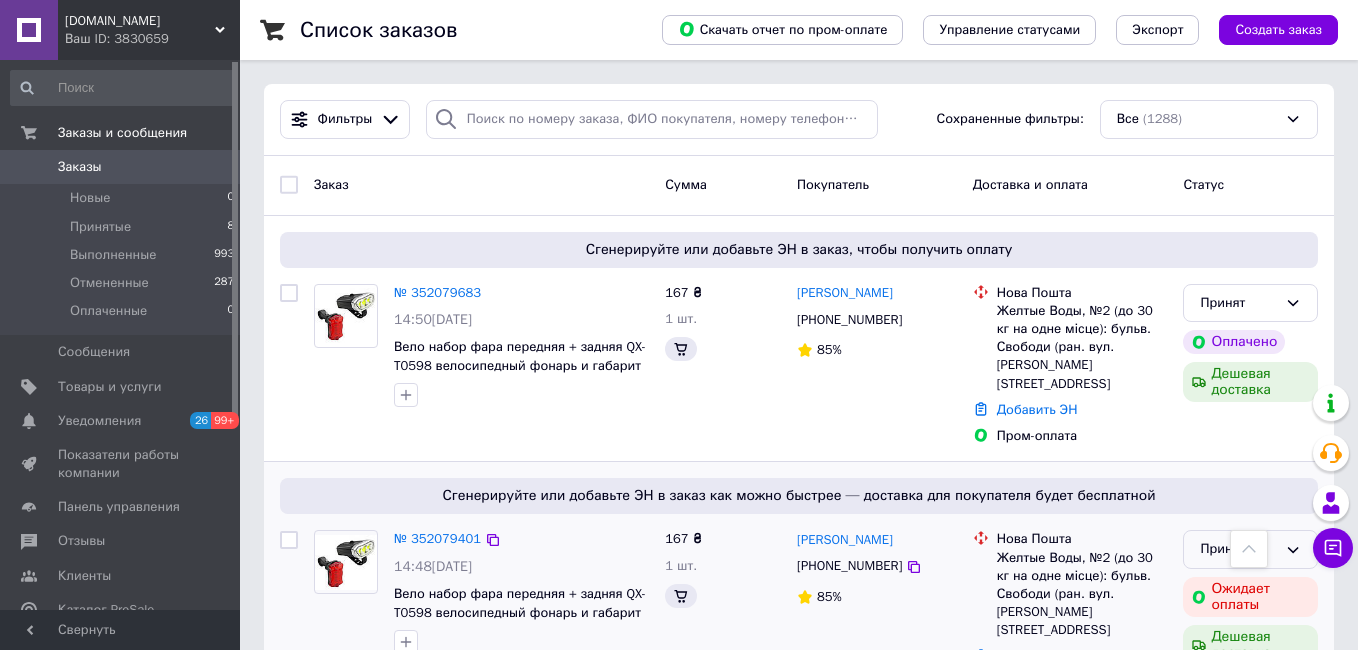 click 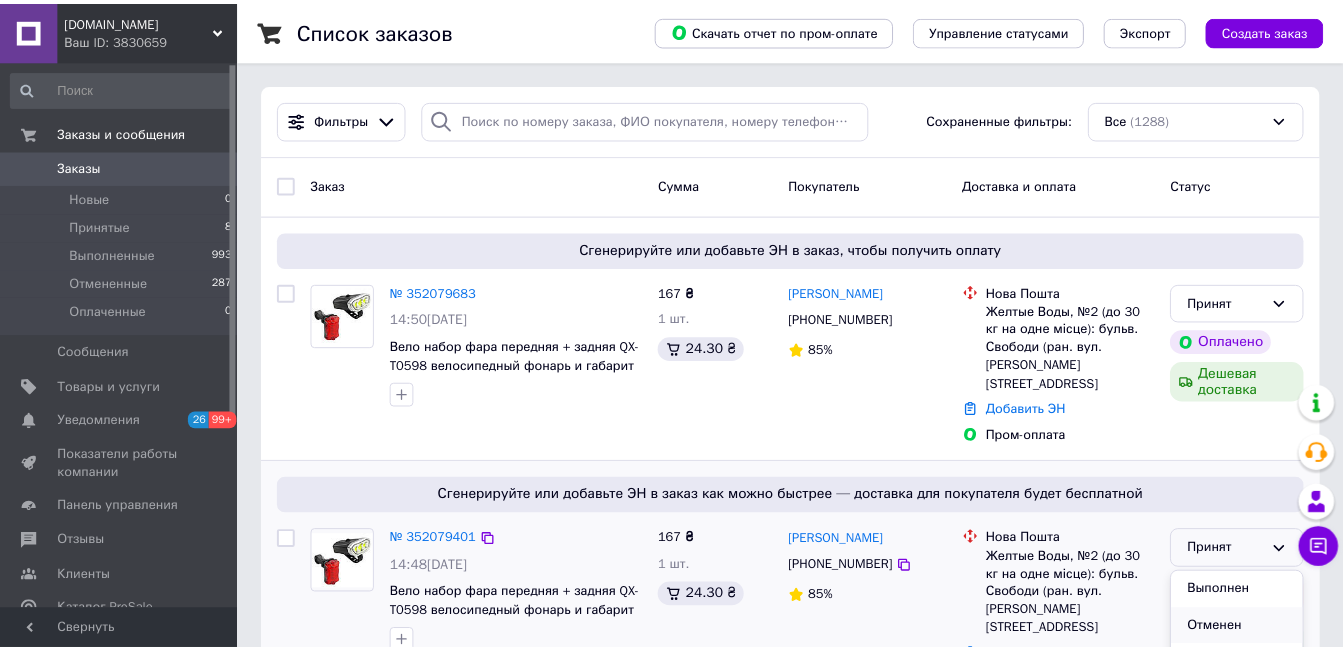 scroll, scrollTop: 100, scrollLeft: 0, axis: vertical 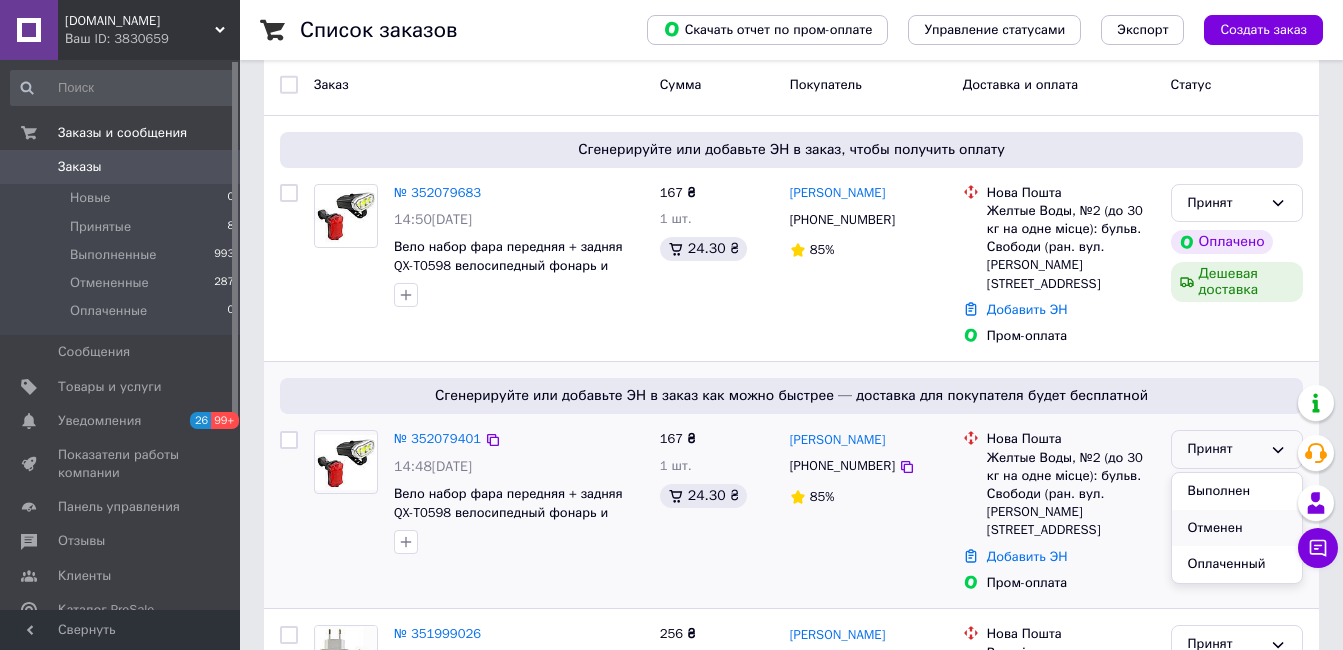 click on "Отменен" at bounding box center (1237, 528) 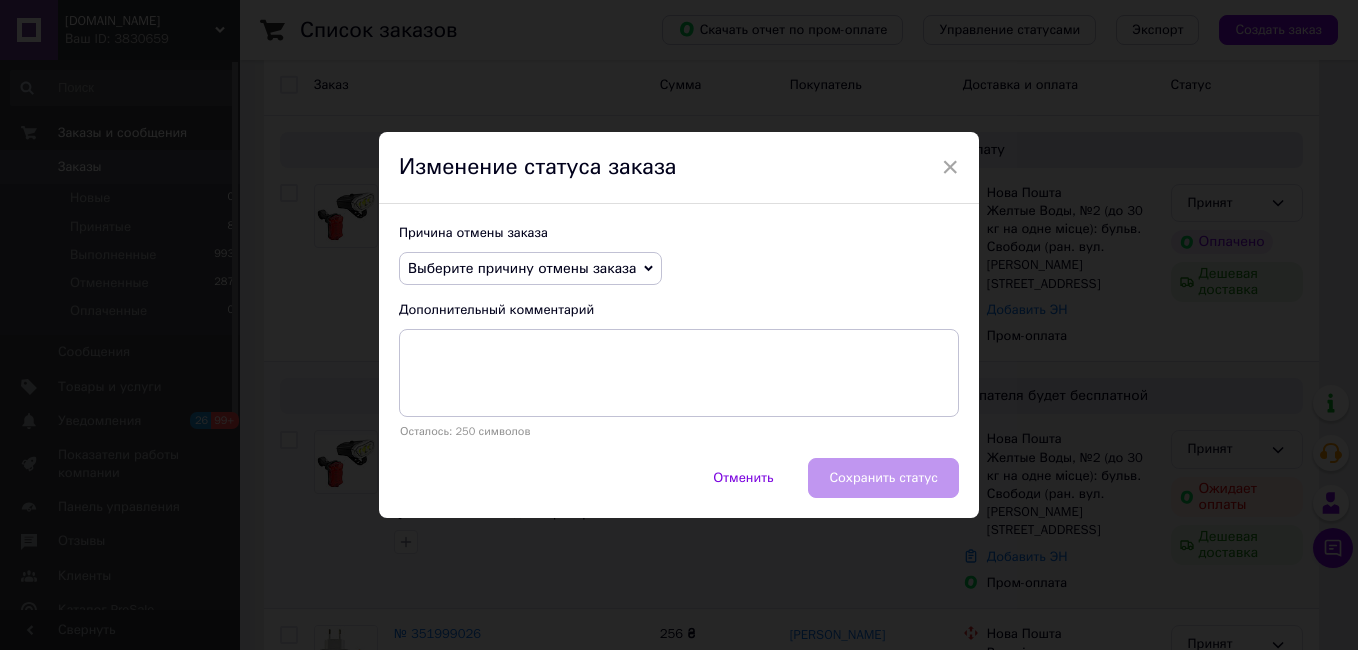 click 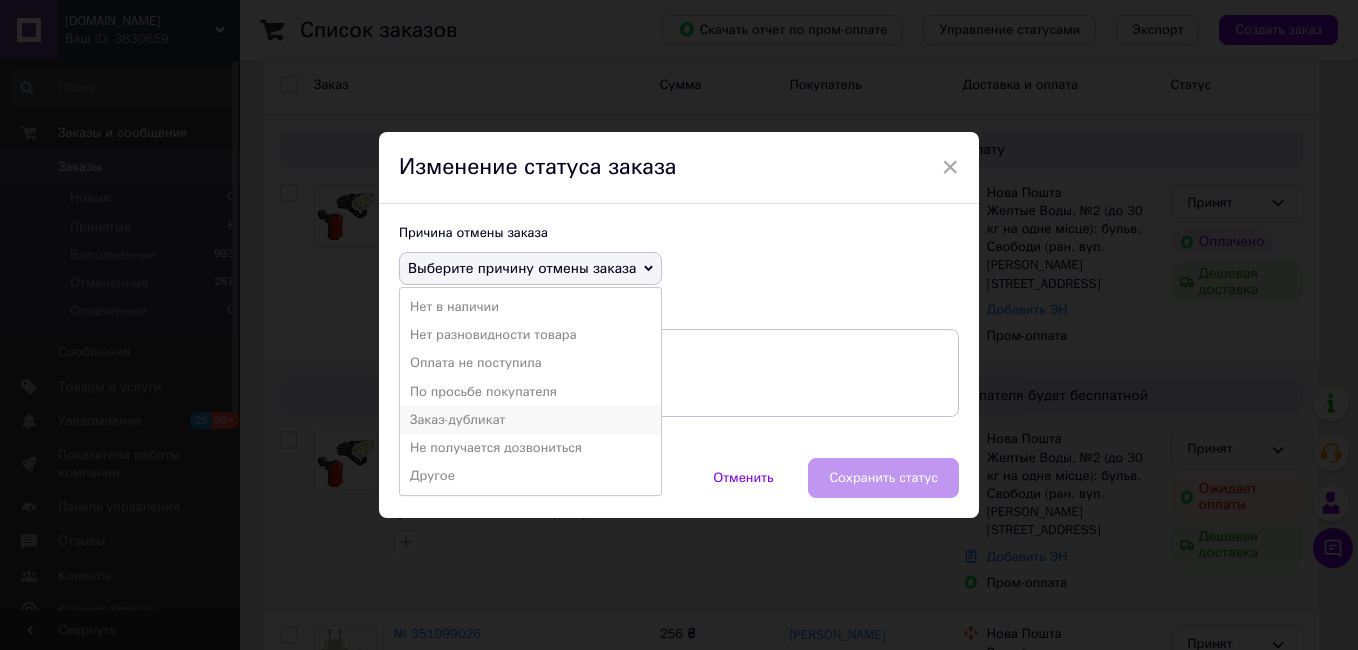 click on "Заказ-дубликат" at bounding box center [530, 420] 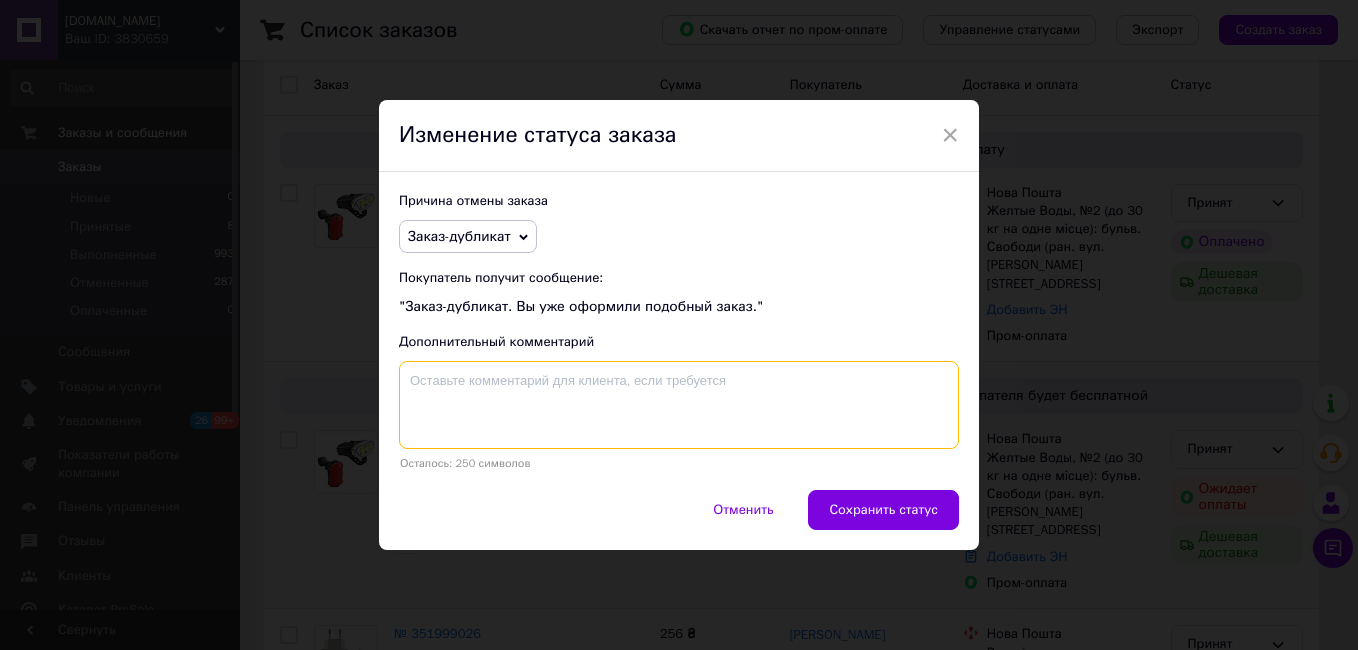 click at bounding box center (679, 405) 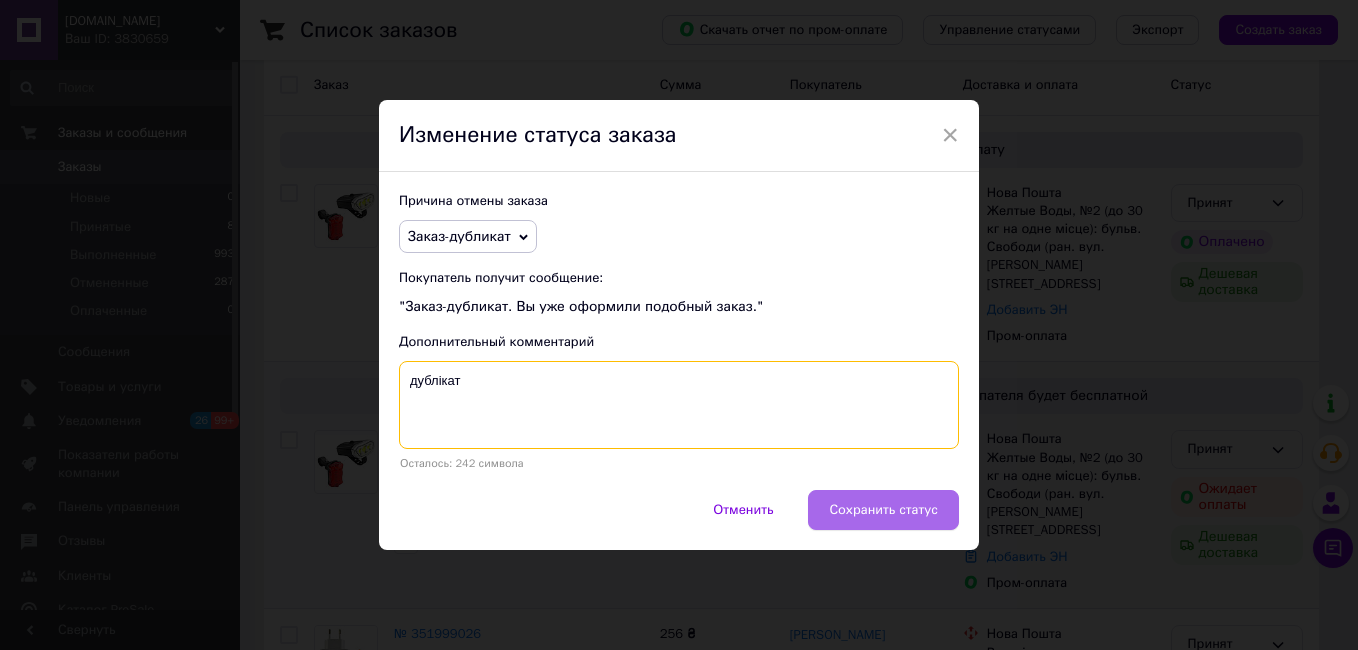 type on "дублікат" 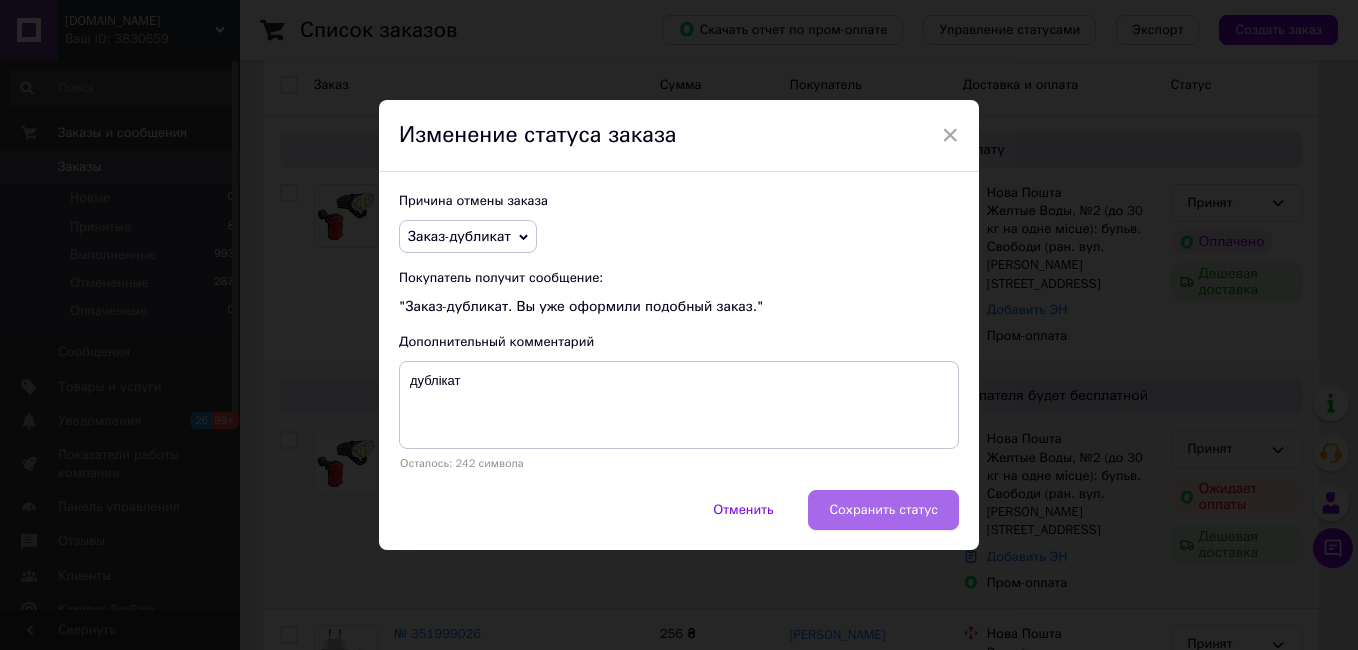 click on "Сохранить статус" at bounding box center [883, 510] 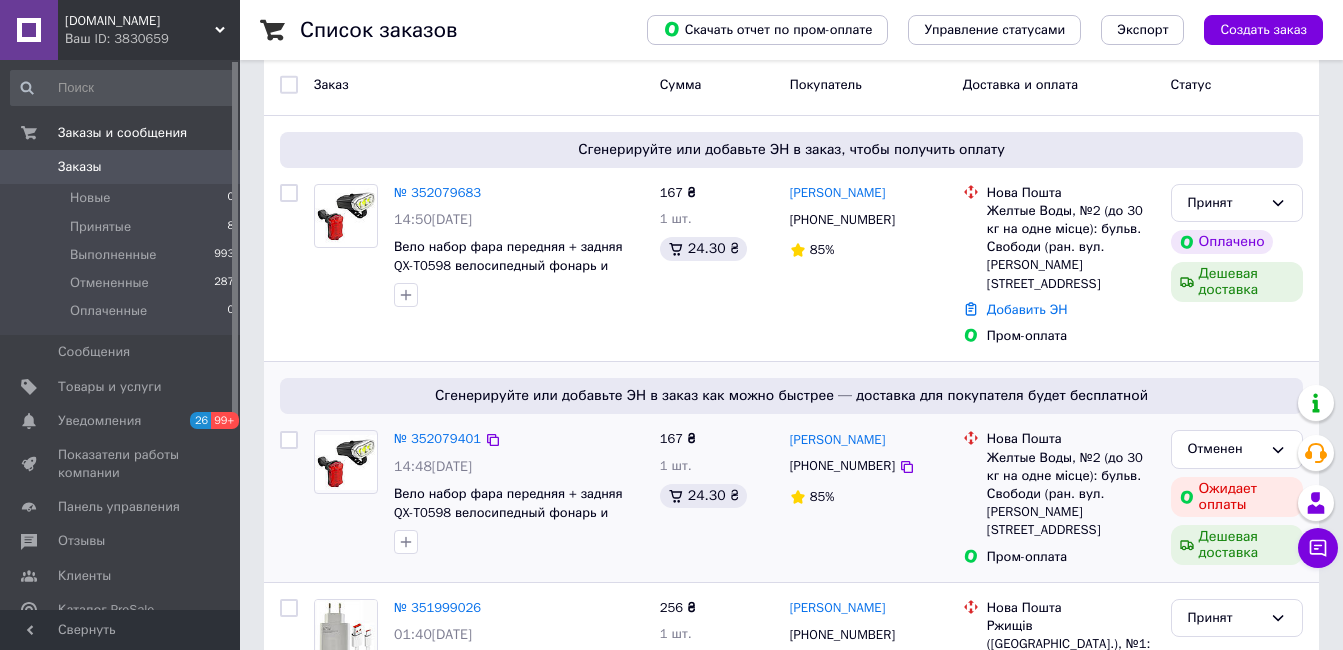 click on "№ 352079683" at bounding box center [437, 192] 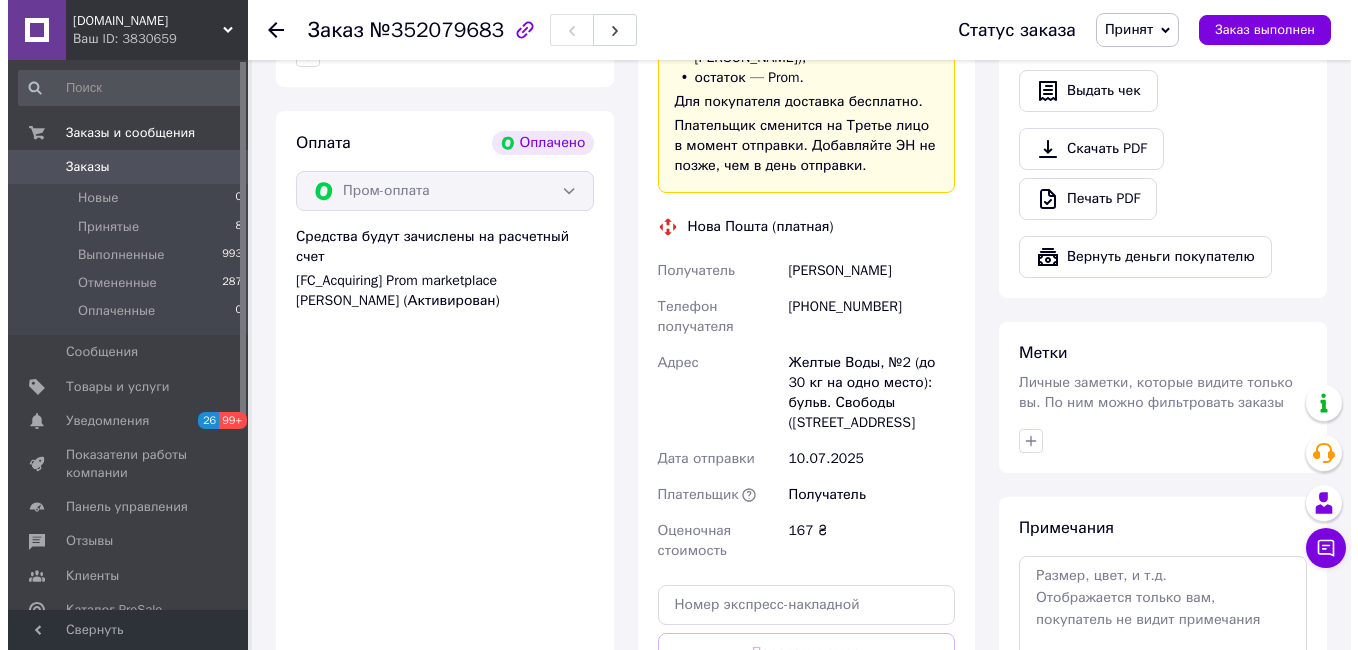 scroll, scrollTop: 800, scrollLeft: 0, axis: vertical 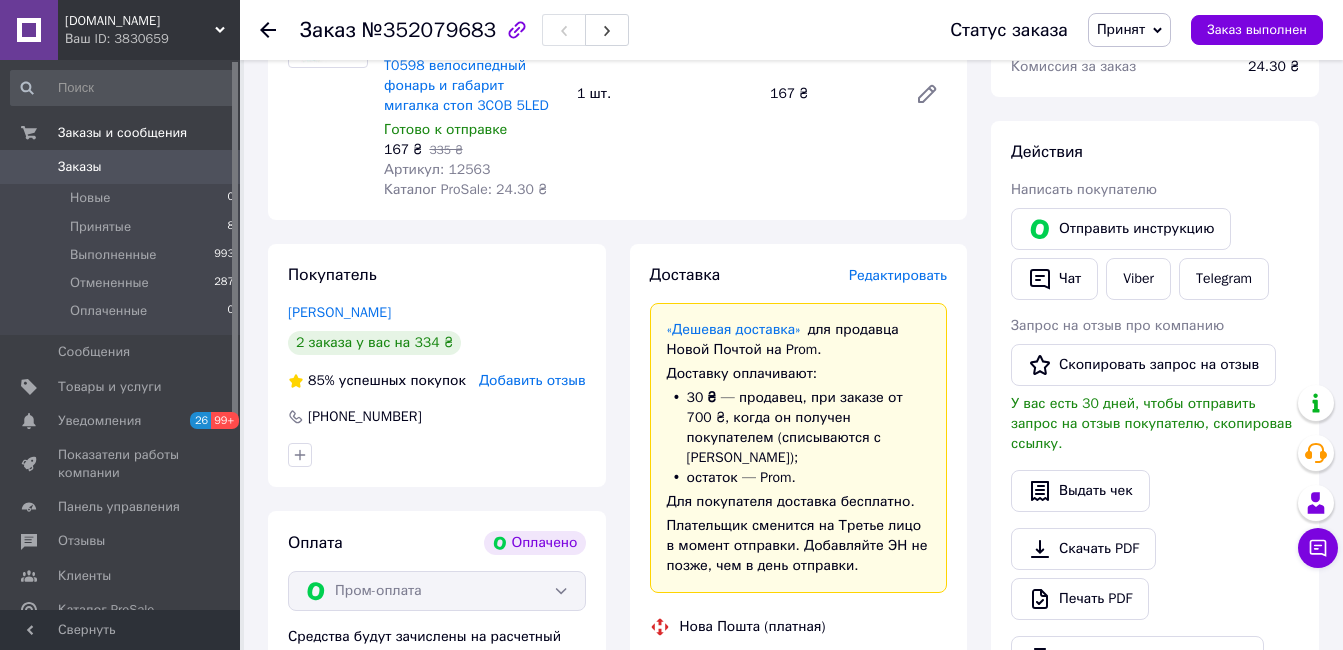 click on "Редактировать" at bounding box center [898, 275] 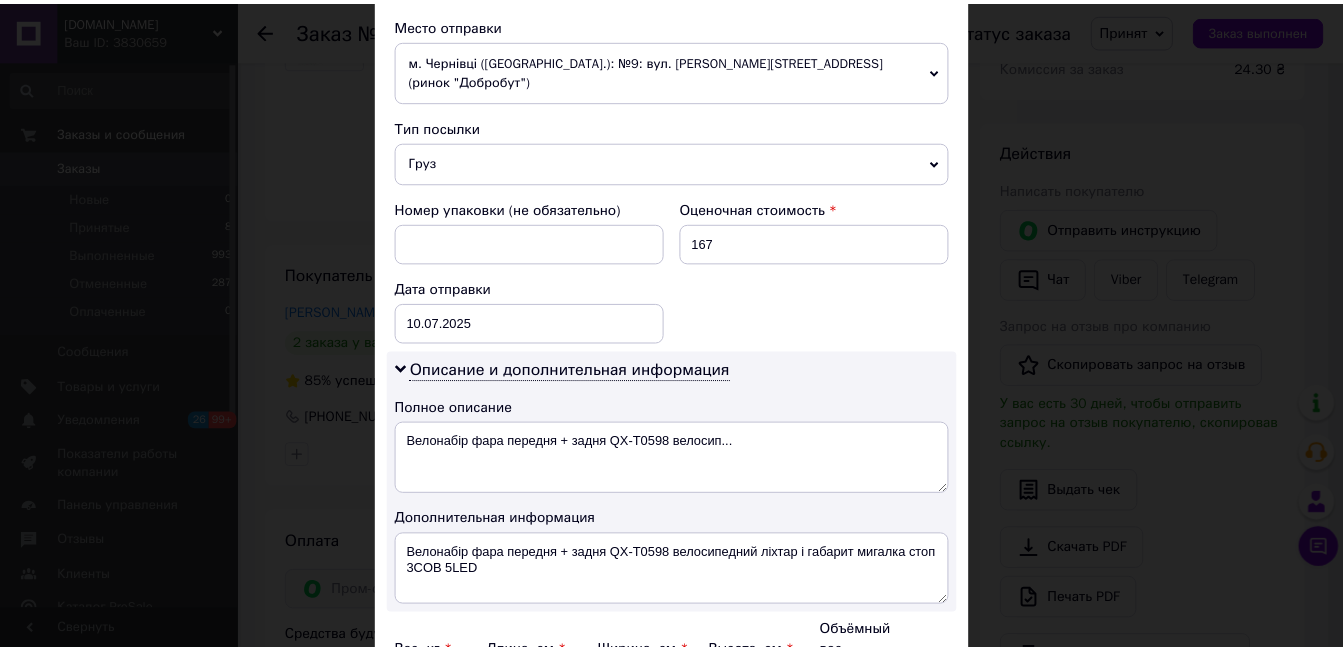 scroll, scrollTop: 900, scrollLeft: 0, axis: vertical 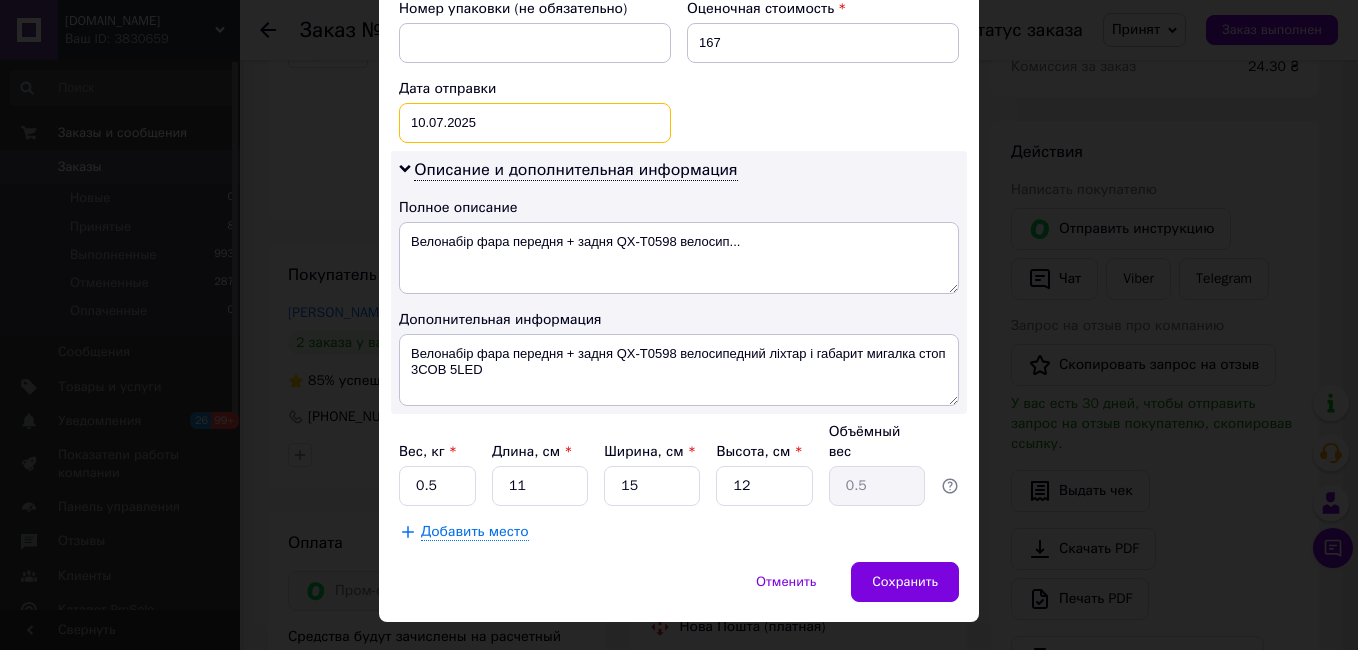 click on "10.07.2025 < 2025 > < Июль > Пн Вт Ср Чт Пт Сб Вс 30 1 2 3 4 5 6 7 8 9 10 11 12 13 14 15 16 17 18 19 20 21 22 23 24 25 26 27 28 29 30 31 1 2 3 4 5 6 7 8 9 10" at bounding box center (535, 123) 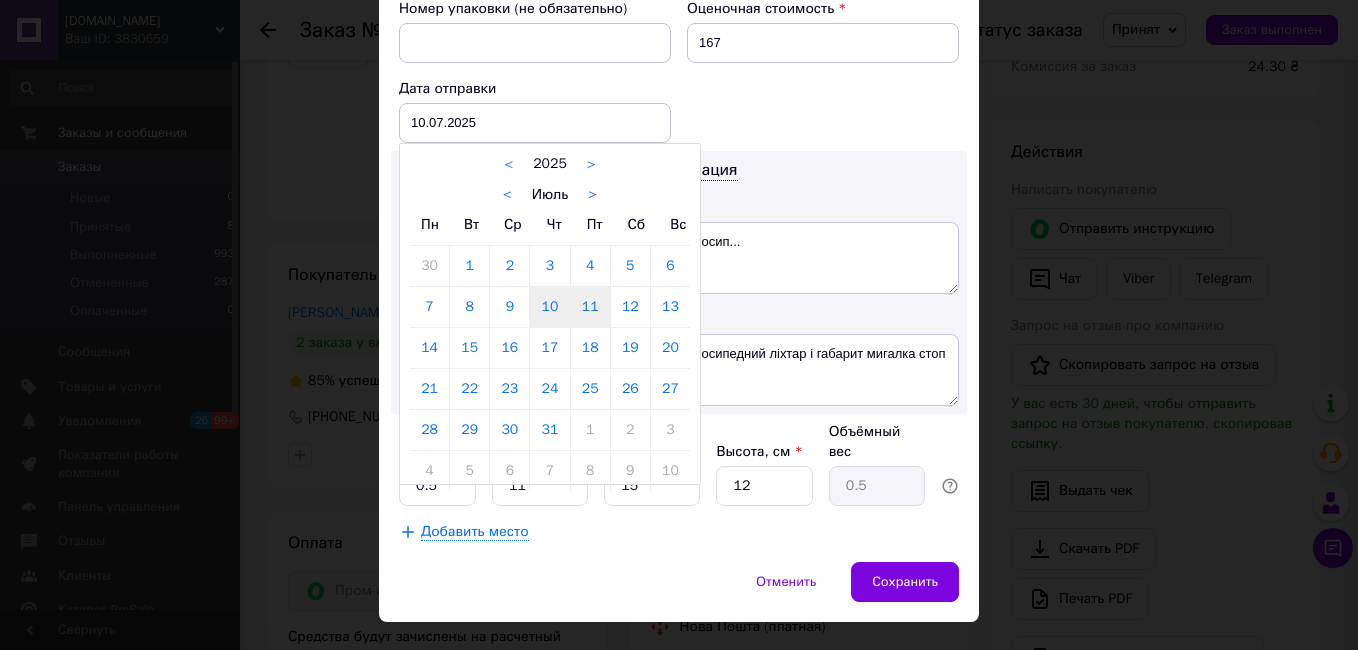 click on "11" at bounding box center [590, 307] 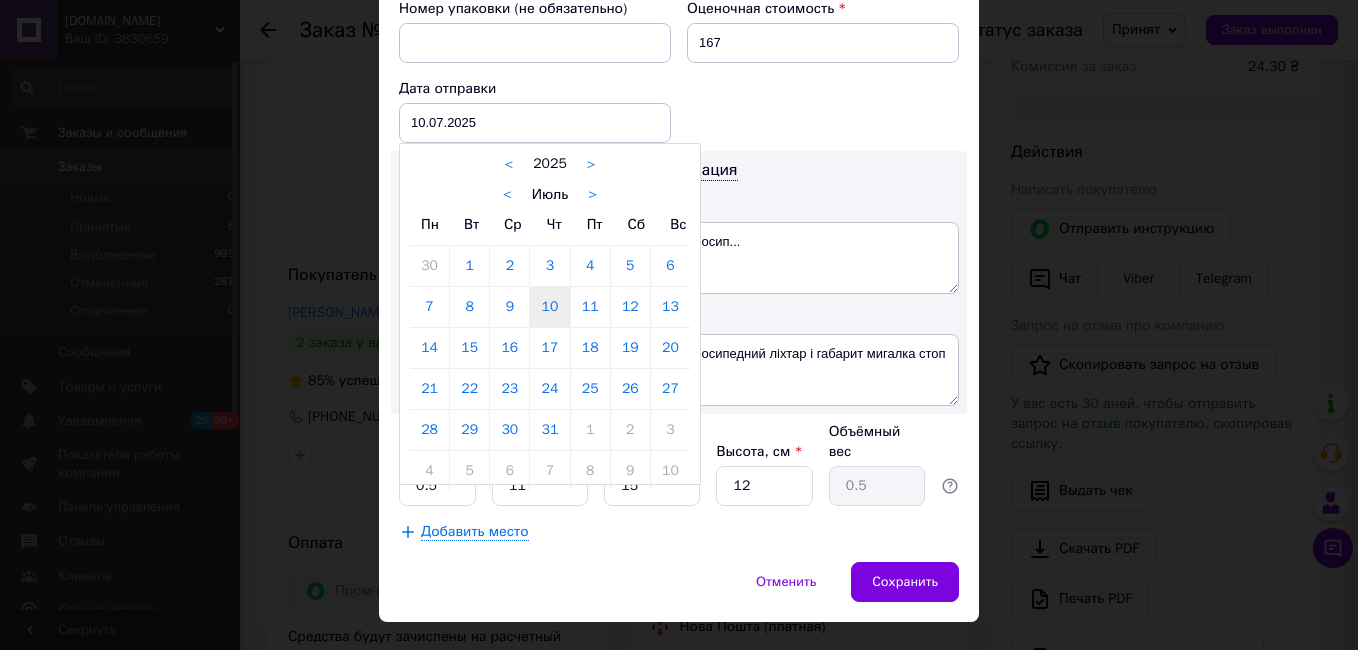 type on "[DATE]" 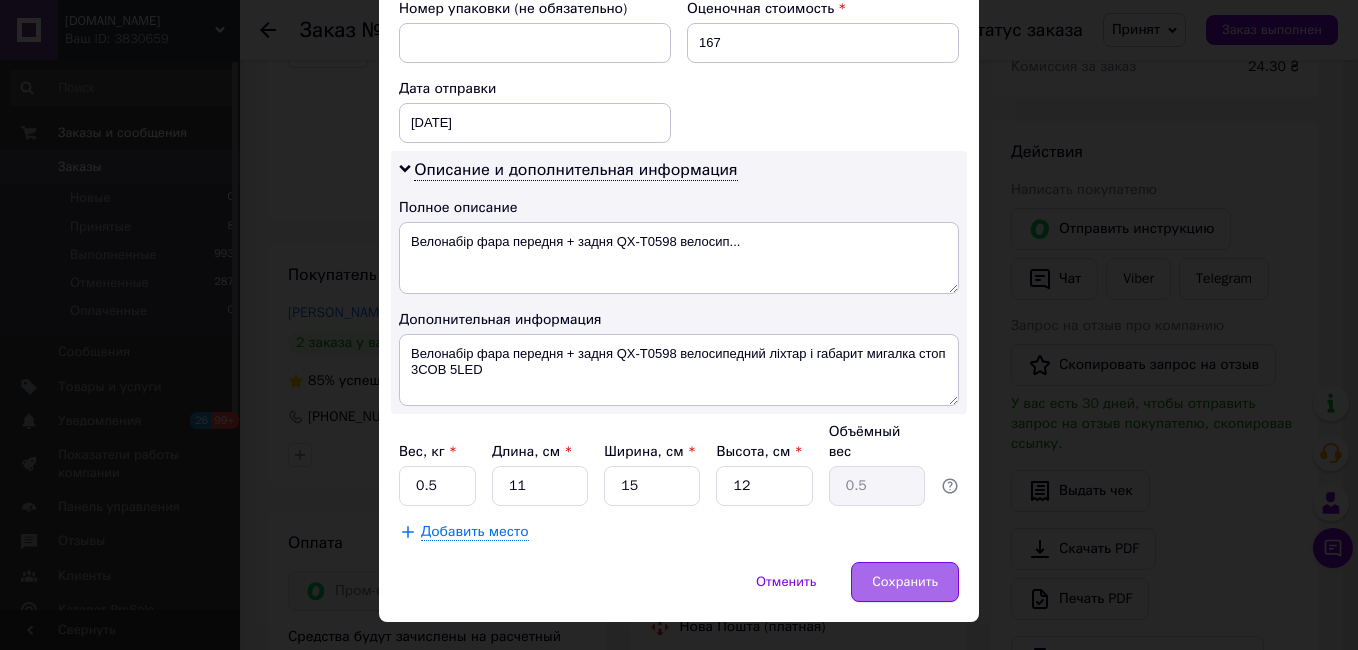 click on "Сохранить" at bounding box center (905, 582) 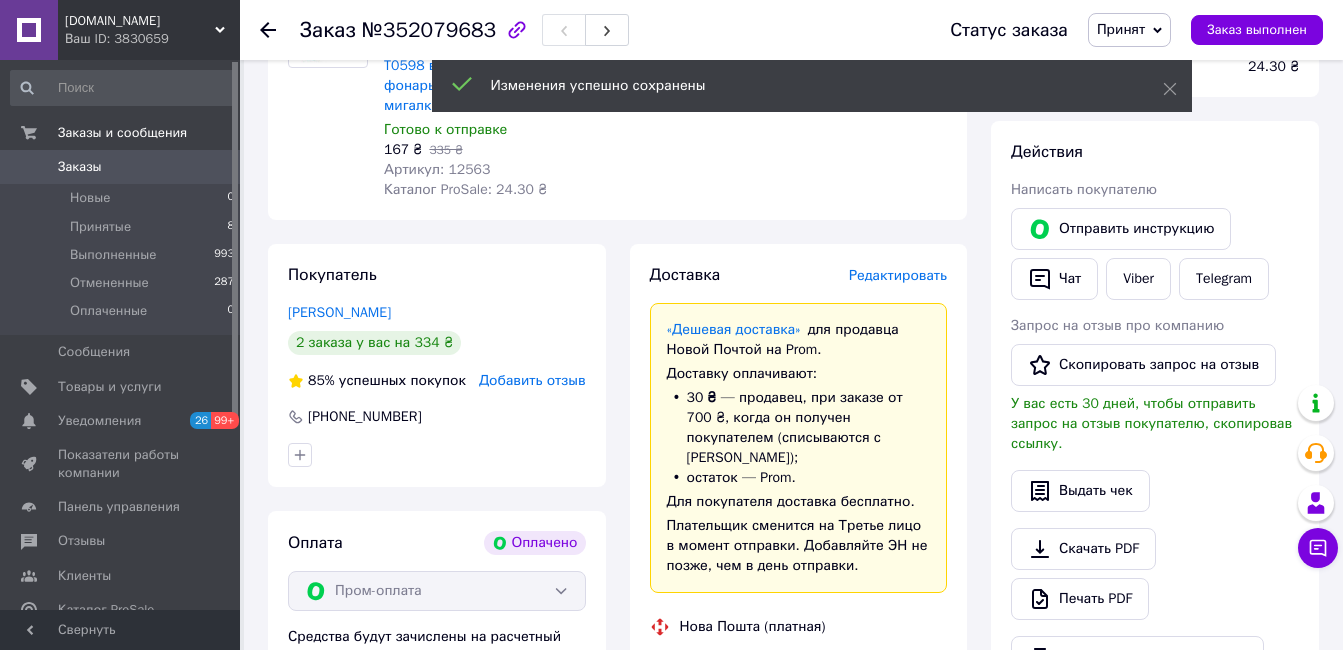 scroll, scrollTop: 1300, scrollLeft: 0, axis: vertical 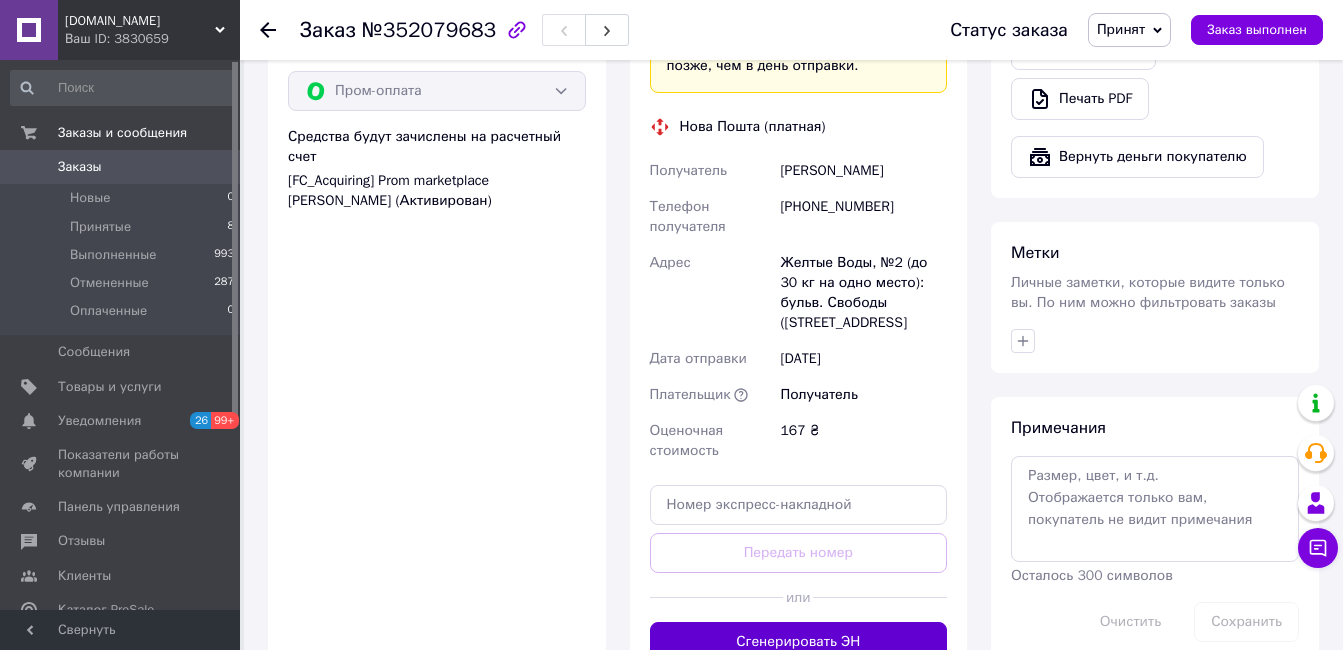 click on "Сгенерировать ЭН" at bounding box center (799, 642) 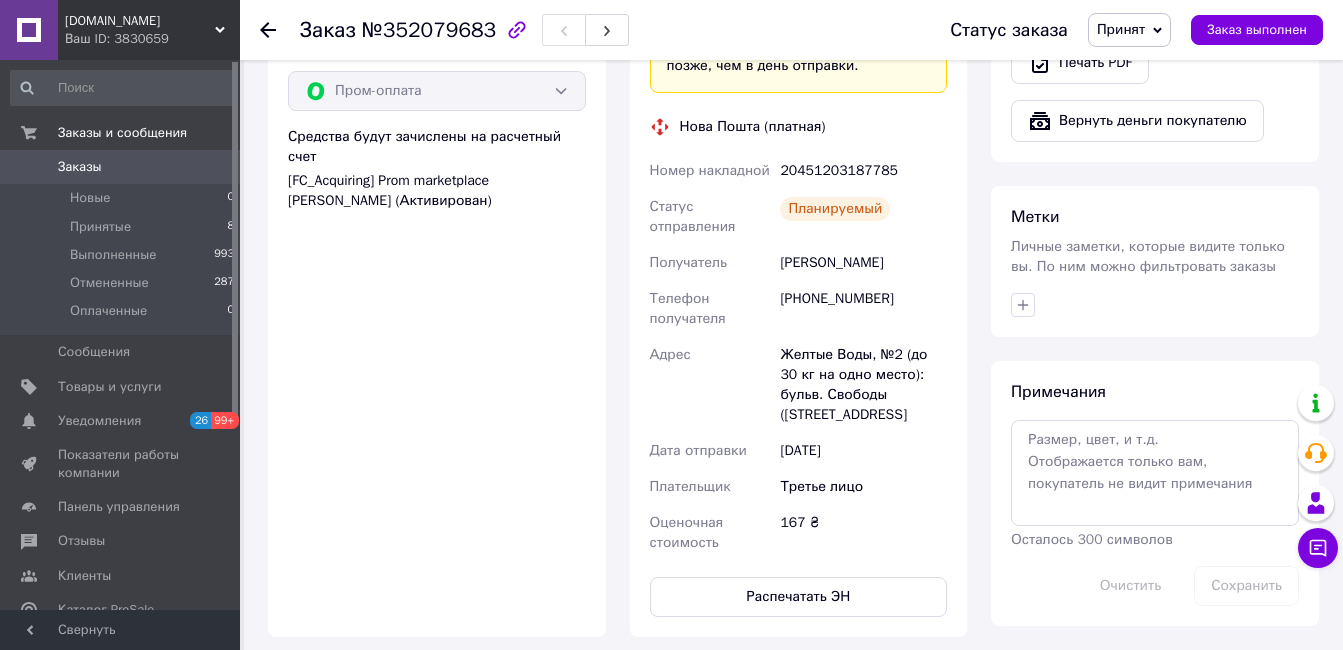 scroll, scrollTop: 1100, scrollLeft: 0, axis: vertical 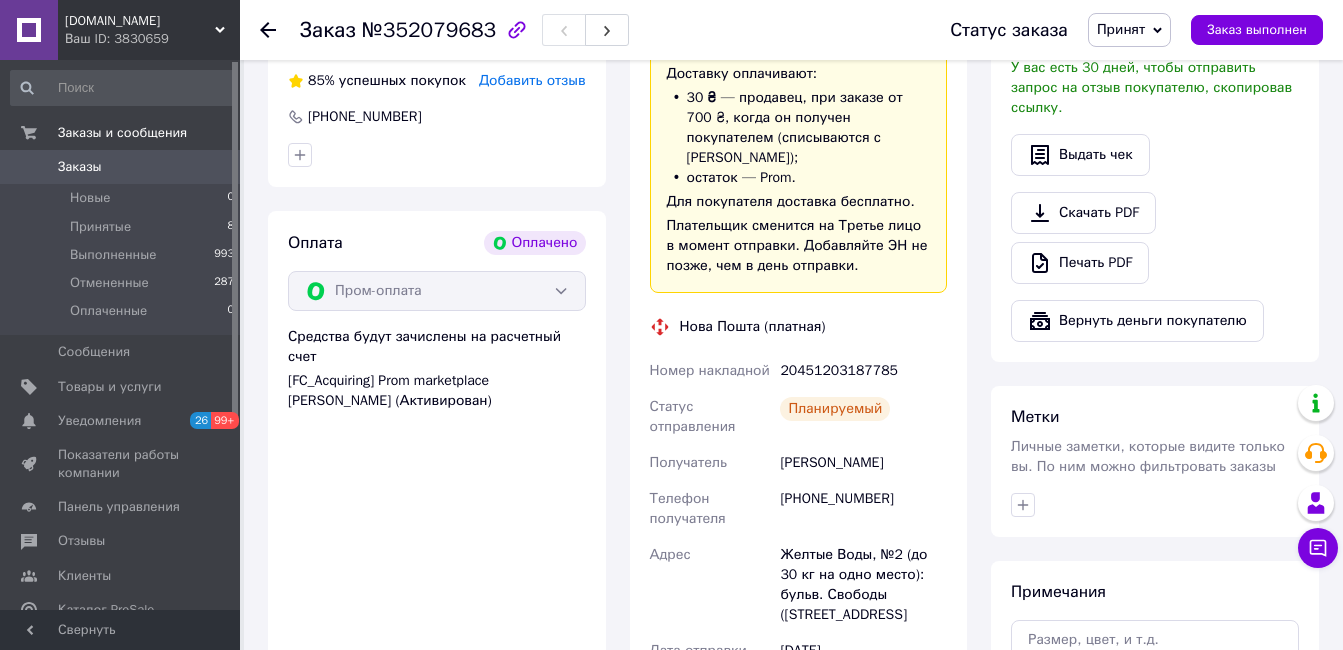 click on "20451203187785" at bounding box center (863, 371) 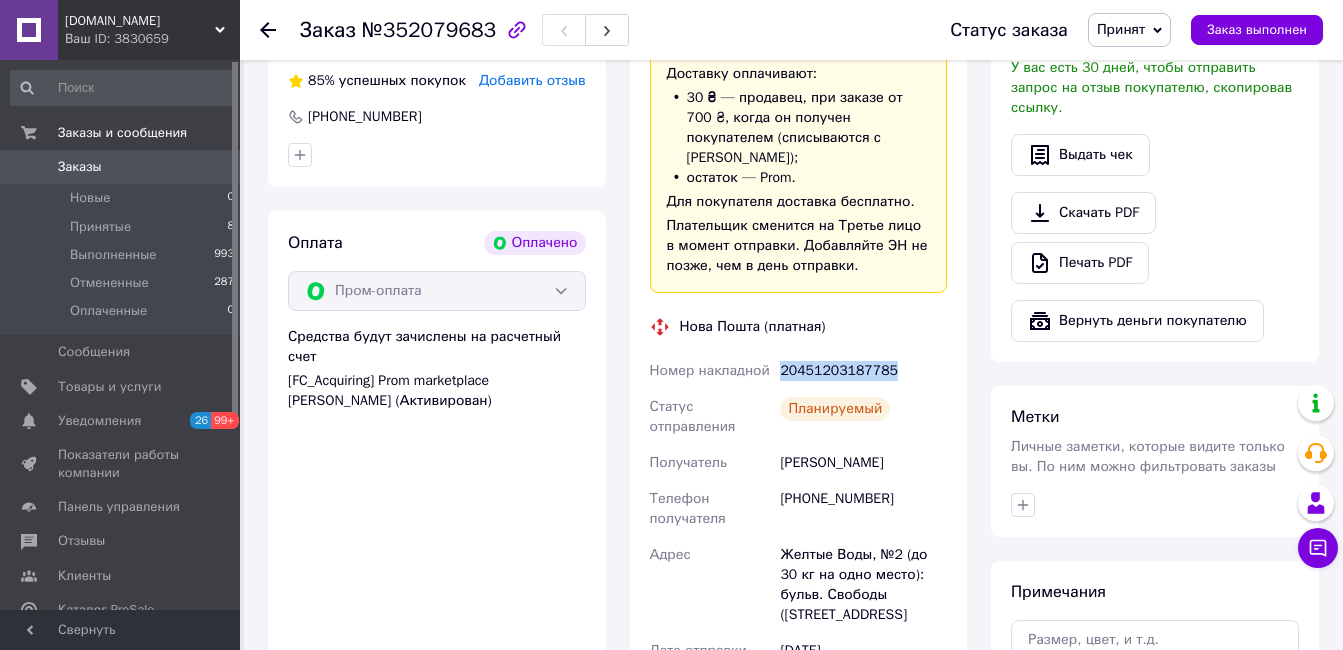 click on "20451203187785" at bounding box center (863, 371) 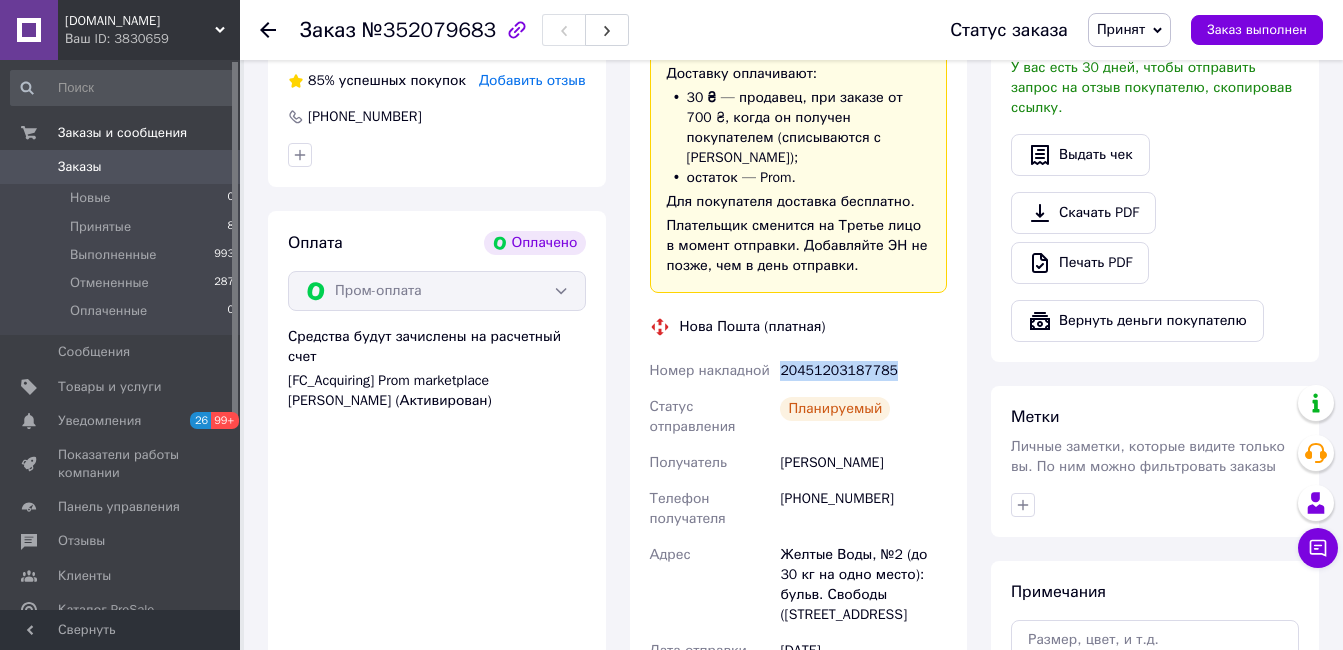 scroll, scrollTop: 600, scrollLeft: 0, axis: vertical 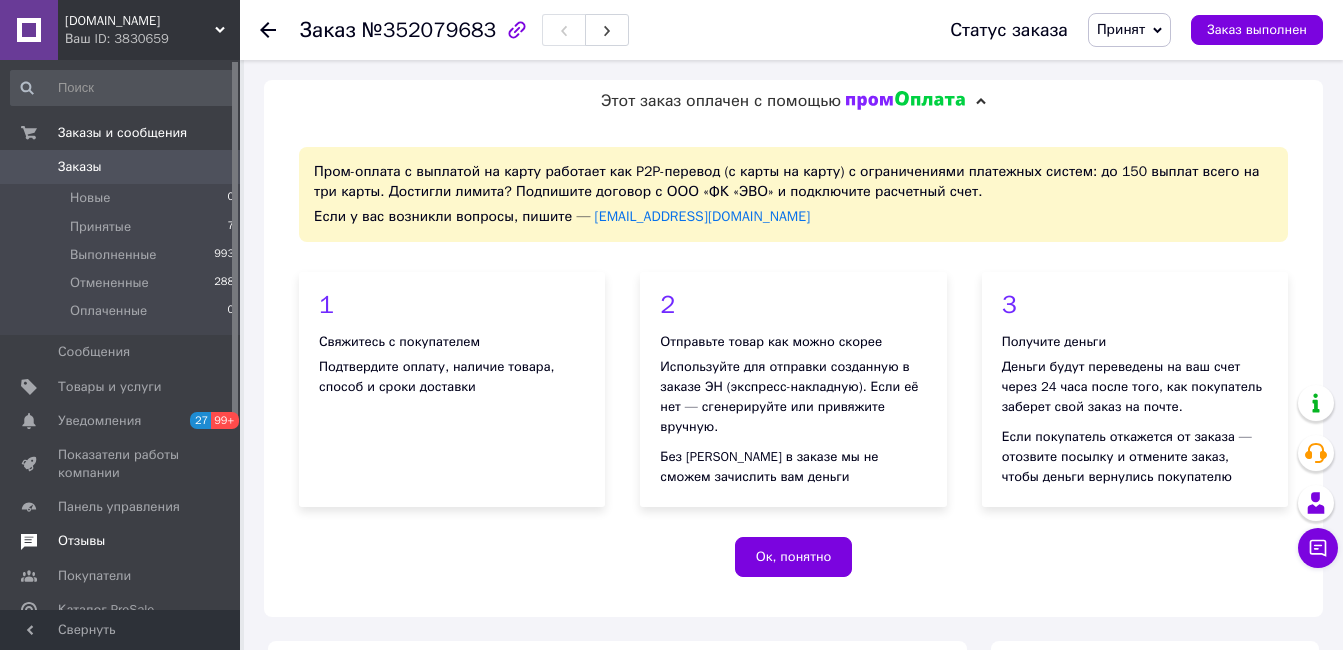 click on "Отзывы" at bounding box center (81, 541) 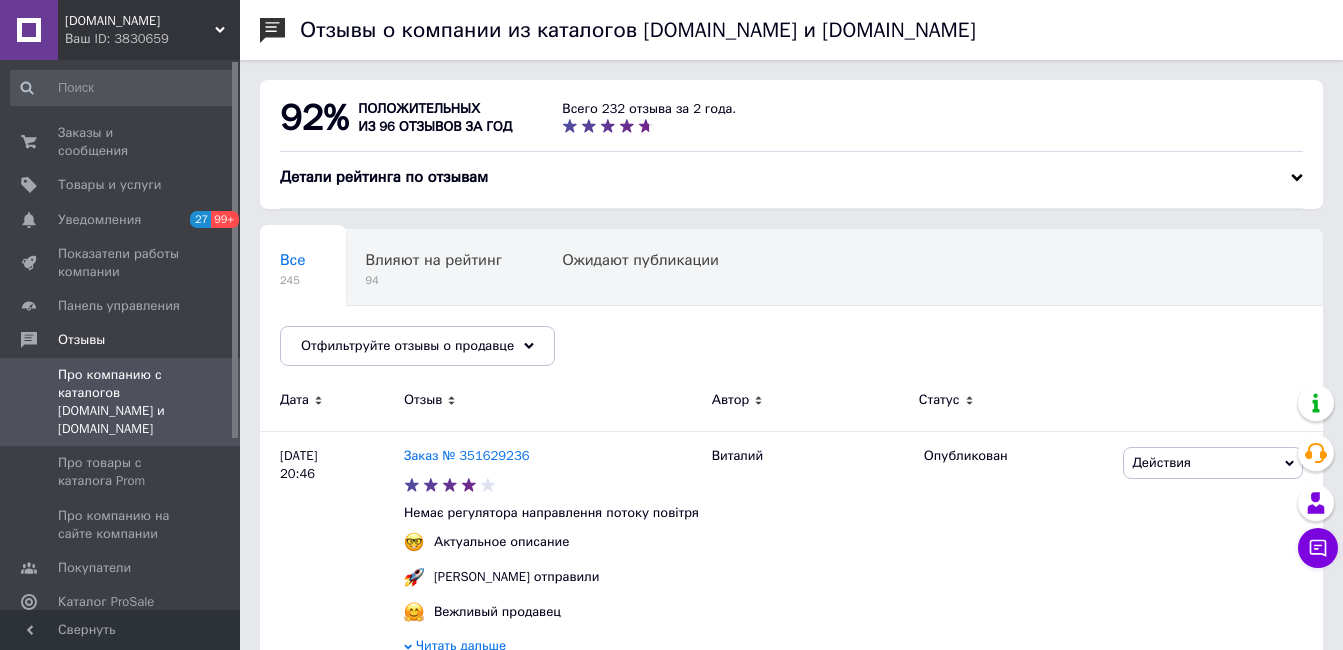 scroll, scrollTop: 200, scrollLeft: 0, axis: vertical 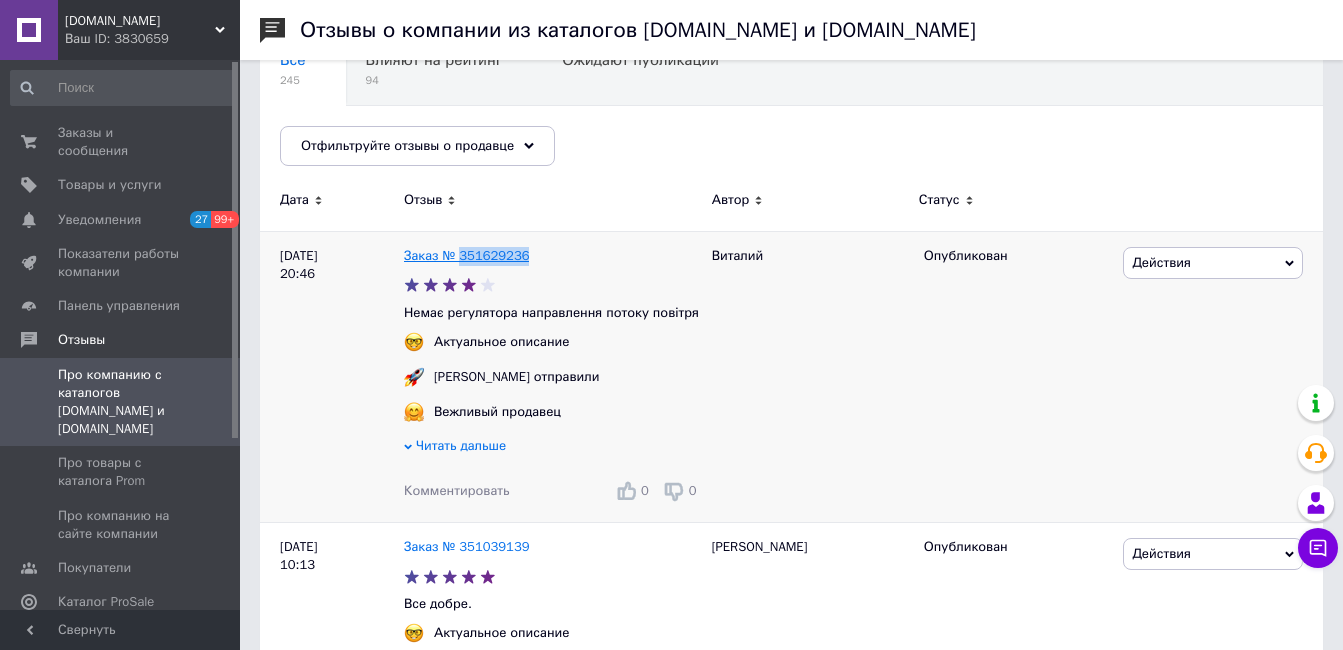 drag, startPoint x: 533, startPoint y: 255, endPoint x: 459, endPoint y: 263, distance: 74.431175 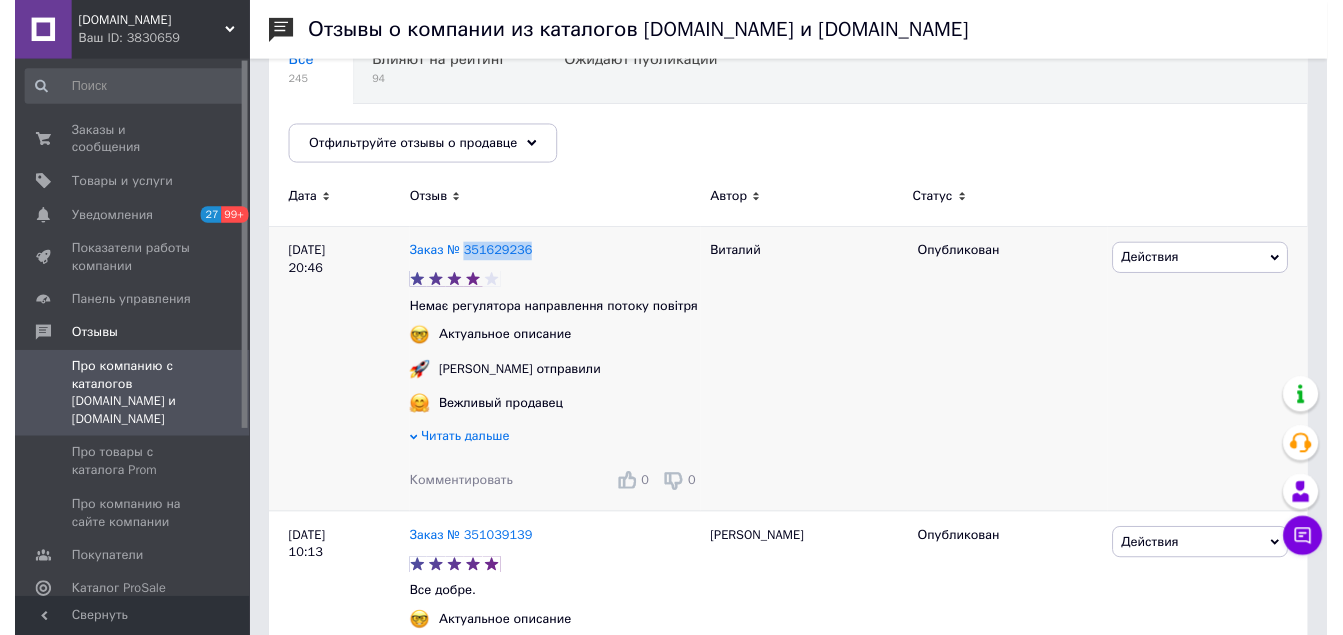 scroll, scrollTop: 300, scrollLeft: 0, axis: vertical 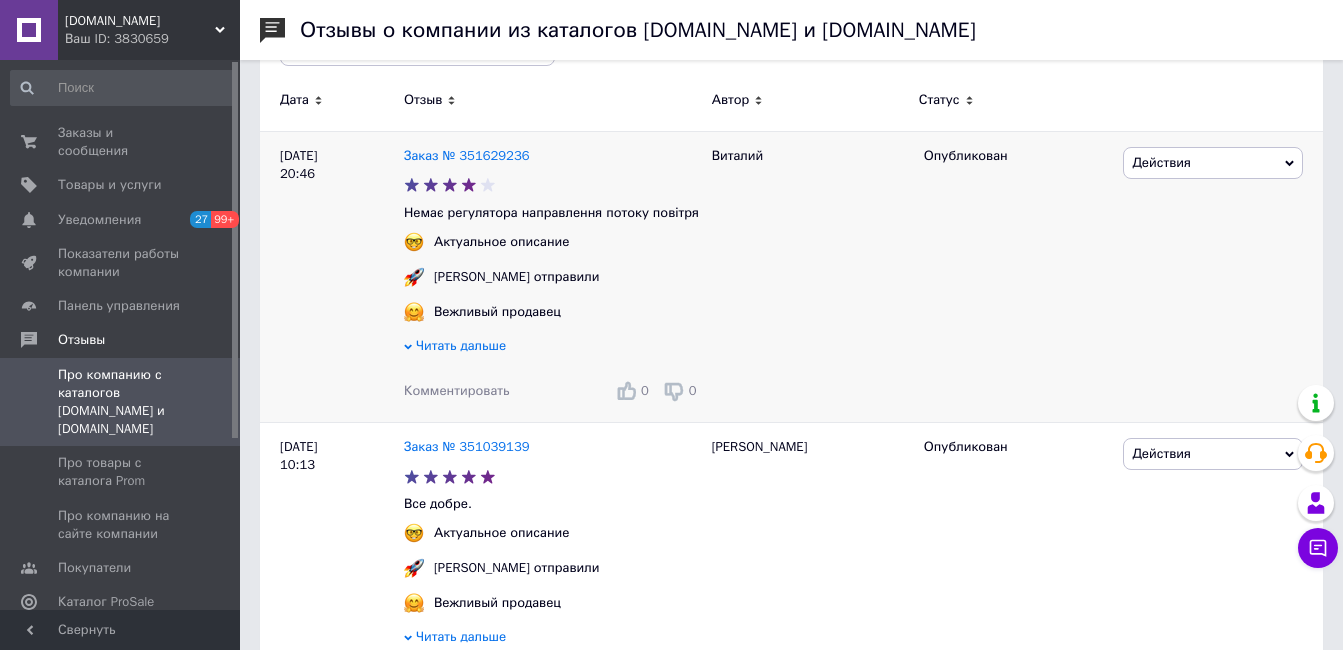 click on "Комментировать" at bounding box center [457, 390] 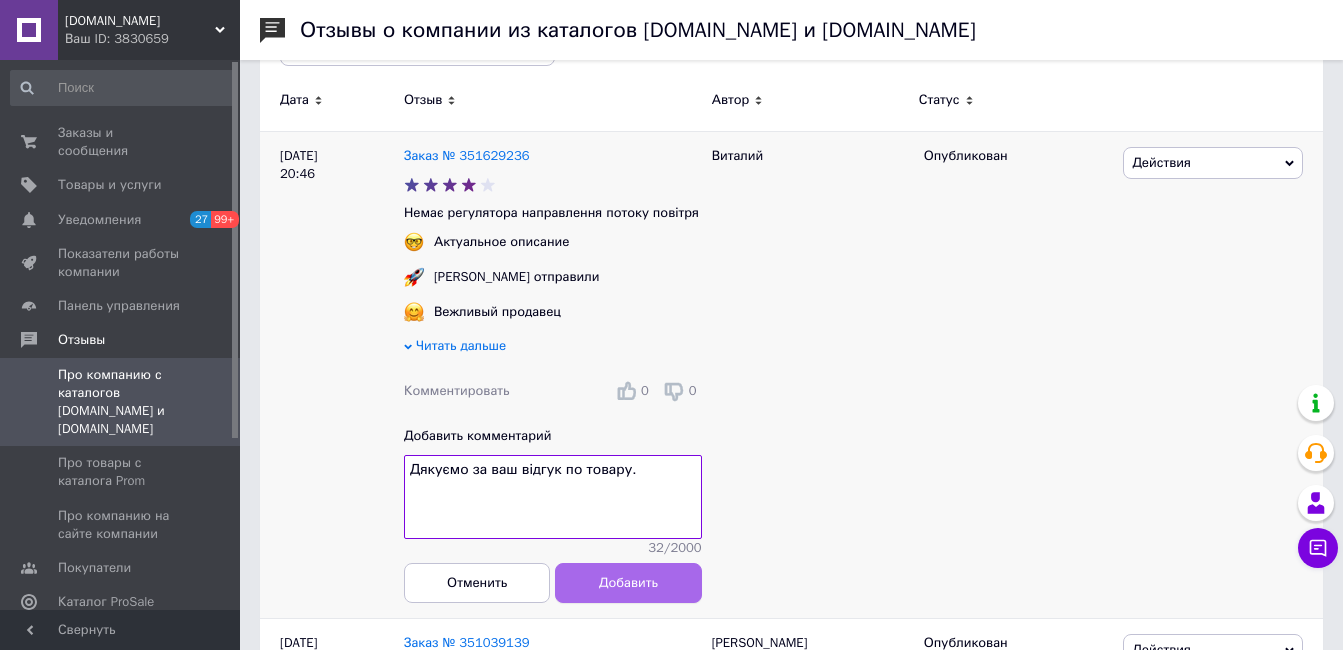 type on "Дякуємо за ваш відгук по товару." 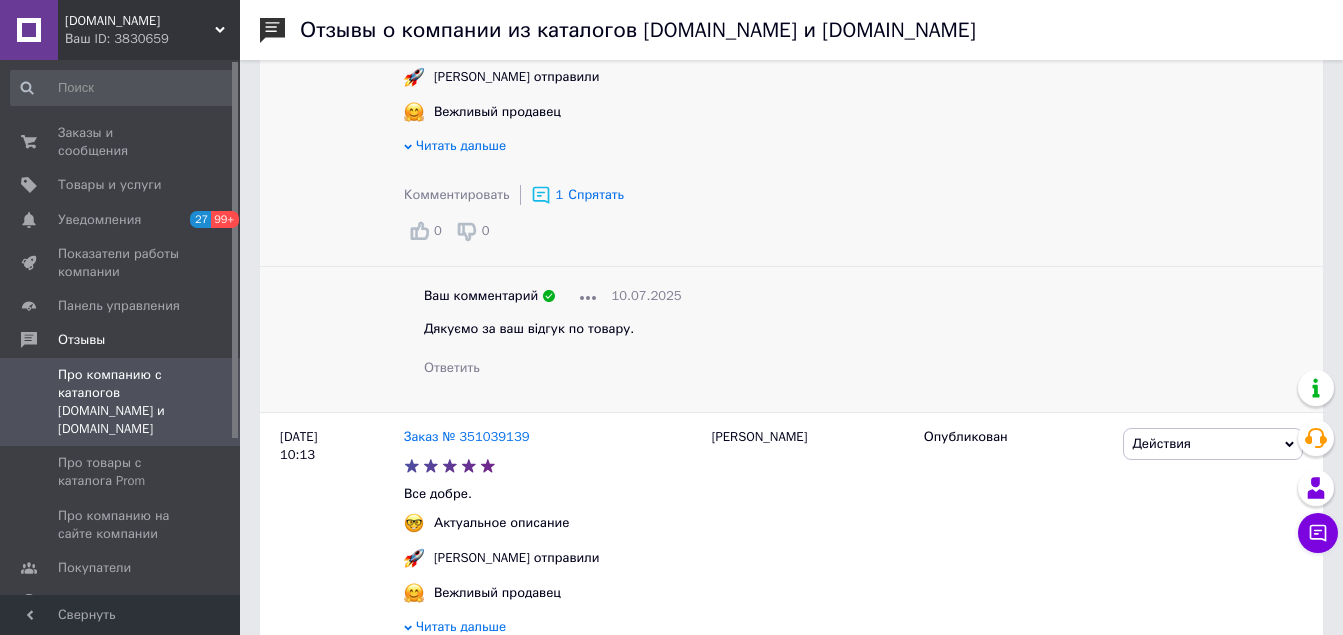 scroll, scrollTop: 700, scrollLeft: 0, axis: vertical 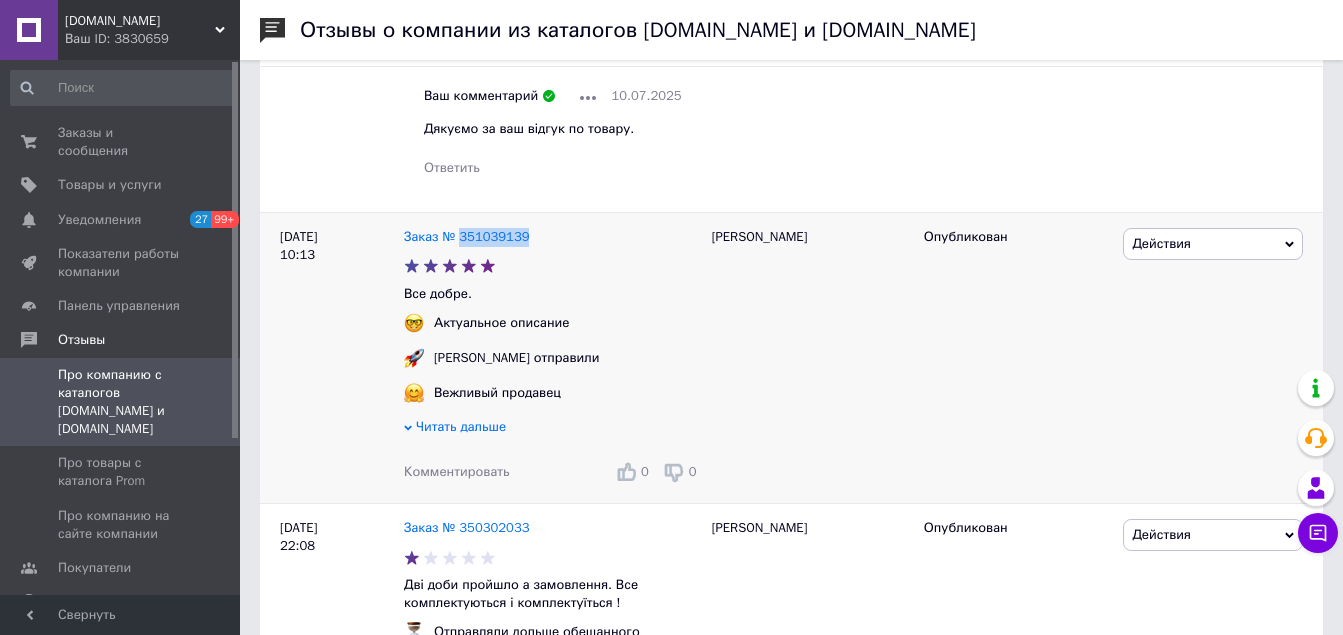 drag, startPoint x: 523, startPoint y: 244, endPoint x: 461, endPoint y: 251, distance: 62.39391 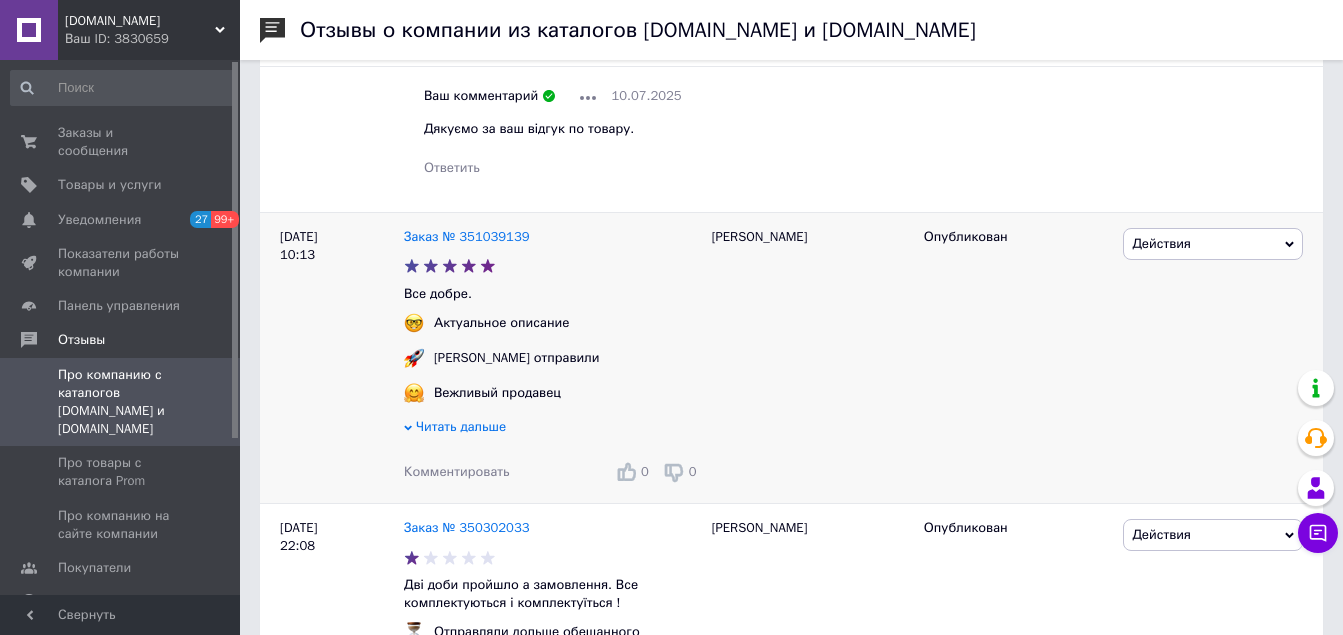 click on "Комментировать" at bounding box center (457, 471) 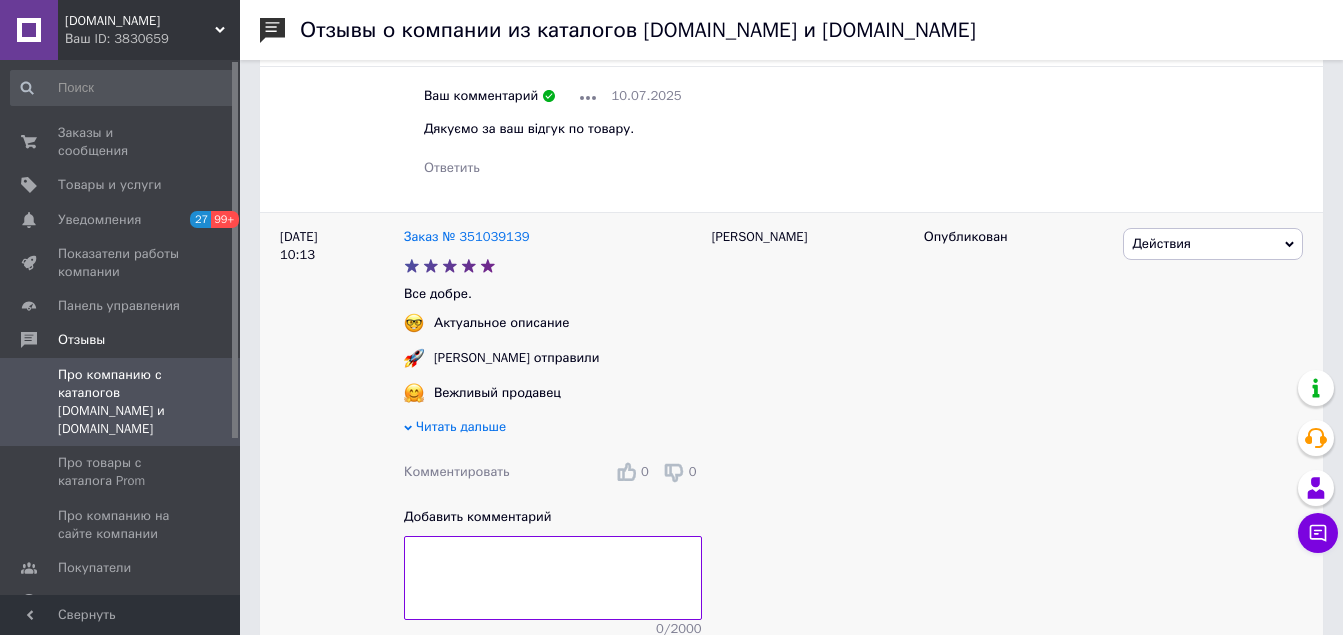 scroll, scrollTop: 900, scrollLeft: 0, axis: vertical 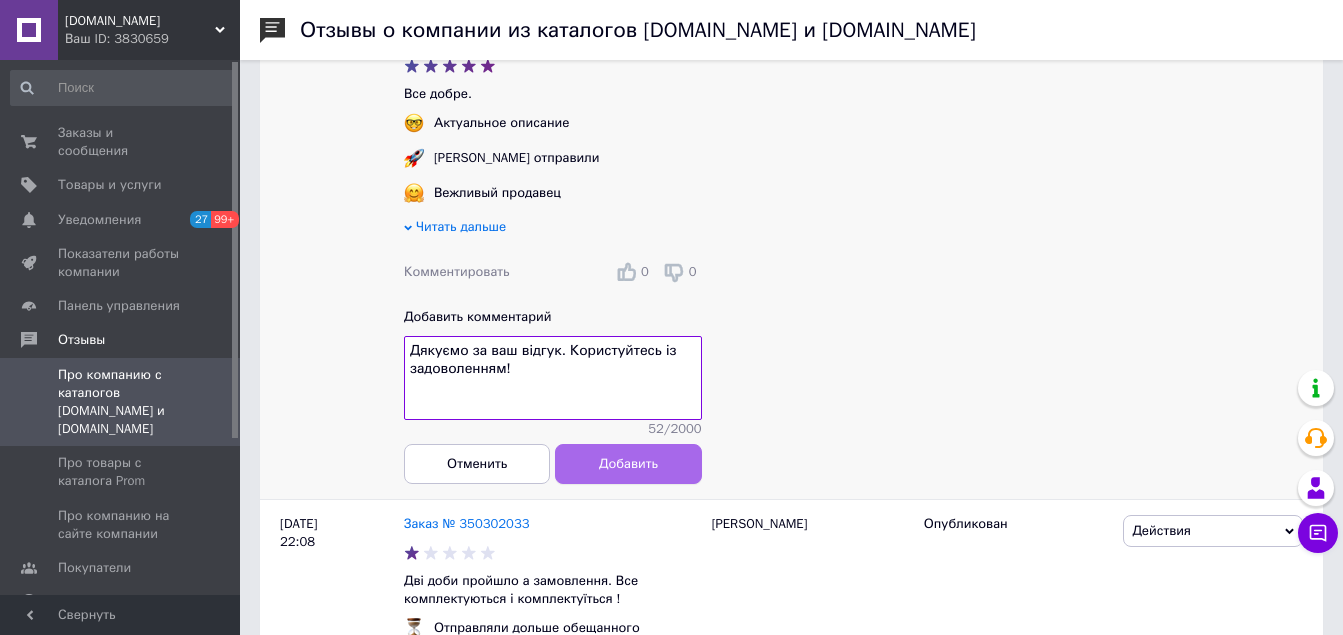 type on "Дякуємо за ваш відгук. Користуйтесь із задоволенням!" 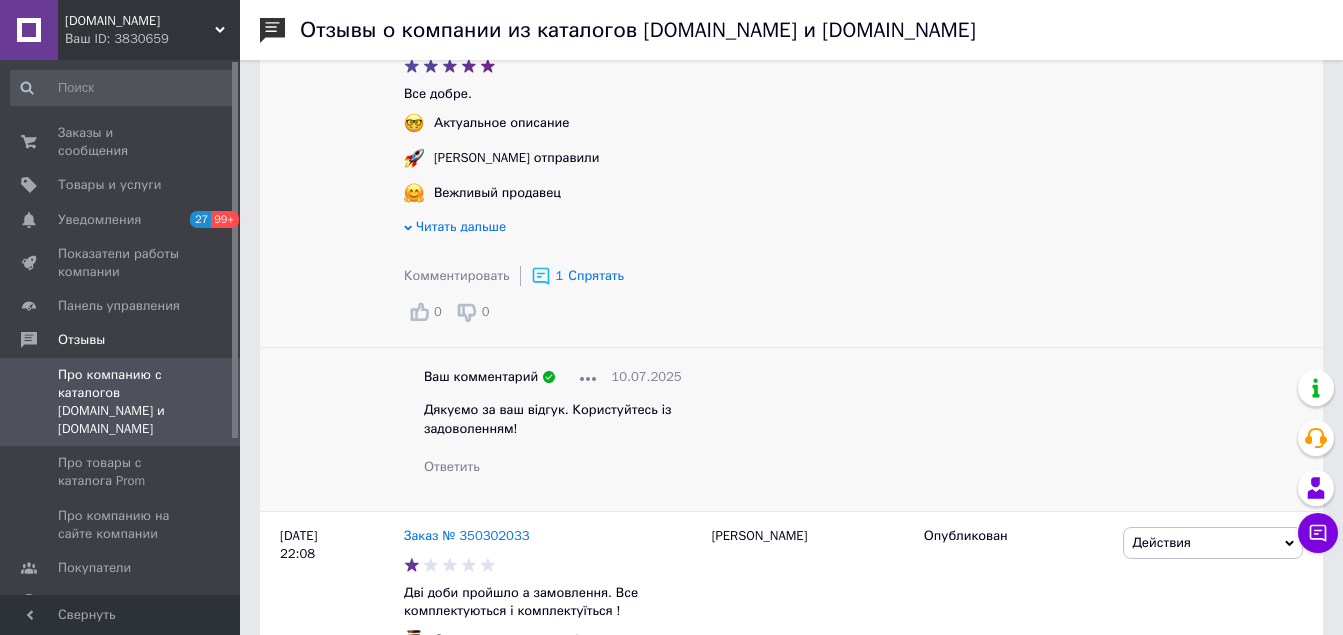 scroll, scrollTop: 1100, scrollLeft: 0, axis: vertical 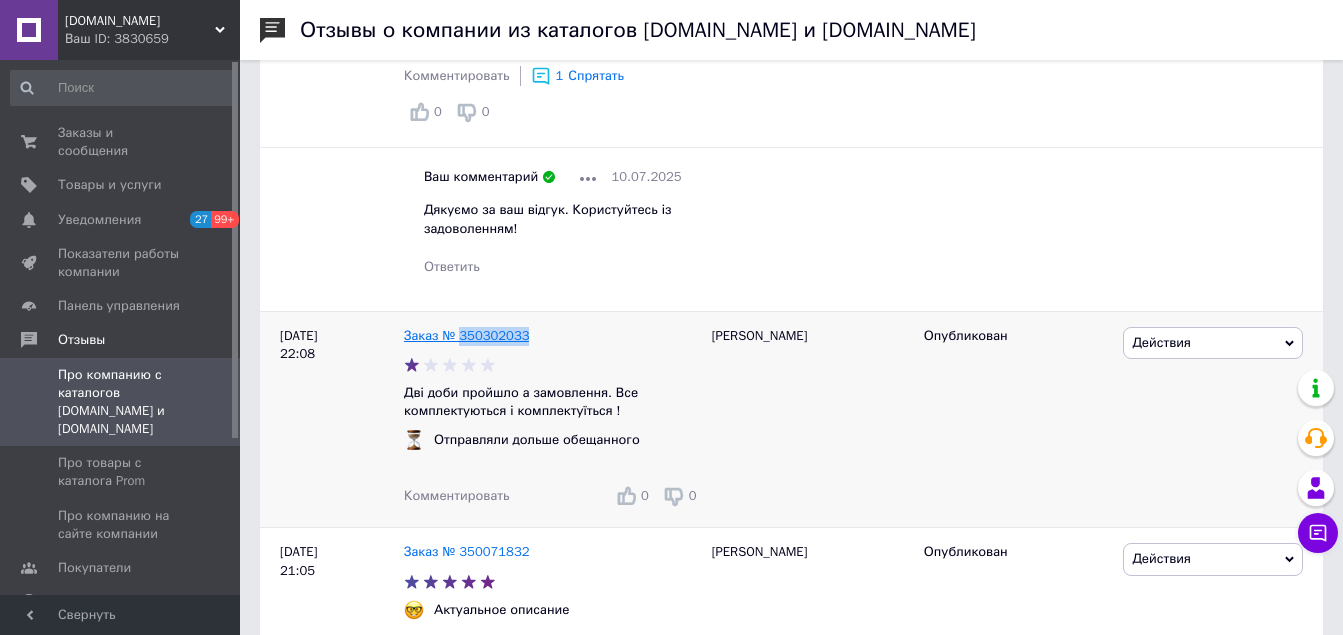 drag, startPoint x: 536, startPoint y: 341, endPoint x: 461, endPoint y: 348, distance: 75.32596 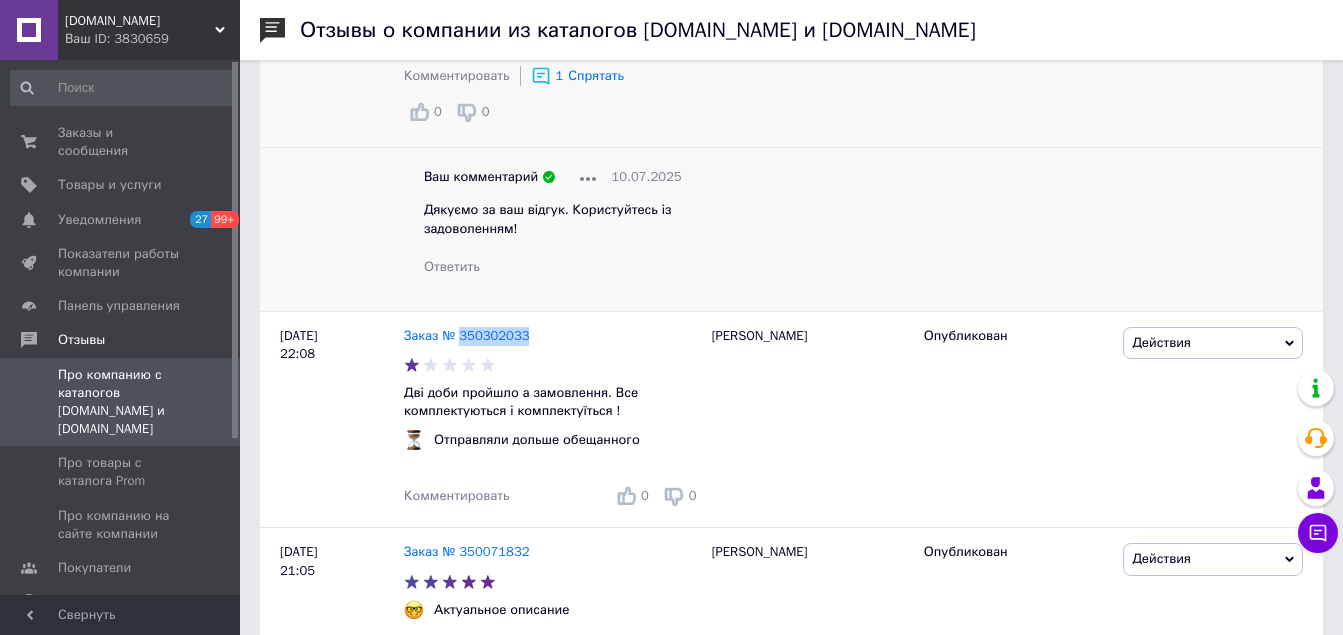 scroll, scrollTop: 1300, scrollLeft: 0, axis: vertical 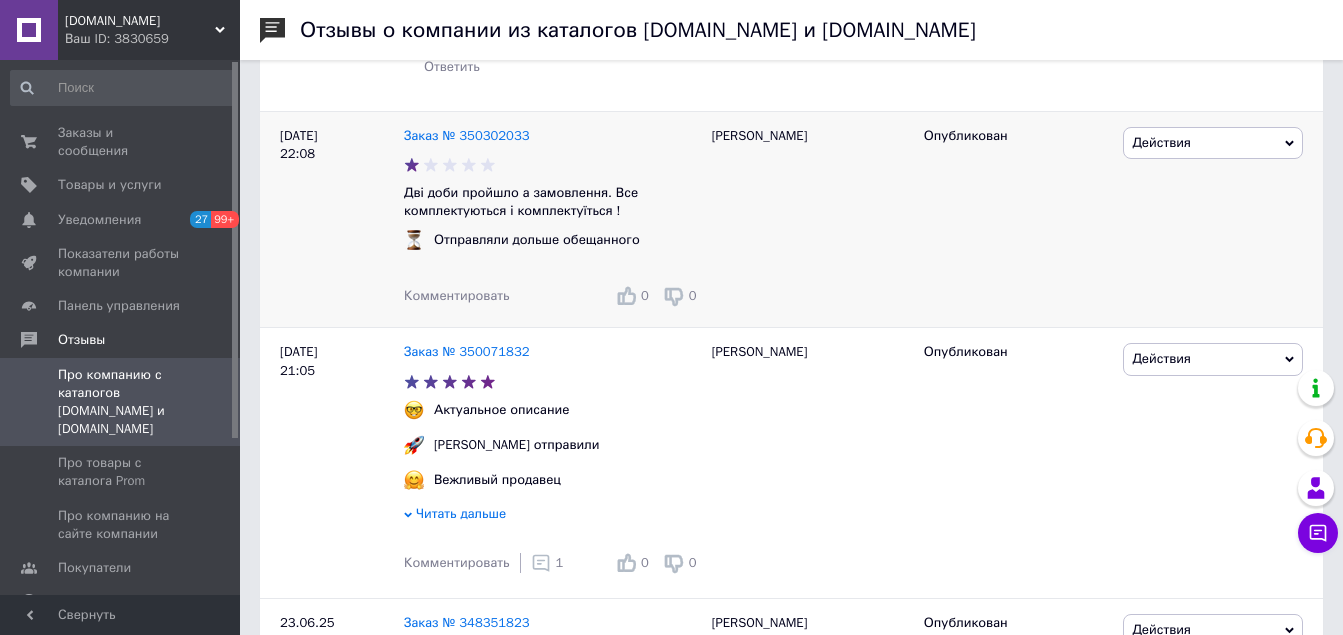click on "Комментировать" at bounding box center [457, 295] 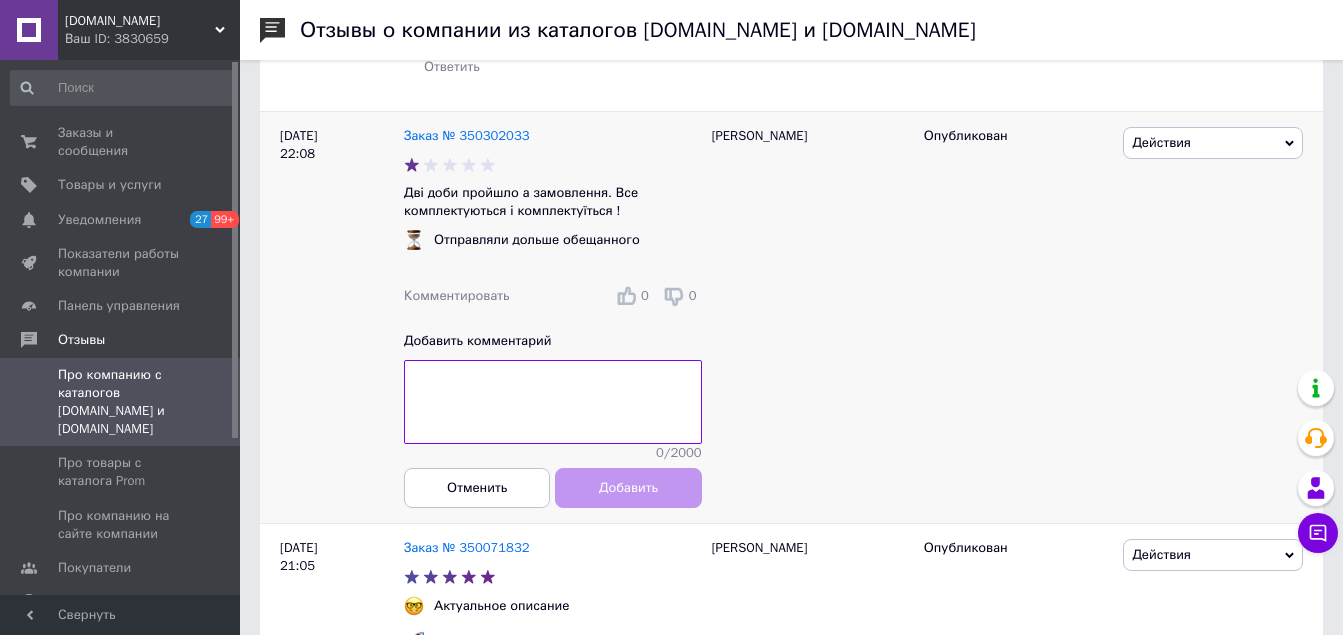 click at bounding box center (553, 403) 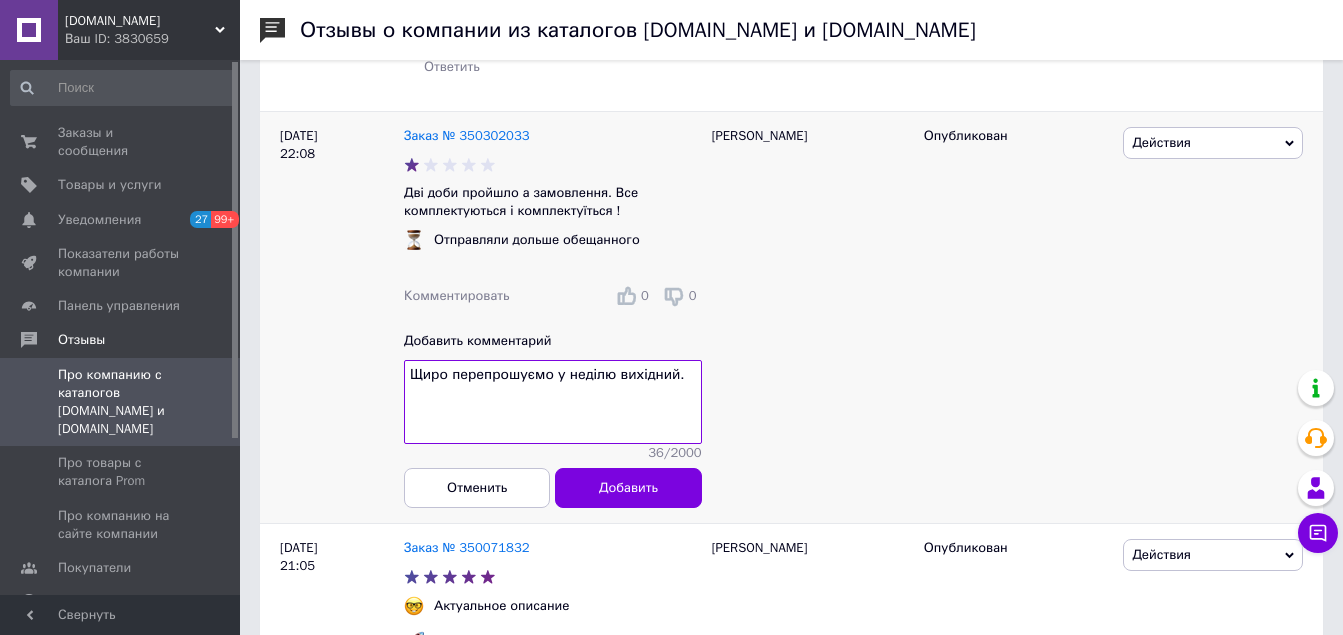 click on "Щиро перепрошуємо у неділю вихідний." at bounding box center [553, 403] 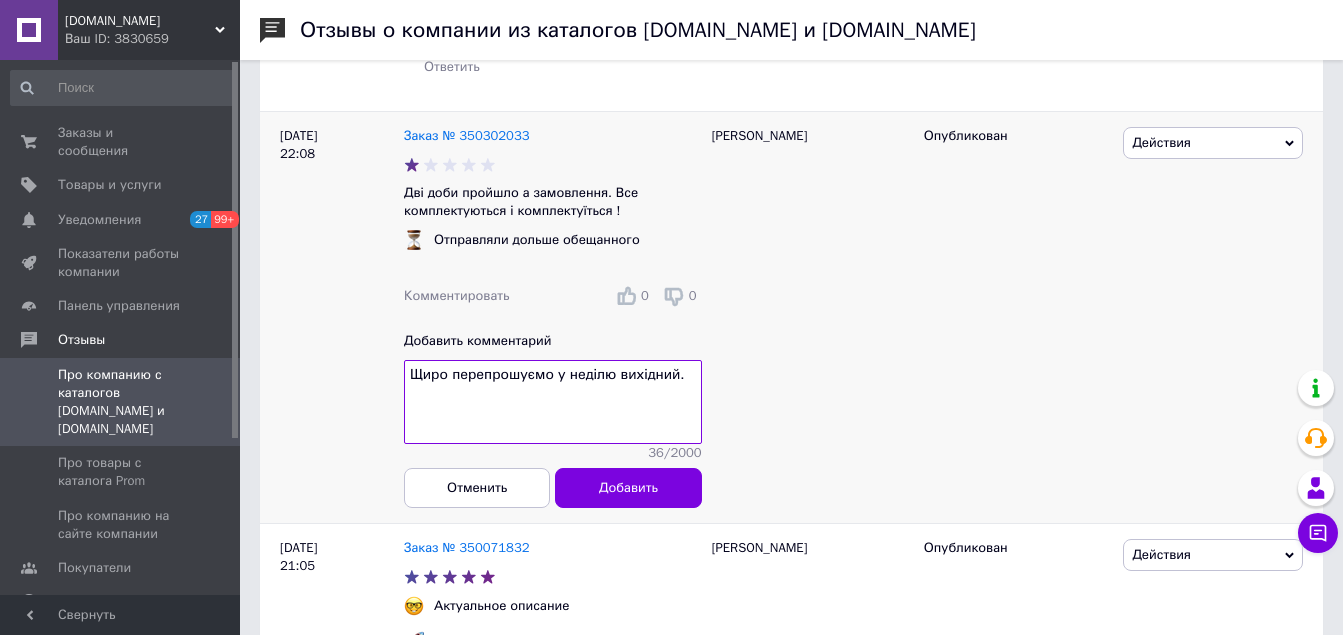 click on "Щиро перепрошуємо у неділю вихідний." at bounding box center (553, 403) 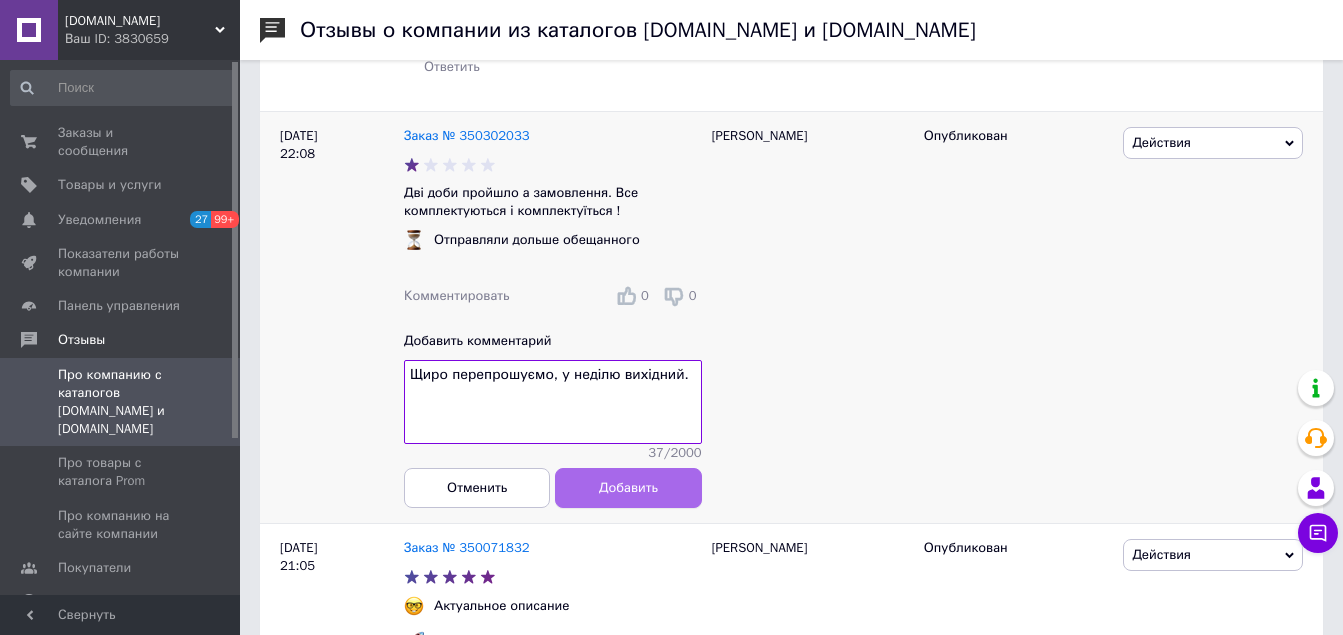 type on "Щиро перепрошуємо, у неділю вихідний." 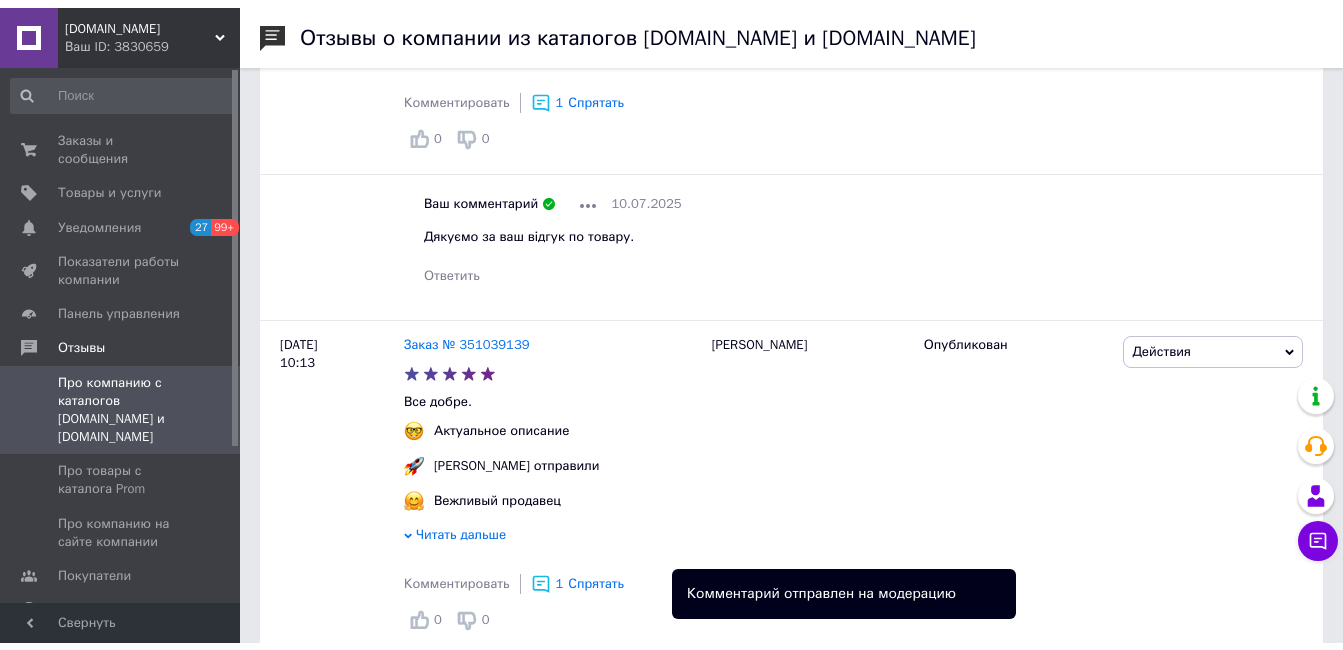 scroll, scrollTop: 0, scrollLeft: 0, axis: both 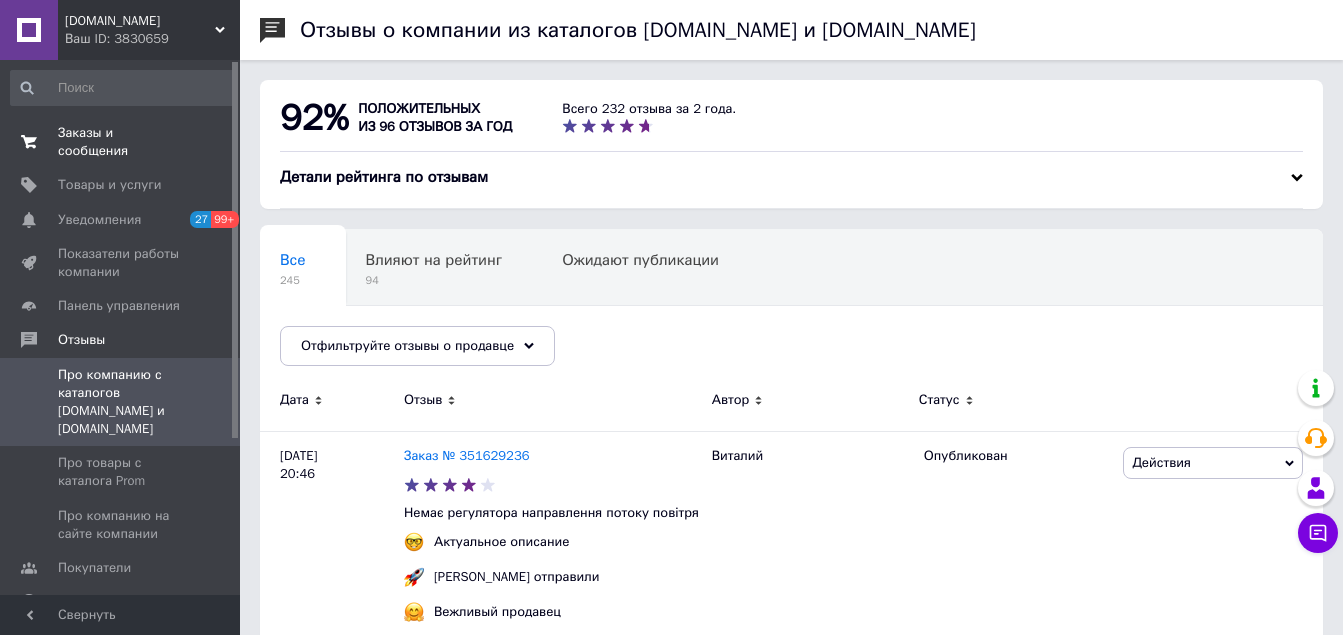 click on "Заказы и сообщения" at bounding box center (121, 142) 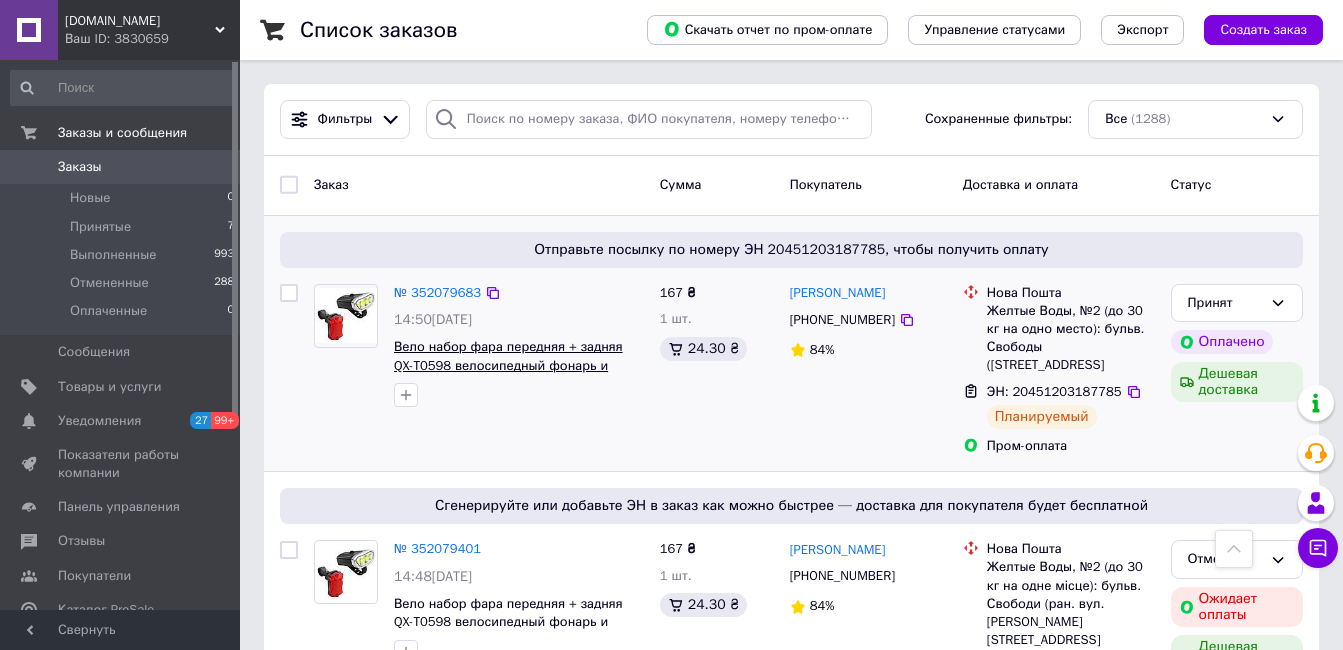 scroll, scrollTop: 863, scrollLeft: 0, axis: vertical 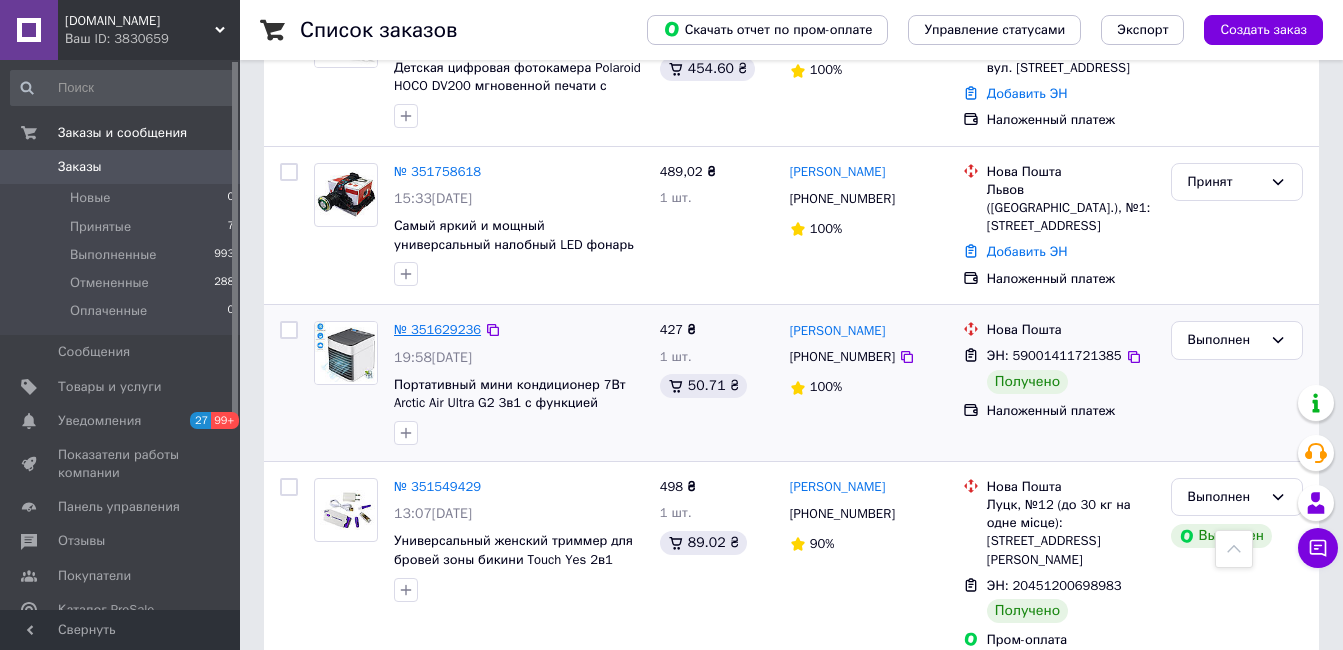 click on "№ 351629236" at bounding box center [437, 329] 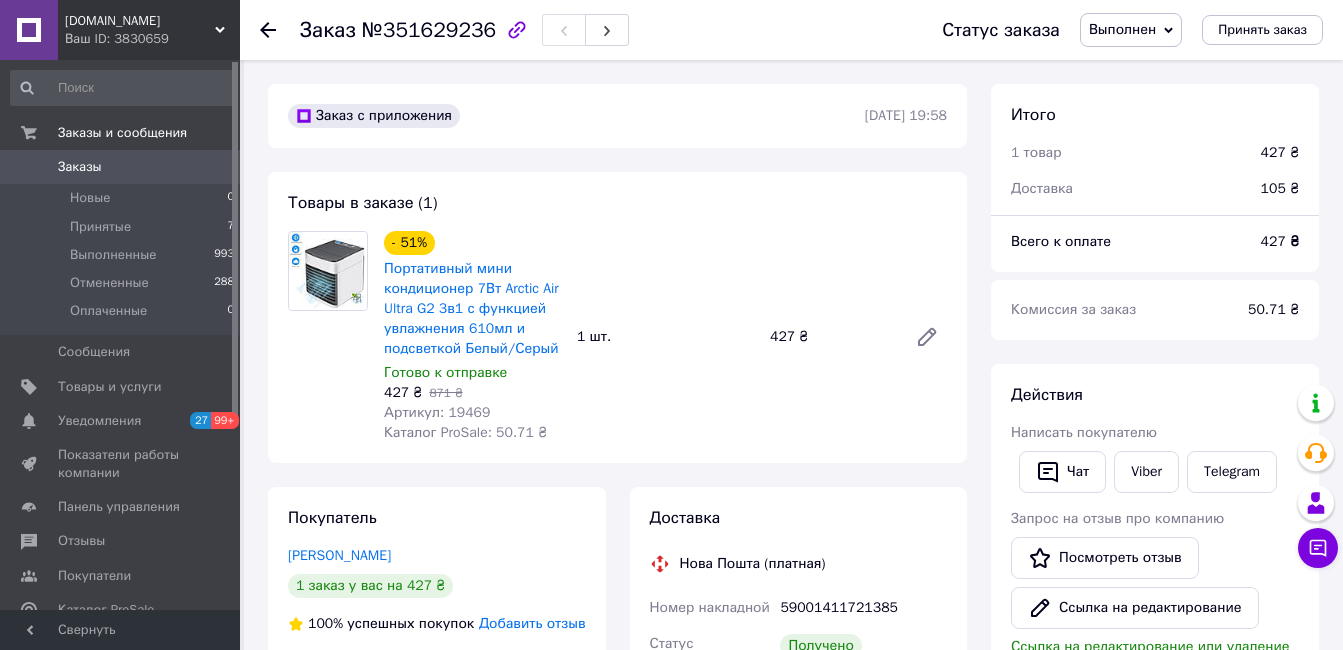 scroll, scrollTop: 100, scrollLeft: 0, axis: vertical 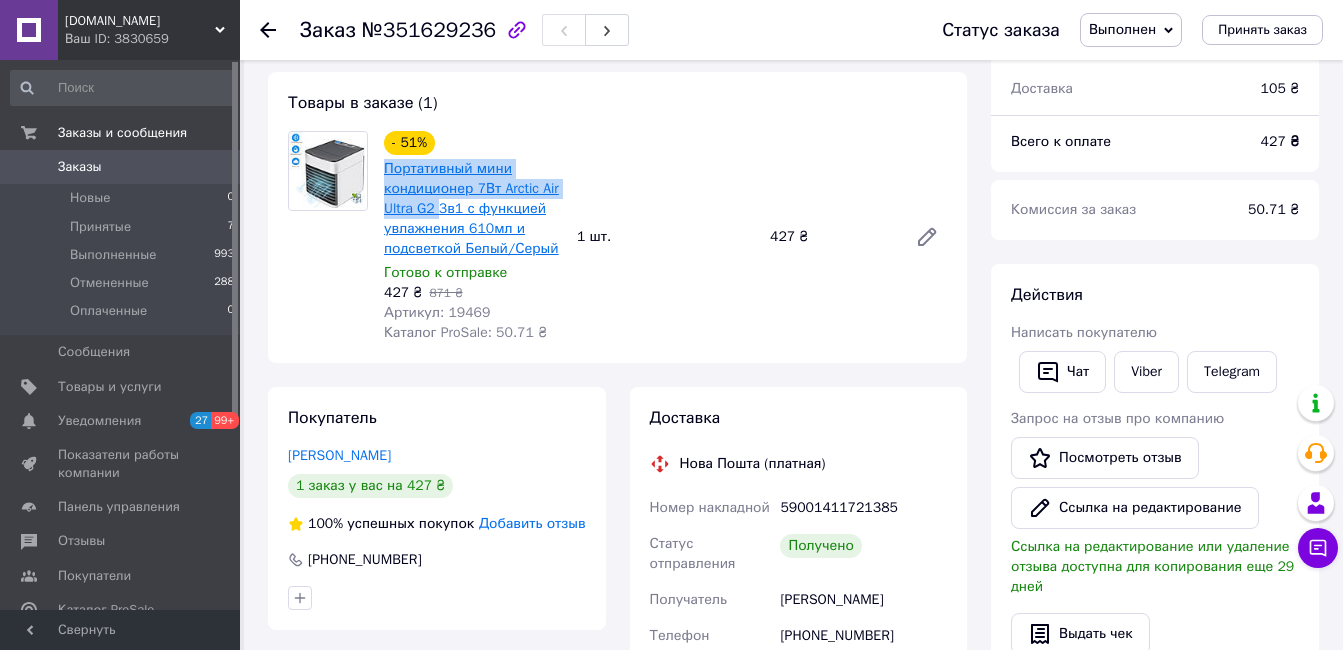 drag, startPoint x: 381, startPoint y: 169, endPoint x: 437, endPoint y: 212, distance: 70.60453 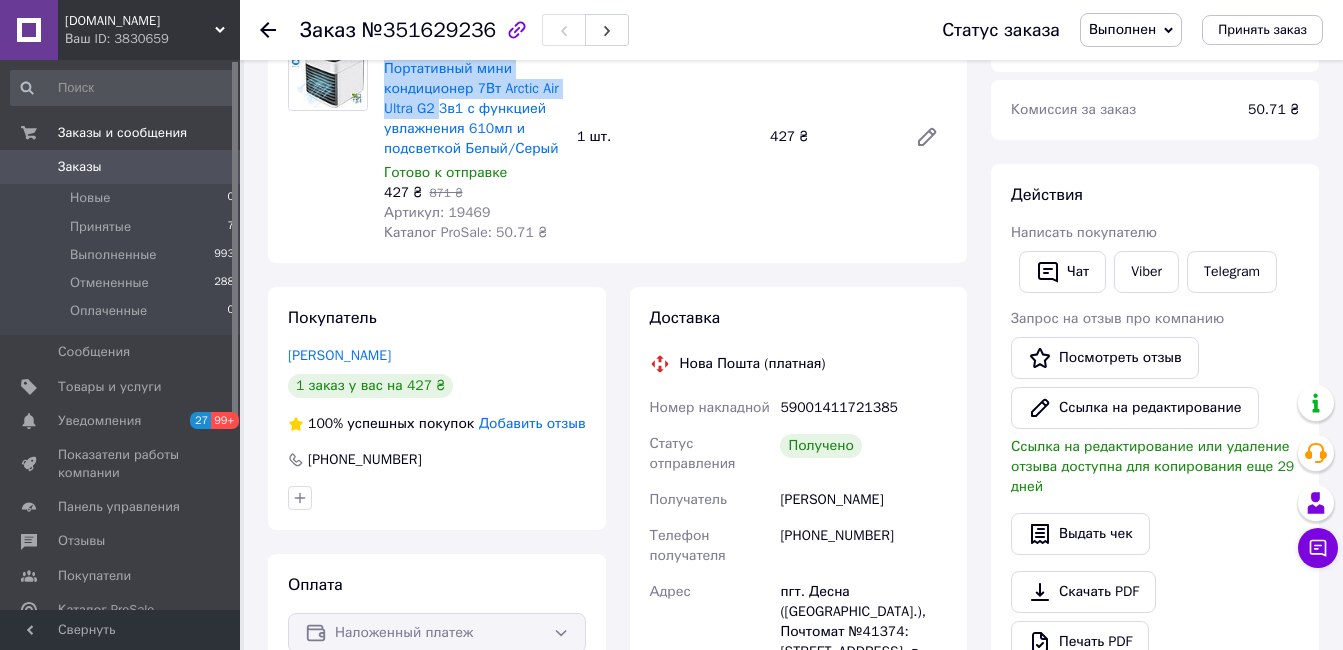 scroll, scrollTop: 0, scrollLeft: 0, axis: both 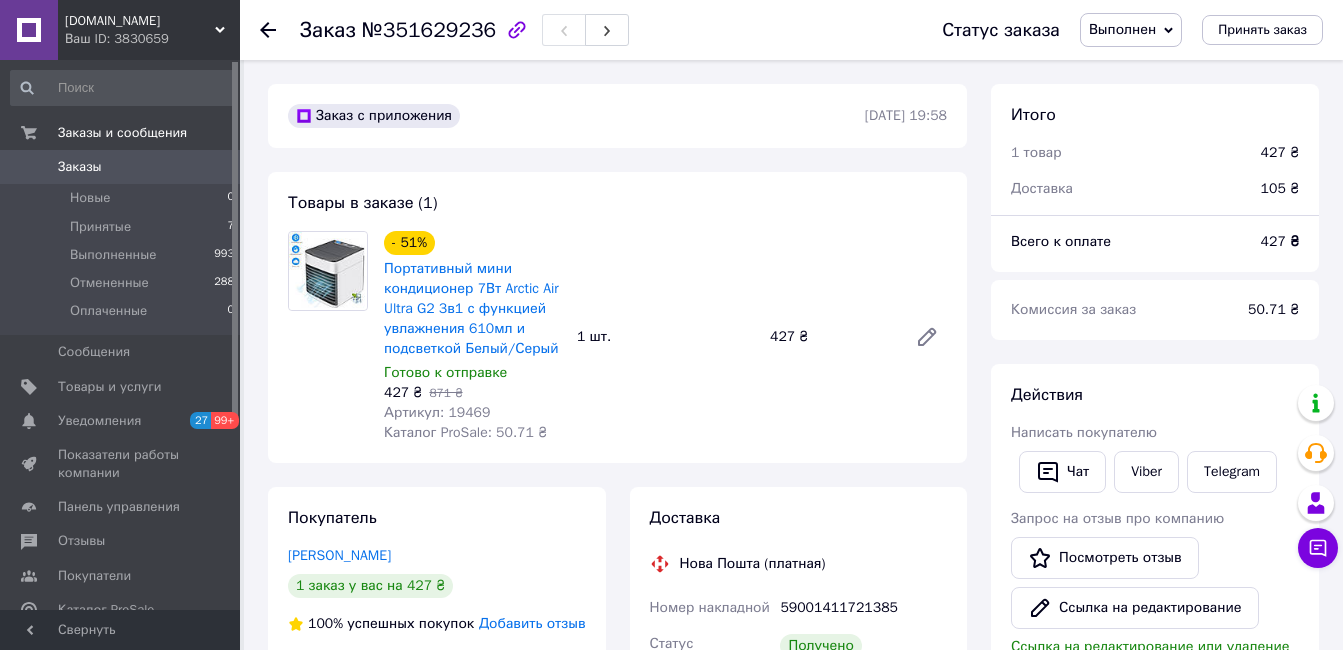 click 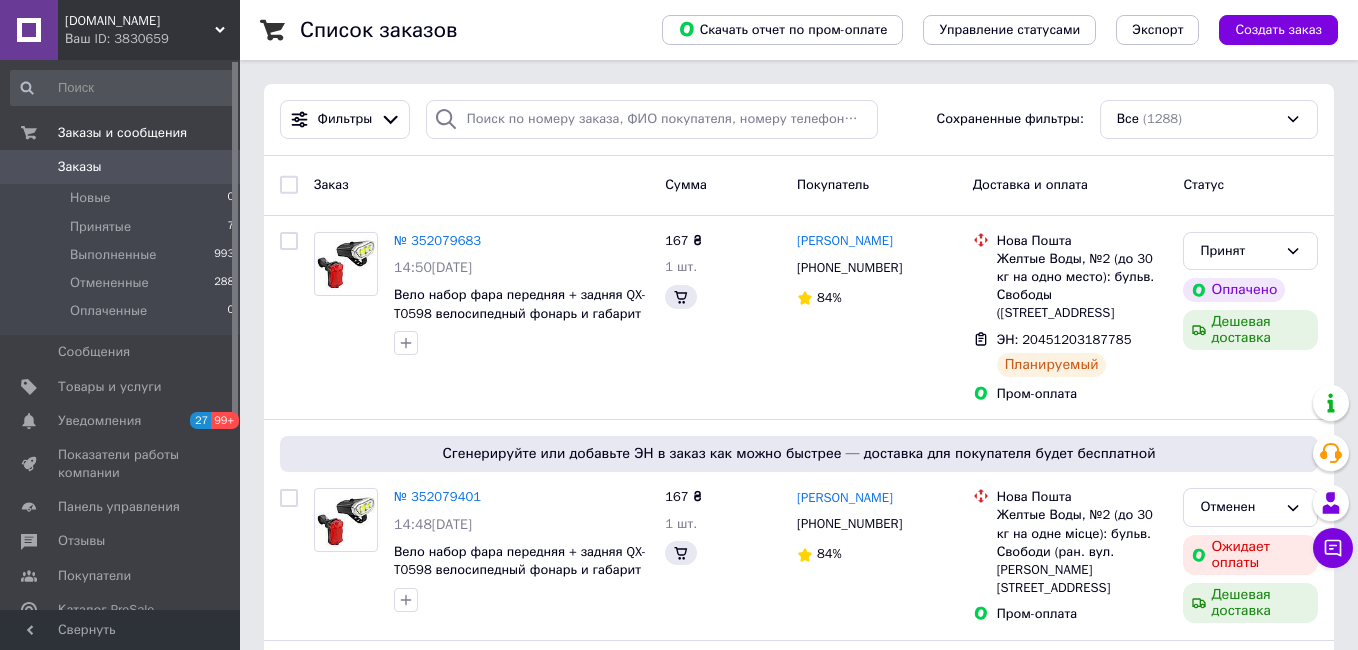 click on "Отзывы" at bounding box center (81, 541) 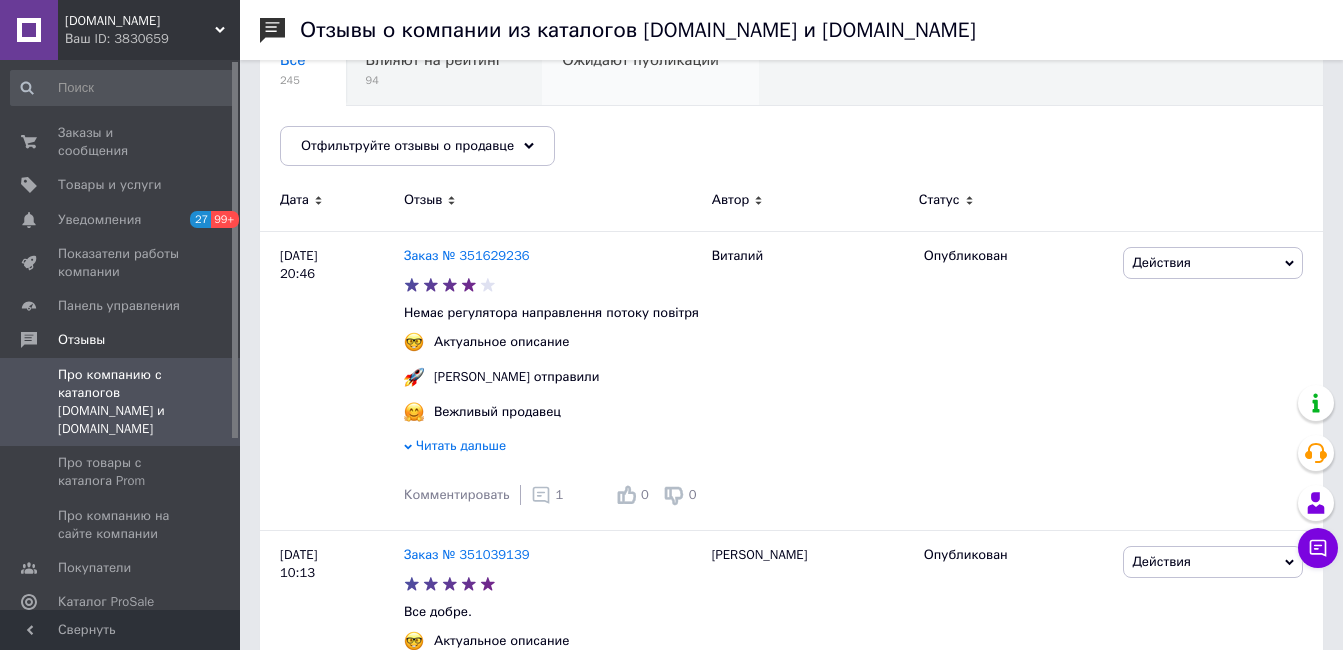 scroll, scrollTop: 0, scrollLeft: 0, axis: both 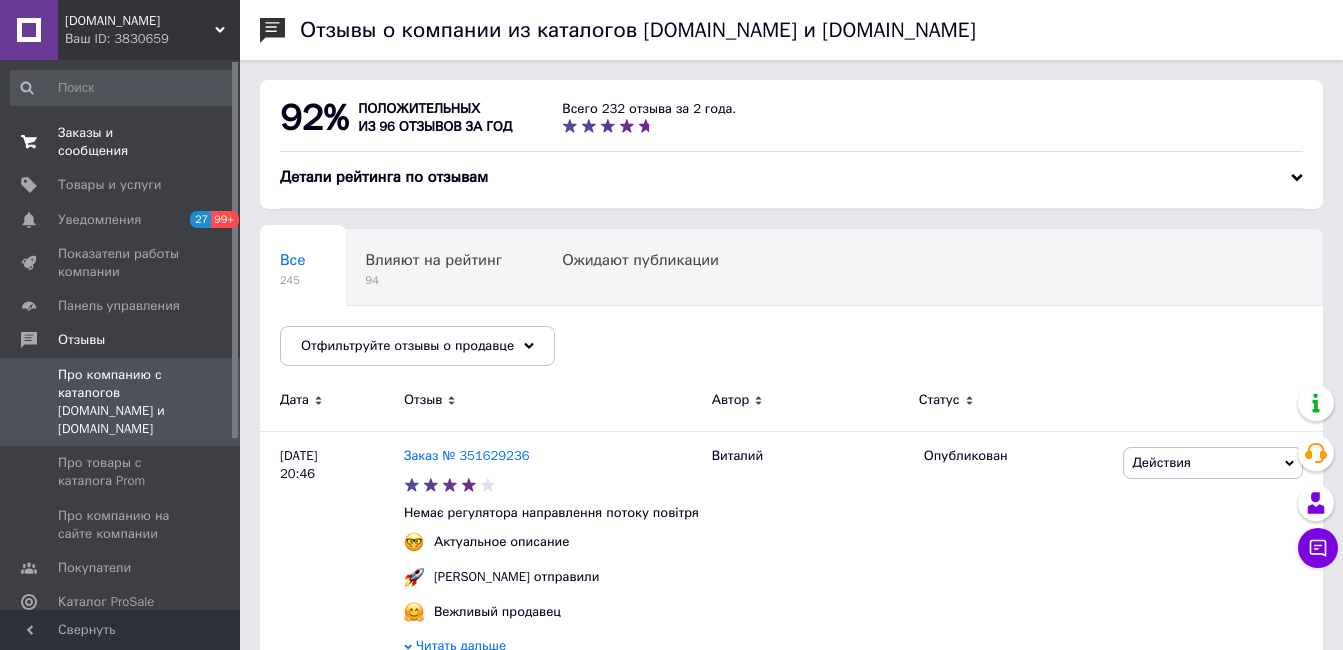 click on "Заказы и сообщения" at bounding box center (121, 142) 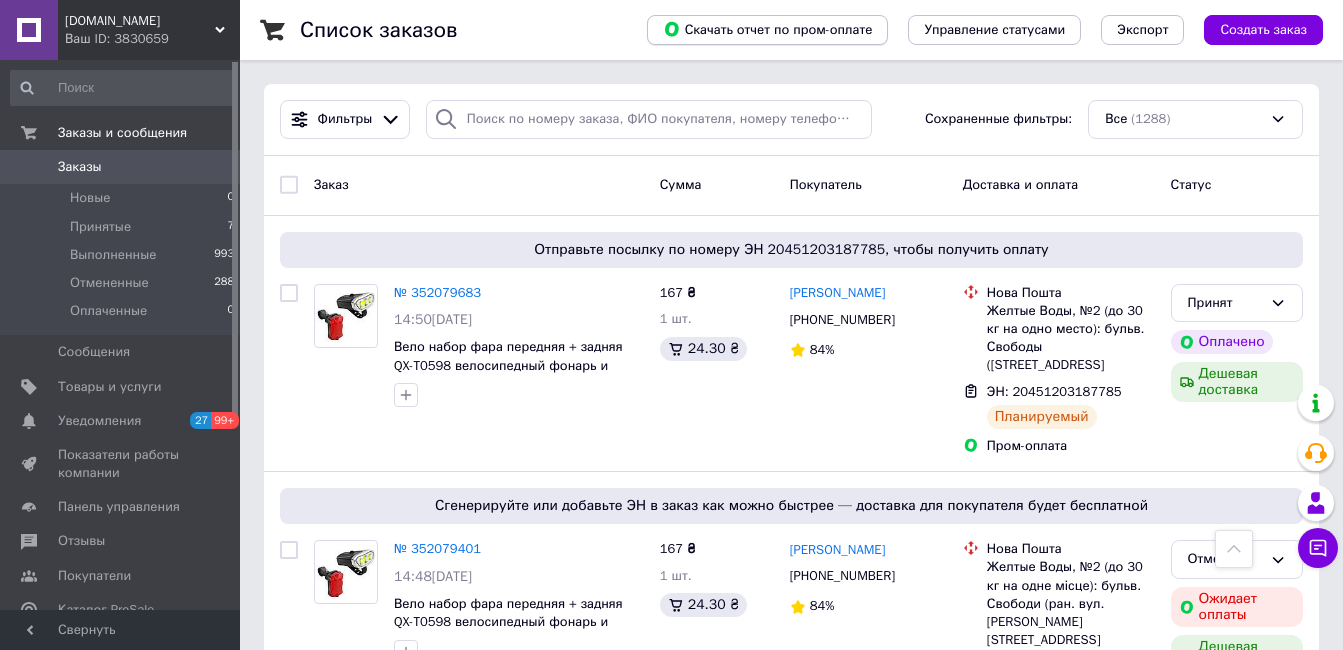 scroll, scrollTop: 1393, scrollLeft: 0, axis: vertical 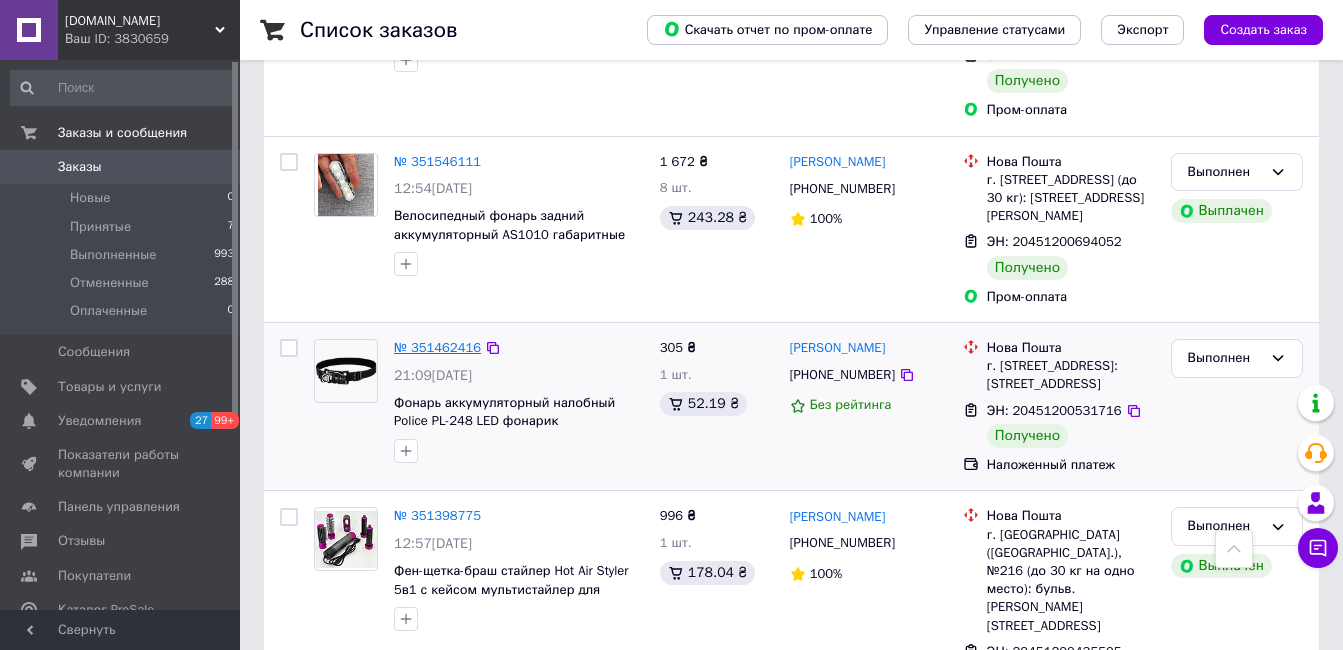 click on "№ 351462416" at bounding box center (437, 347) 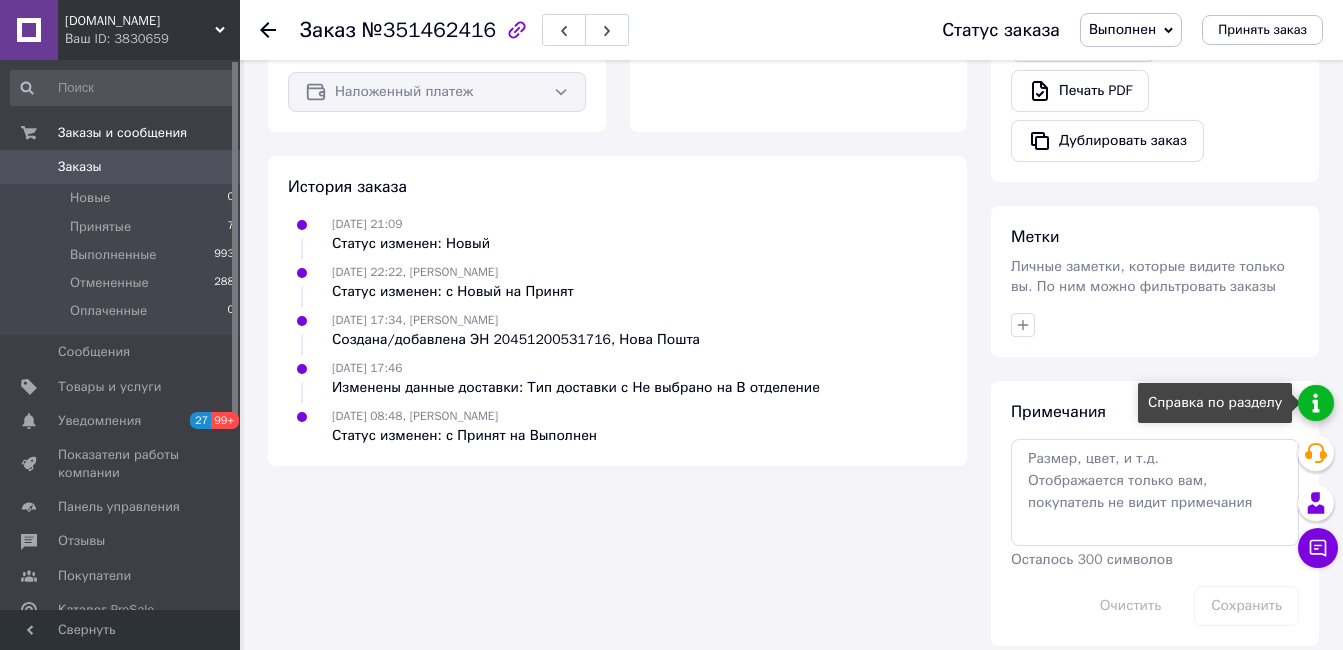 scroll, scrollTop: 0, scrollLeft: 0, axis: both 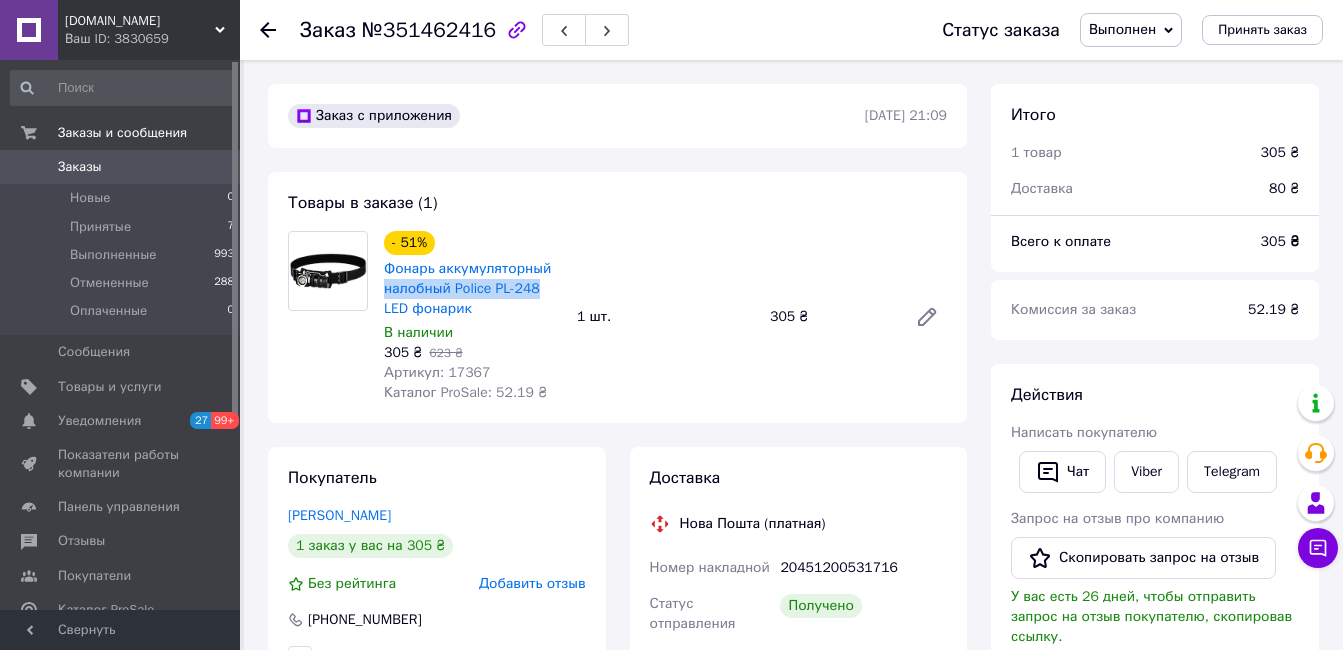drag, startPoint x: 376, startPoint y: 291, endPoint x: 539, endPoint y: 290, distance: 163.00307 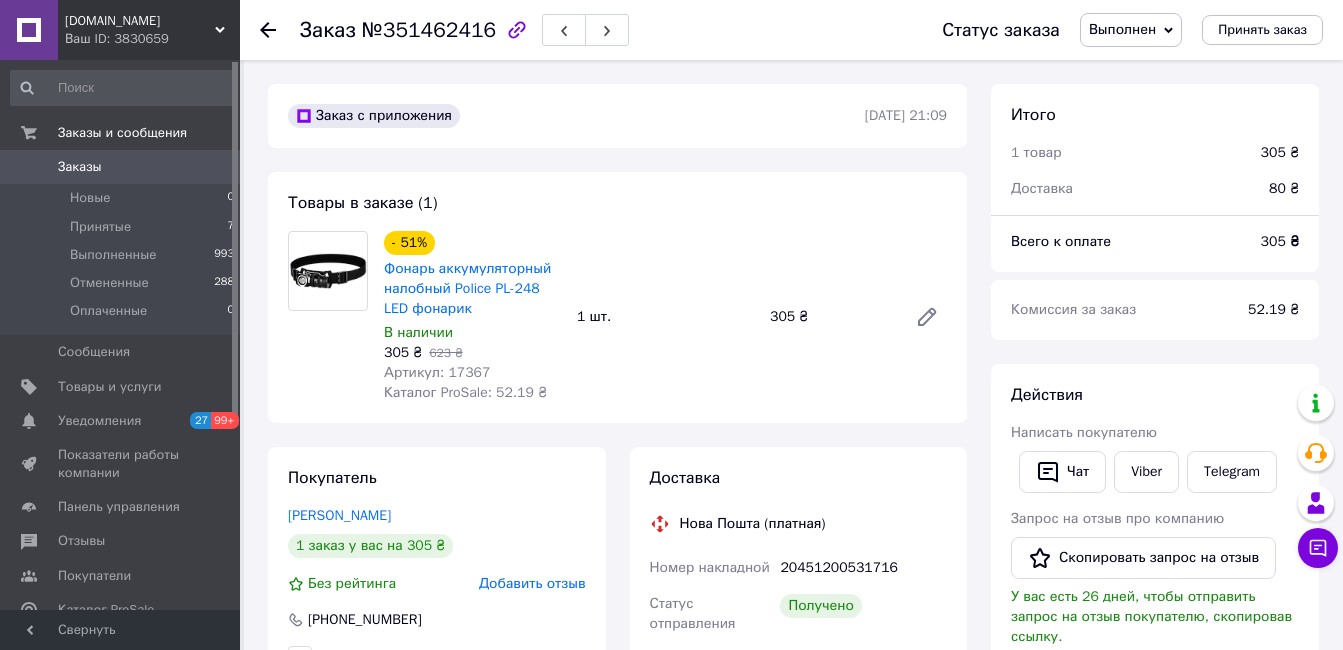 scroll, scrollTop: 200, scrollLeft: 0, axis: vertical 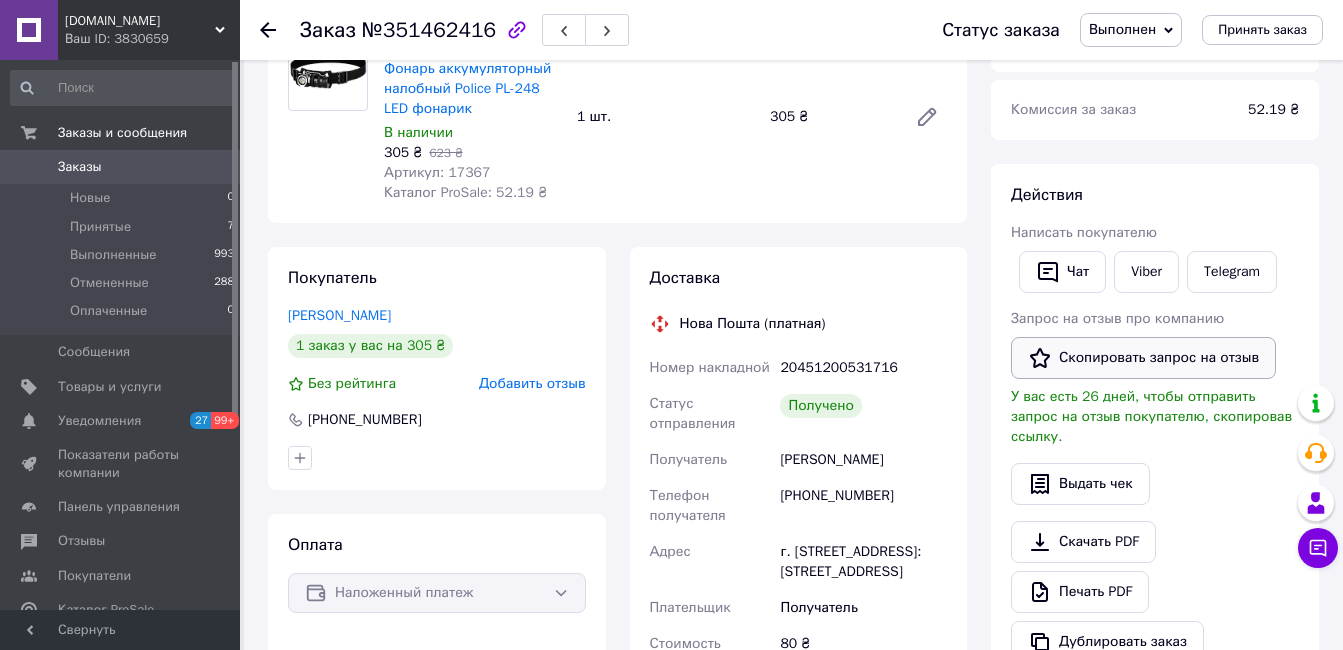 click on "Скопировать запрос на отзыв" at bounding box center (1143, 358) 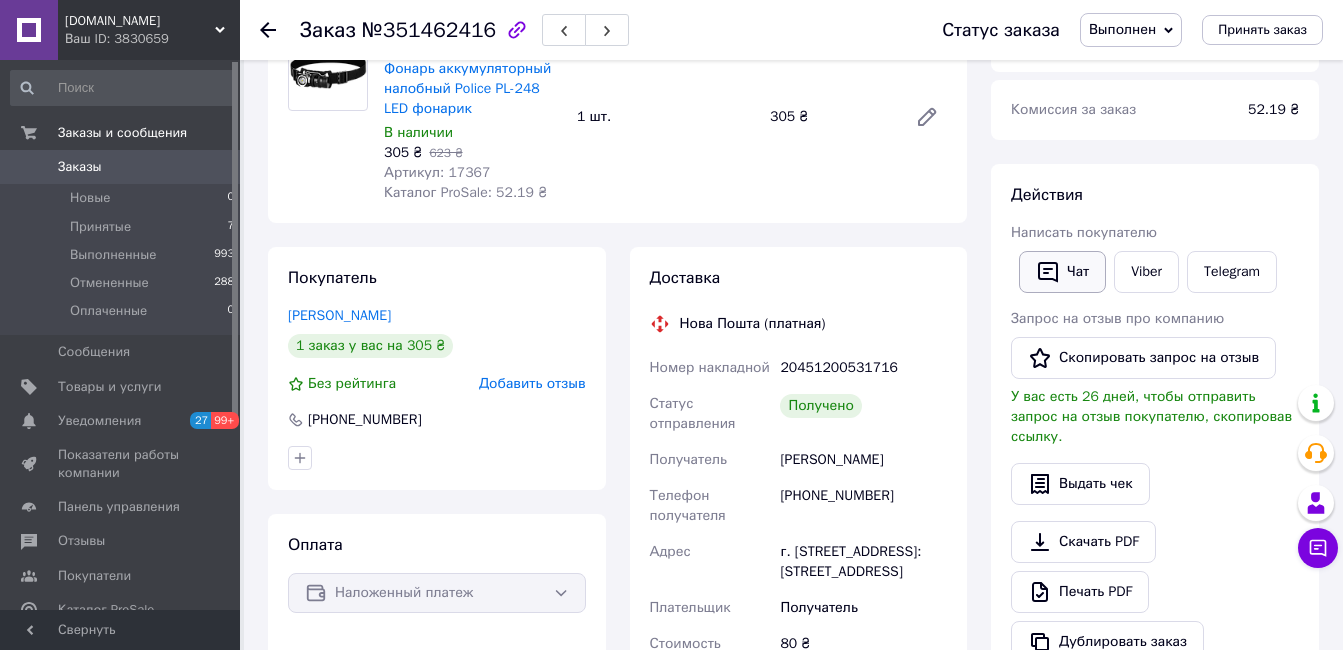 click on "Чат" at bounding box center [1062, 272] 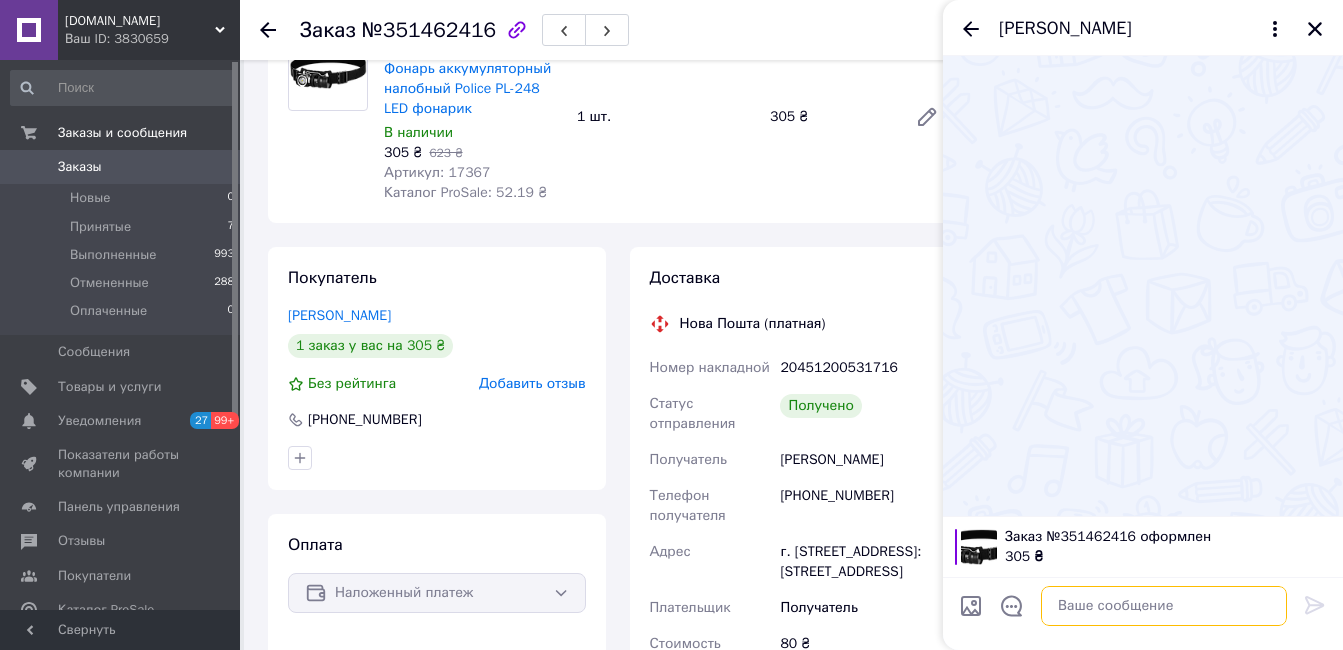click at bounding box center [1164, 606] 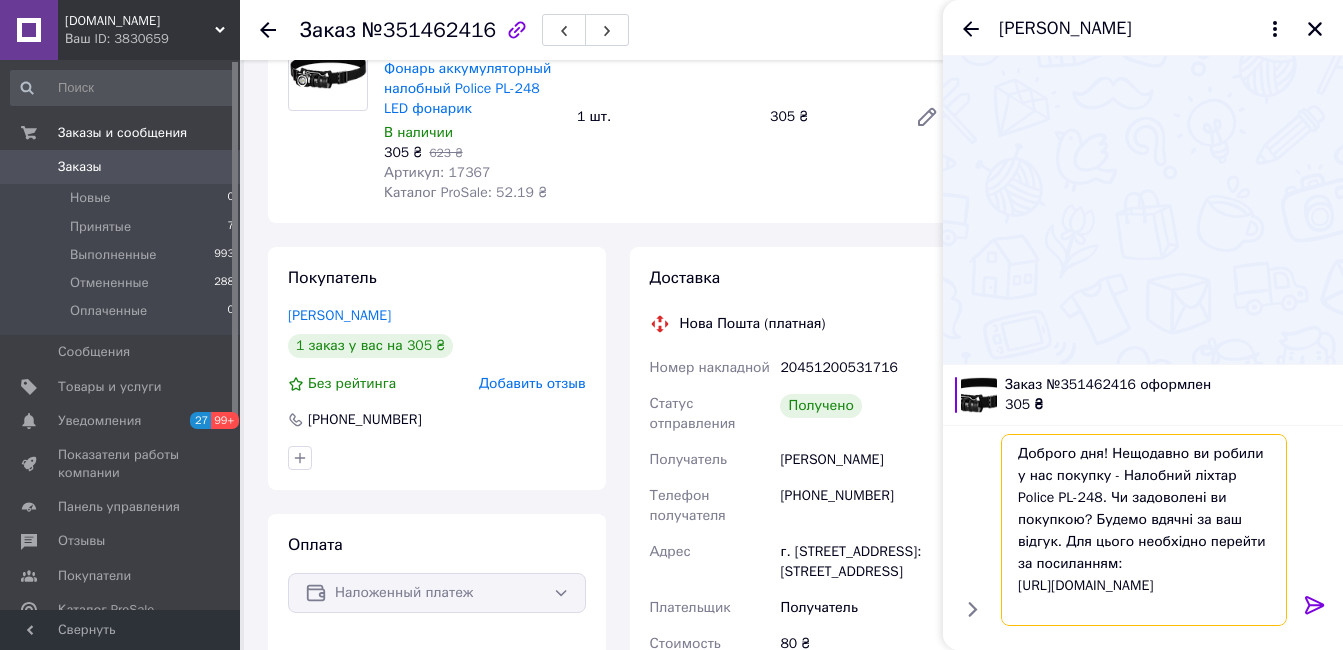type on "Доброго дня! Нещодавно ви робили у нас покупку - Налобний ліхтар Police PL-248. Чи задоволені ви покупкою? Будемо вдячні за ваш відгук. Для цього необхідно перейти за посиланням:
[URL][DOMAIN_NAME]" 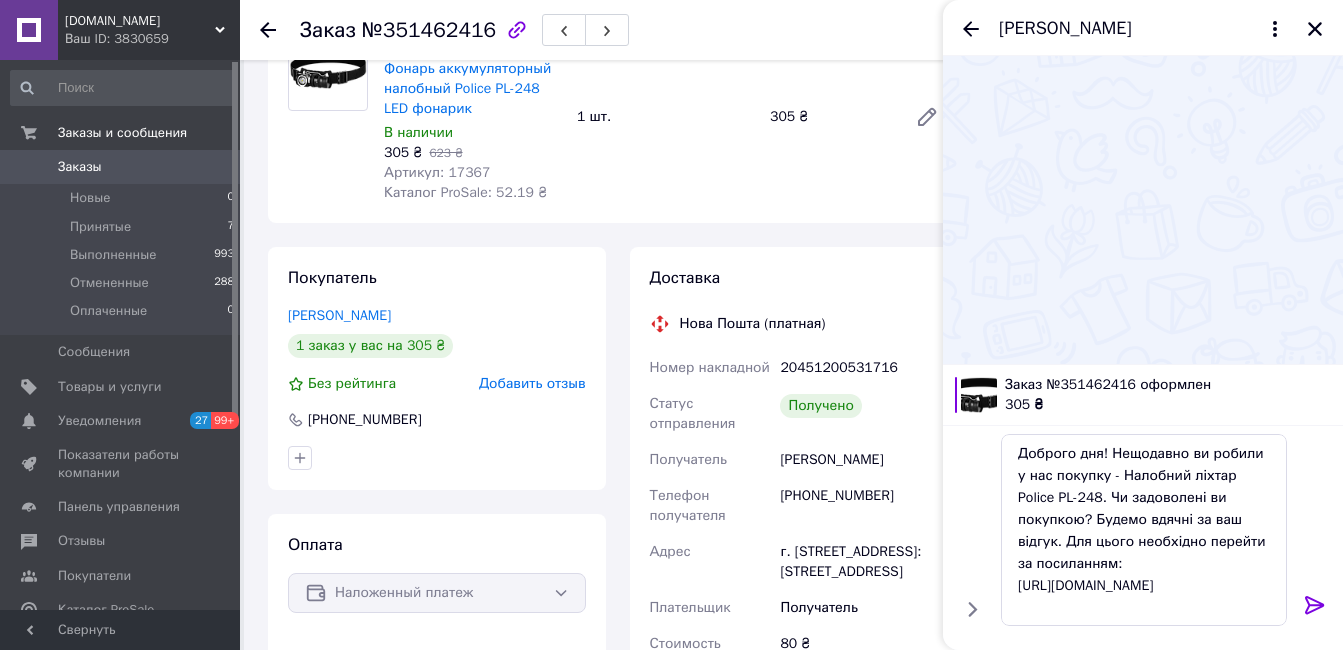 click 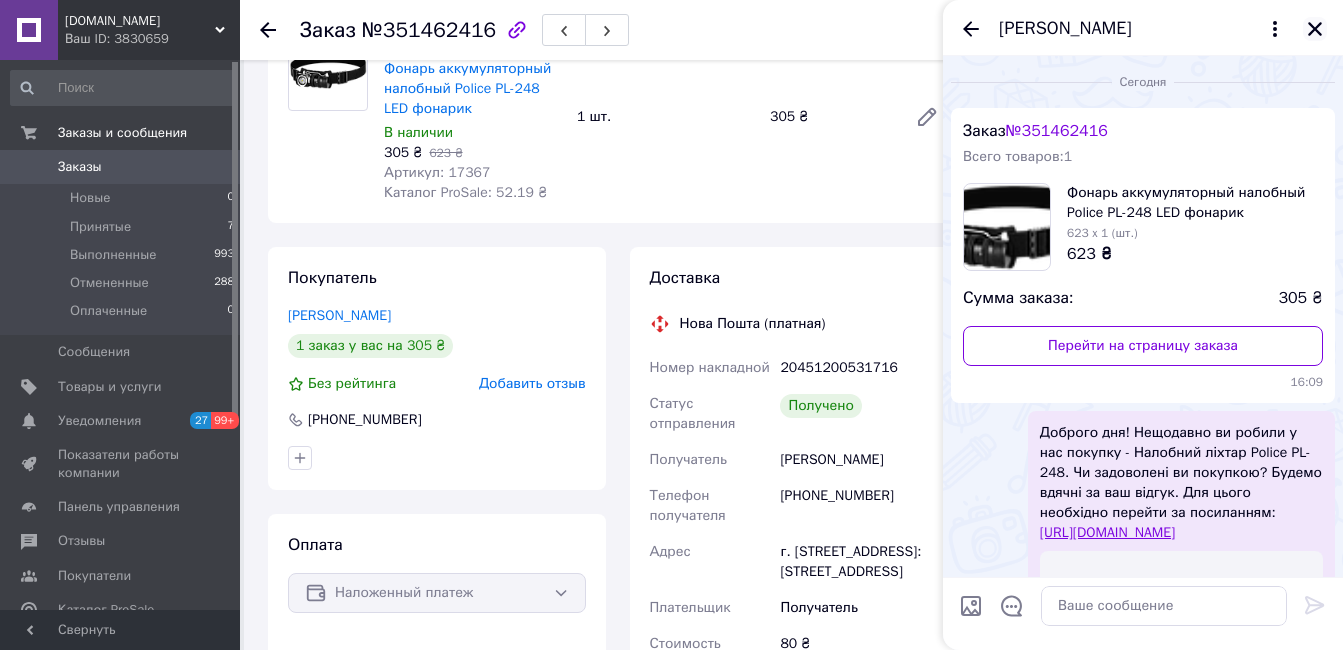 click 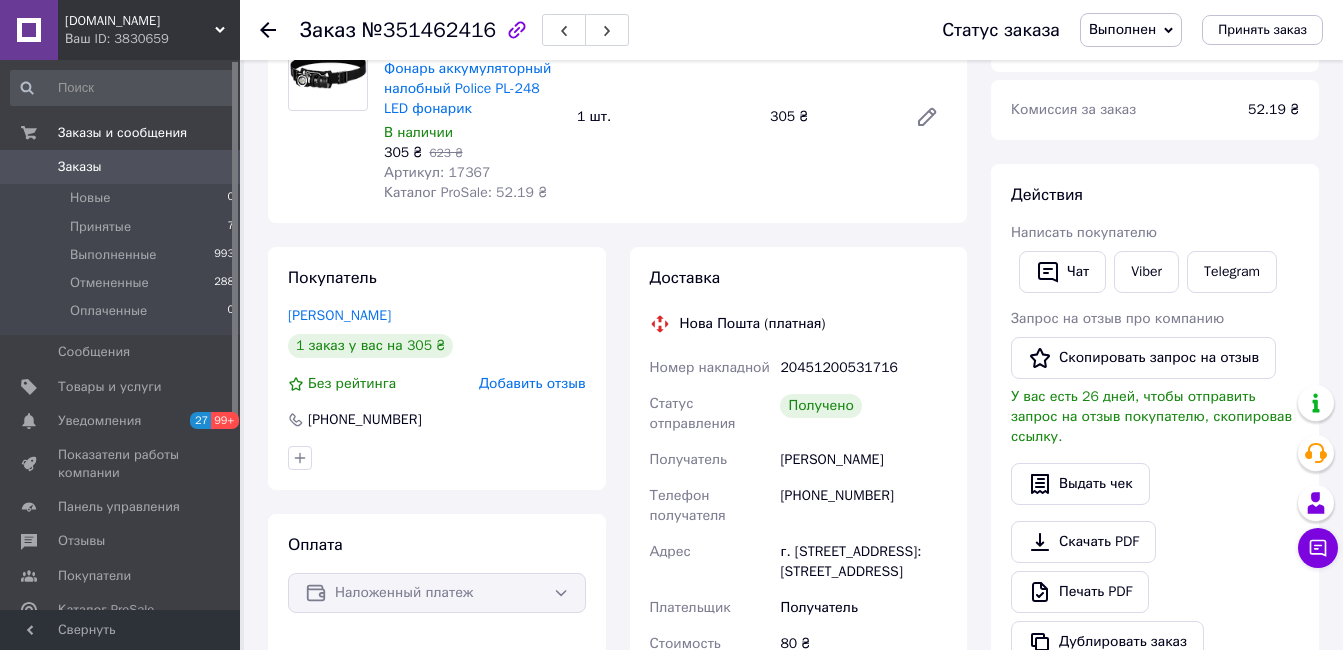 click 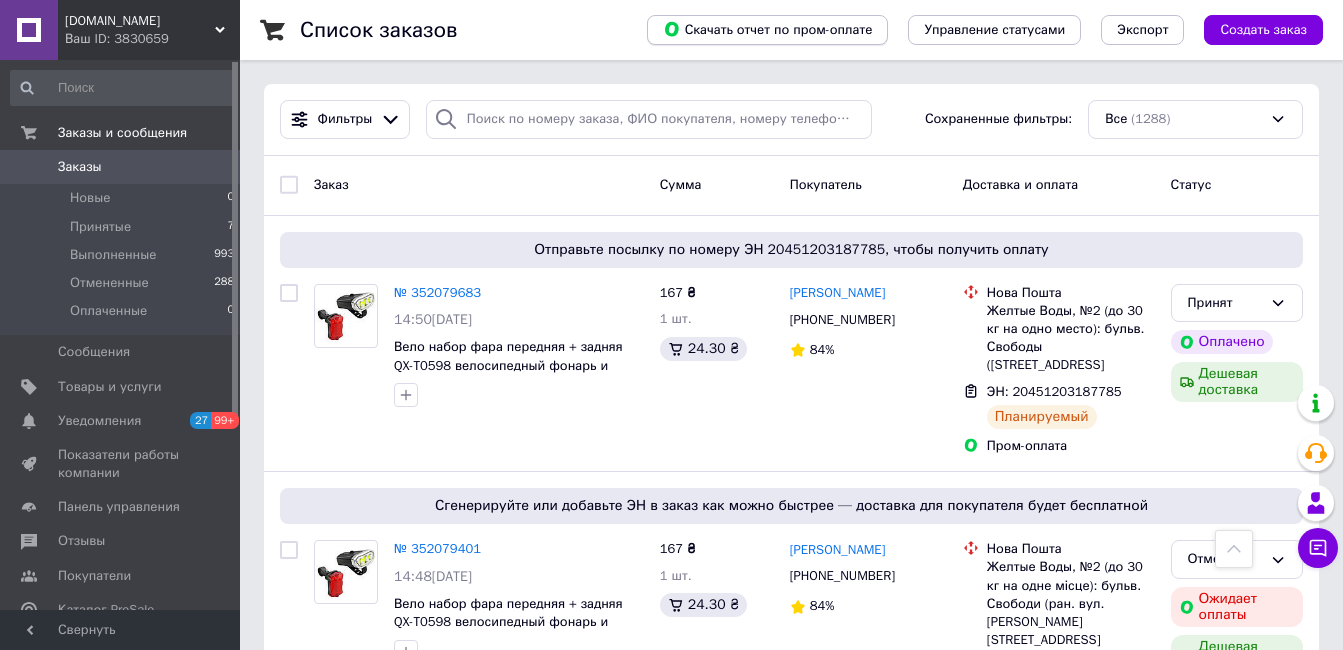 scroll, scrollTop: 1580, scrollLeft: 0, axis: vertical 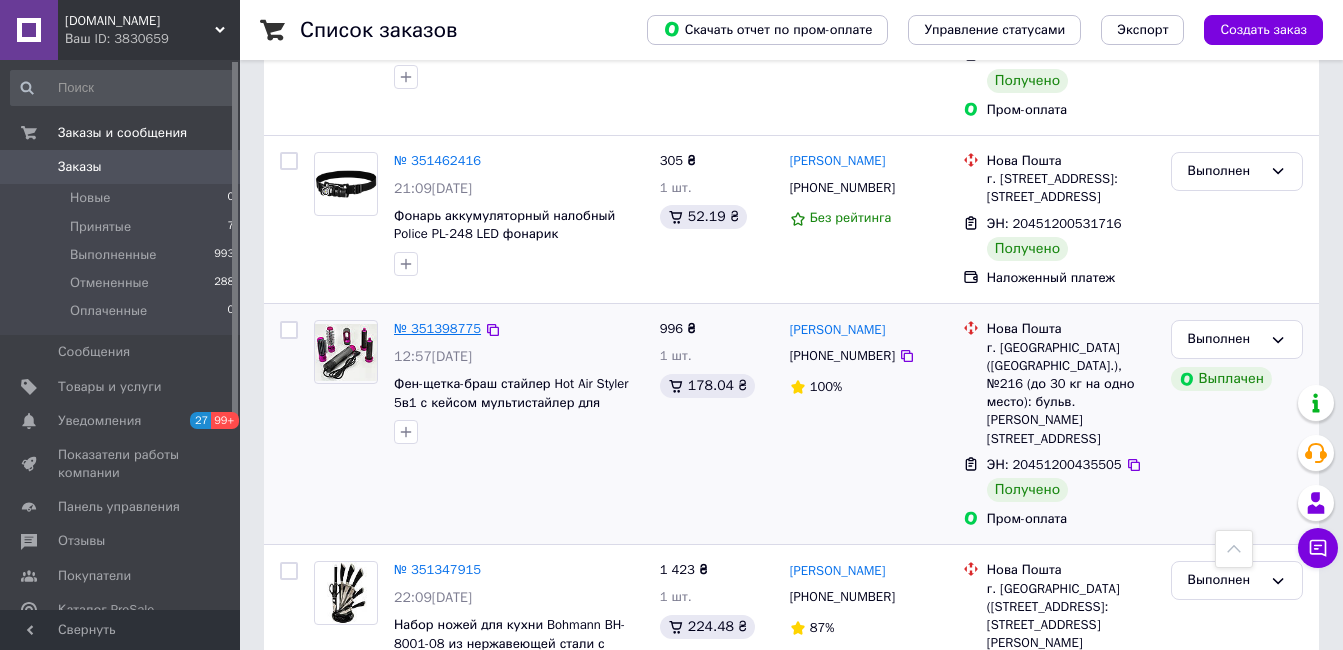 click on "№ 351398775" at bounding box center [437, 328] 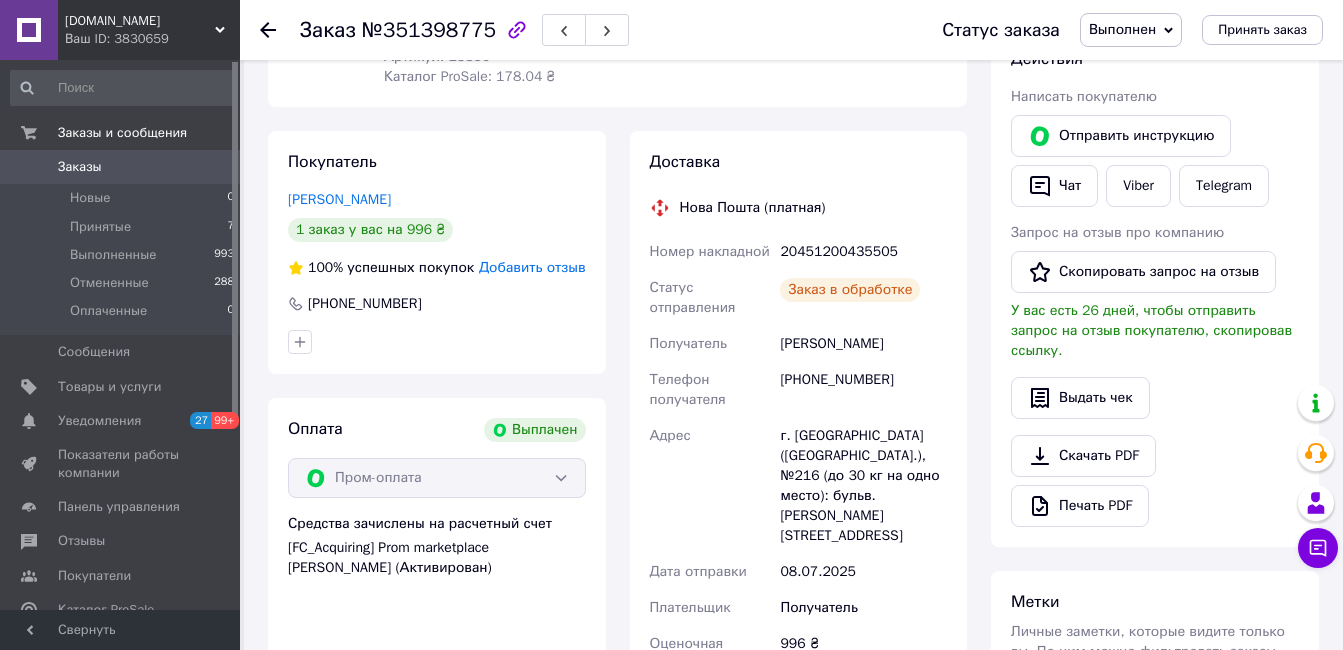 scroll, scrollTop: 1187, scrollLeft: 0, axis: vertical 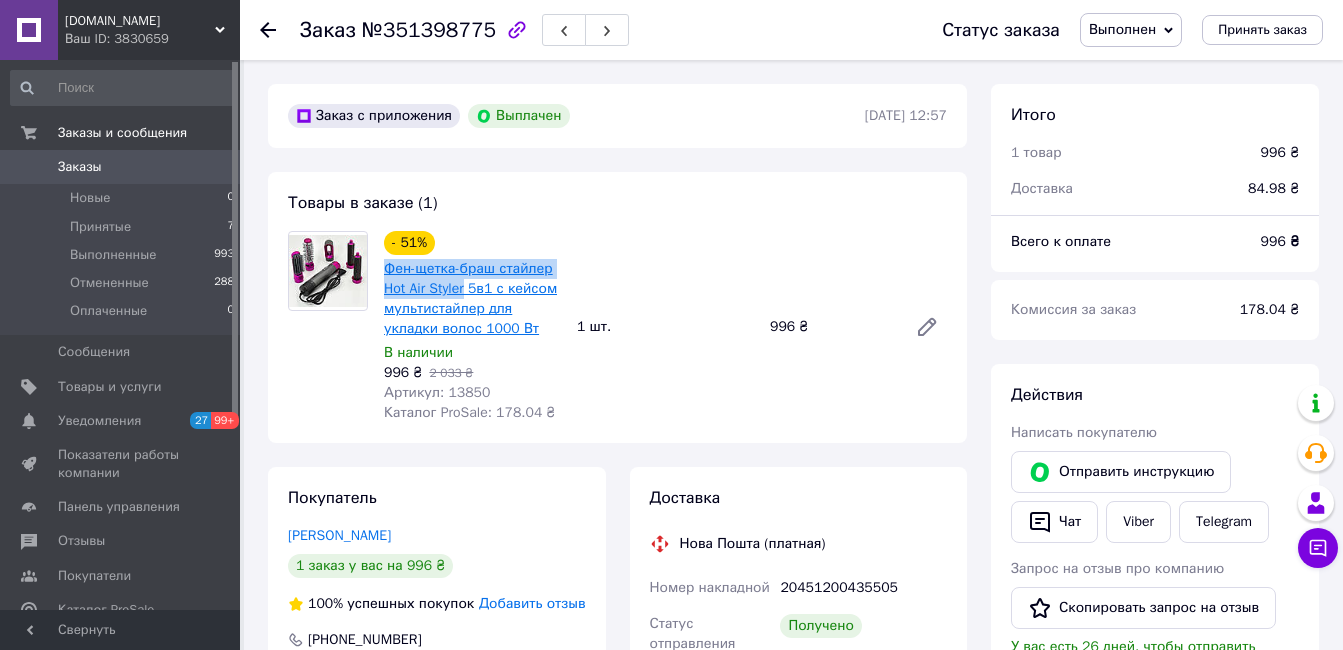 drag, startPoint x: 380, startPoint y: 270, endPoint x: 466, endPoint y: 292, distance: 88.76936 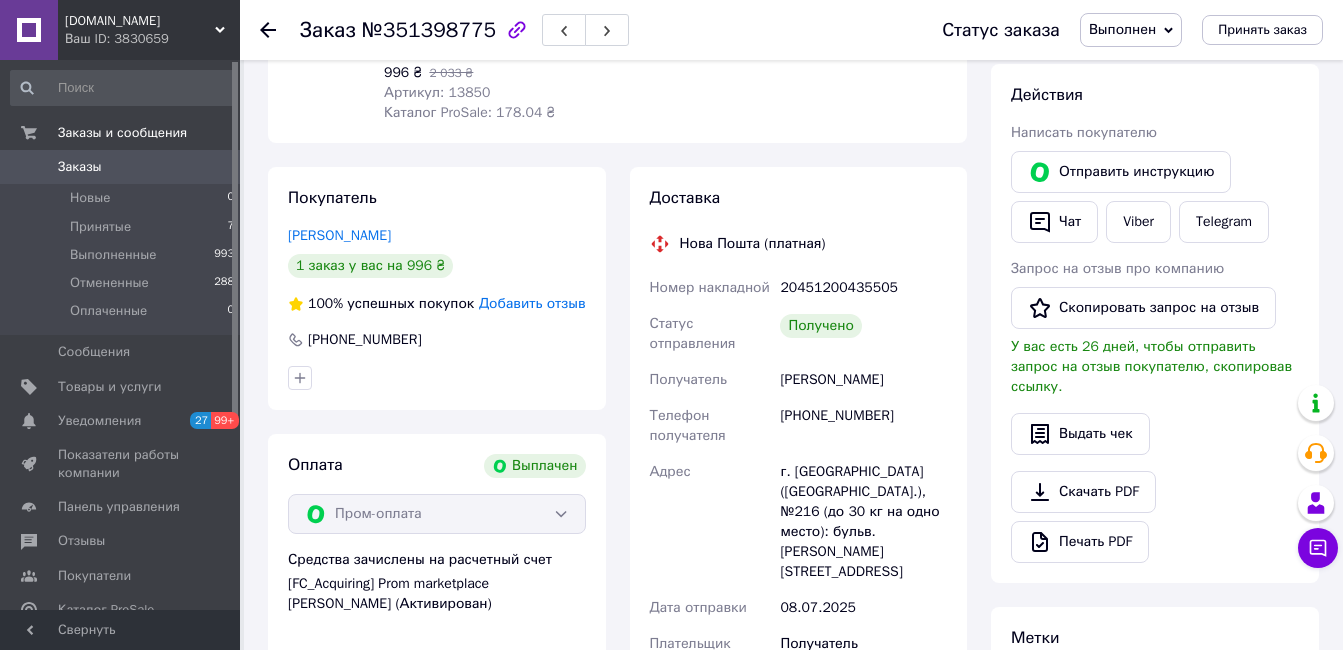 scroll, scrollTop: 100, scrollLeft: 0, axis: vertical 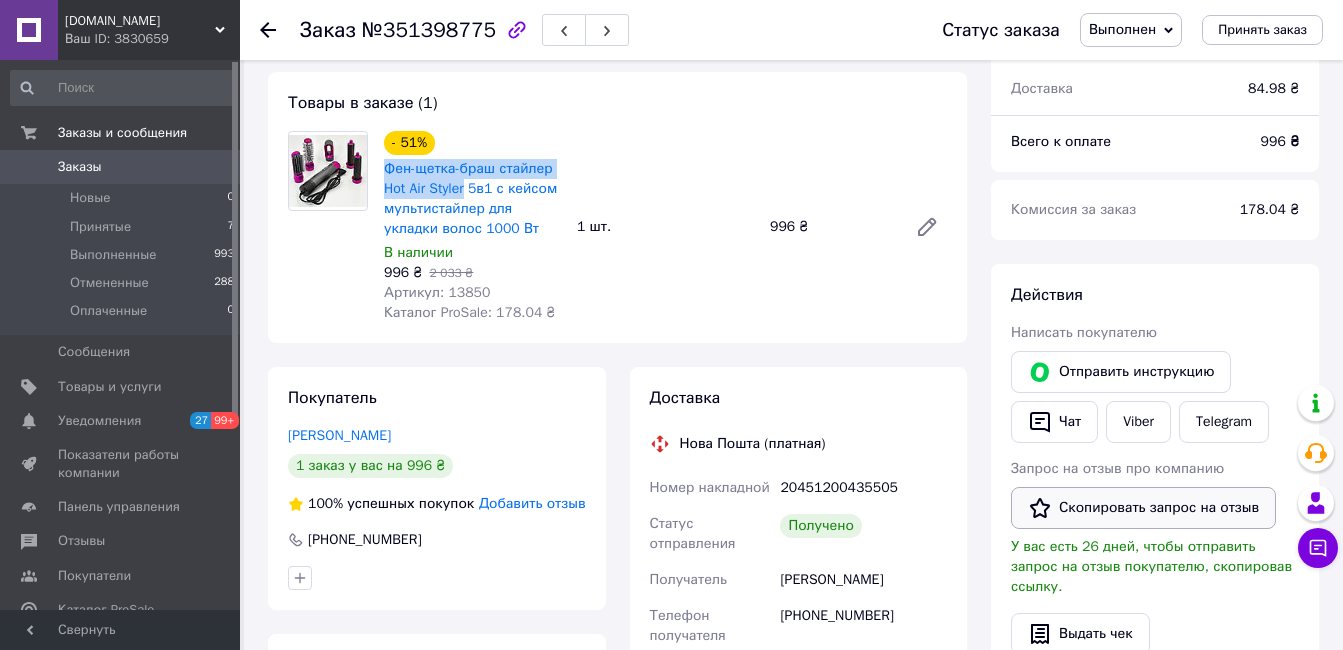click on "Скопировать запрос на отзыв" at bounding box center (1143, 508) 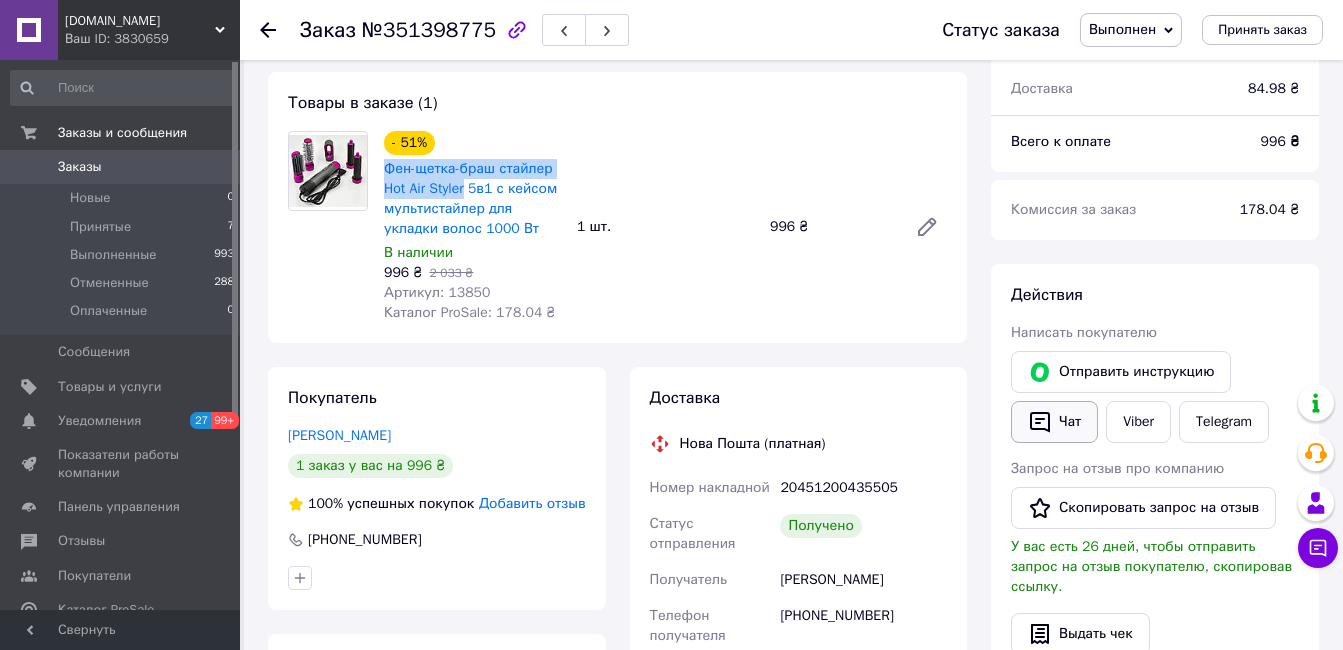 click on "Чат" at bounding box center [1054, 422] 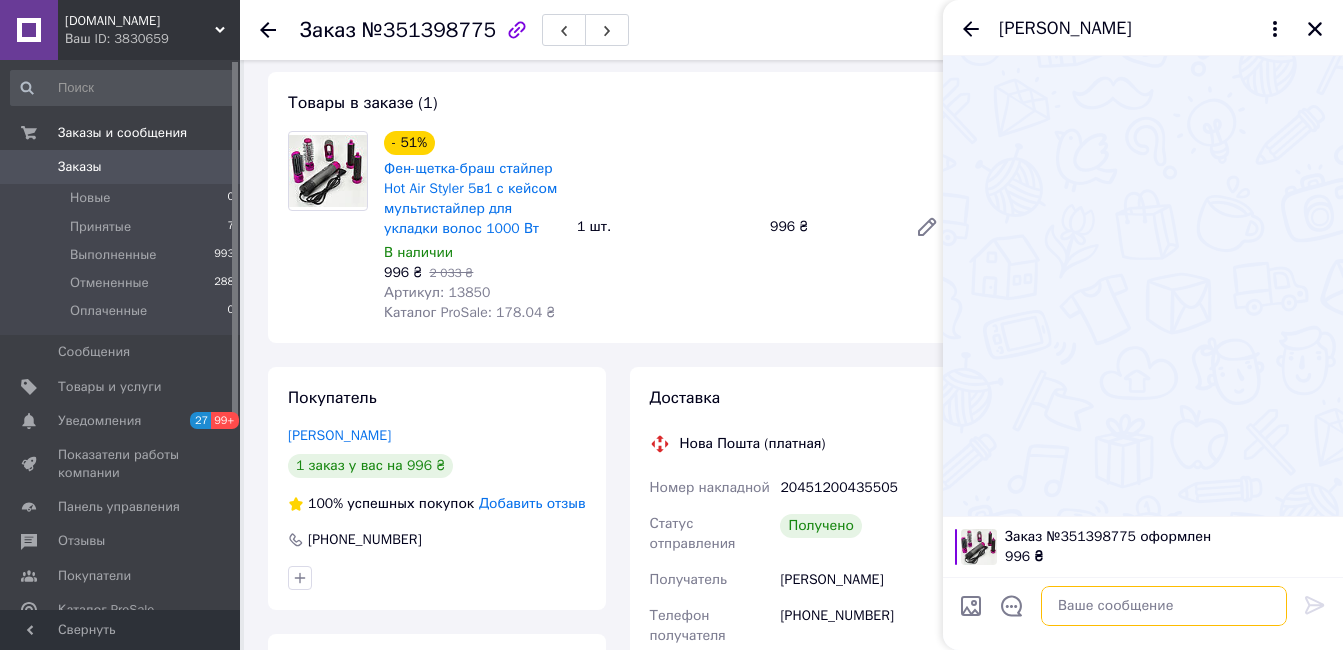 click at bounding box center [1164, 606] 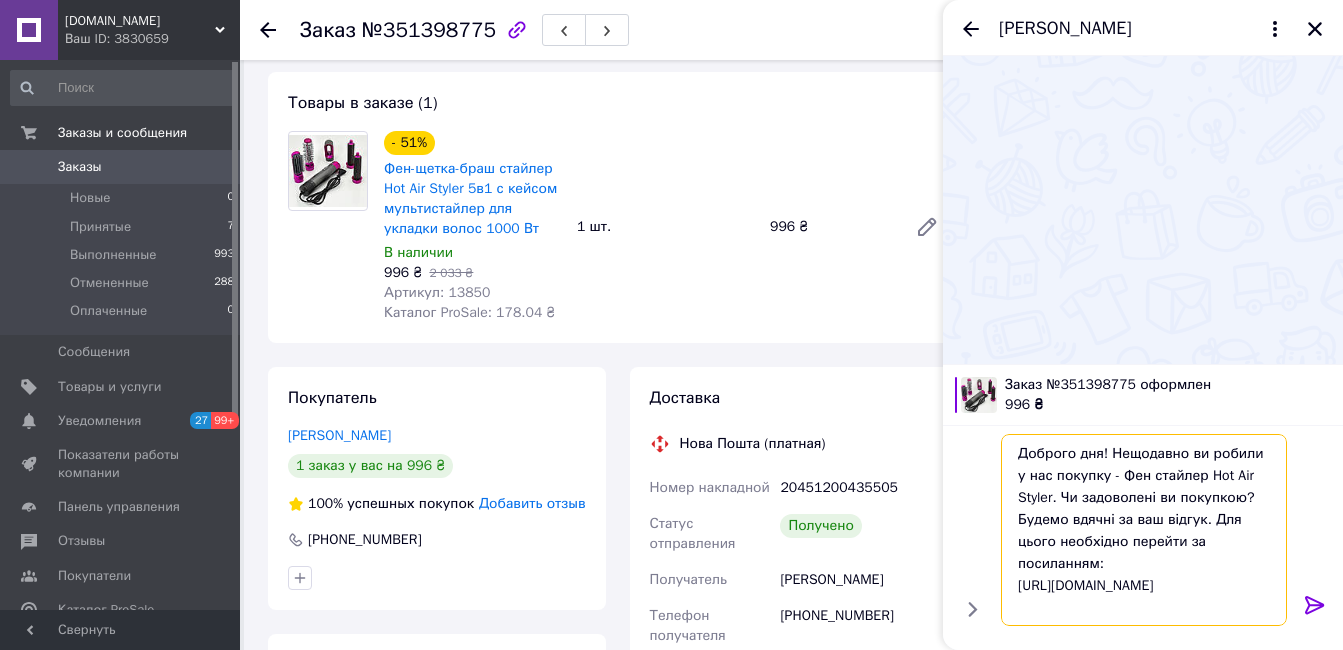 type on "Доброго дня! Нещодавно ви робили у нас покупку - Фен стайлер Hot Air Styler. Чи задоволені ви покупкою? Будемо вдячні за ваш відгук. Для цього необхідно перейти за посиланням:
[URL][DOMAIN_NAME]" 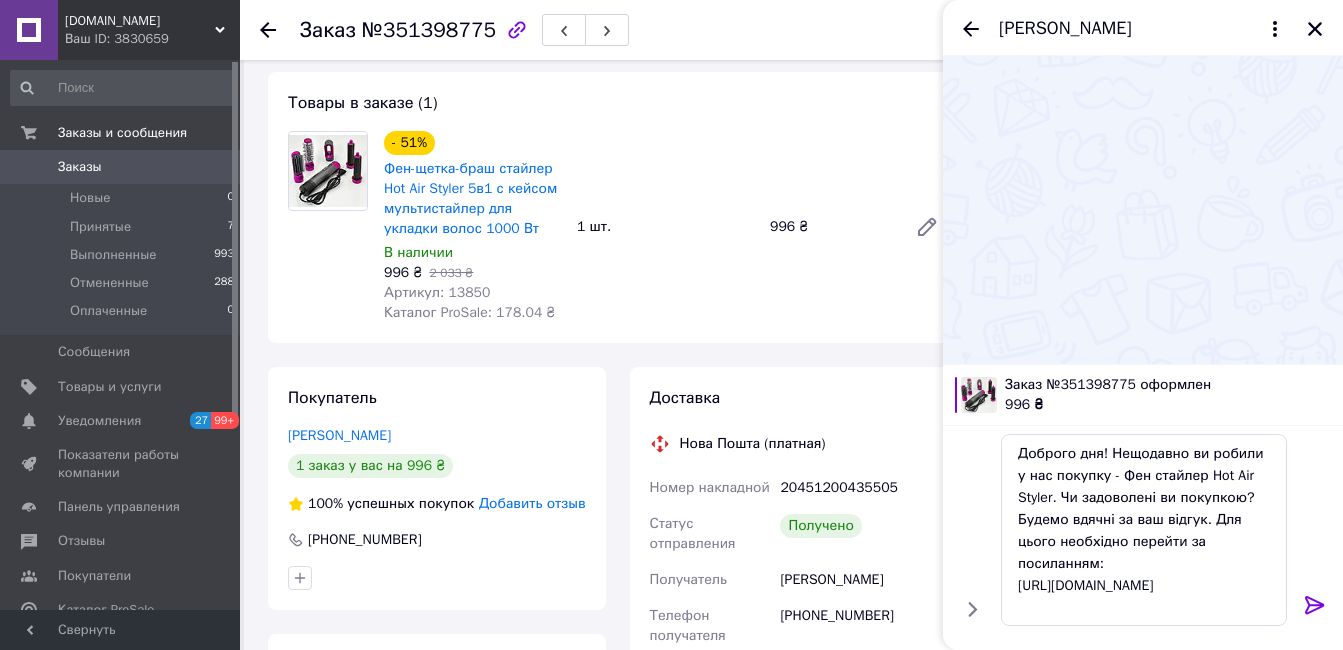 click 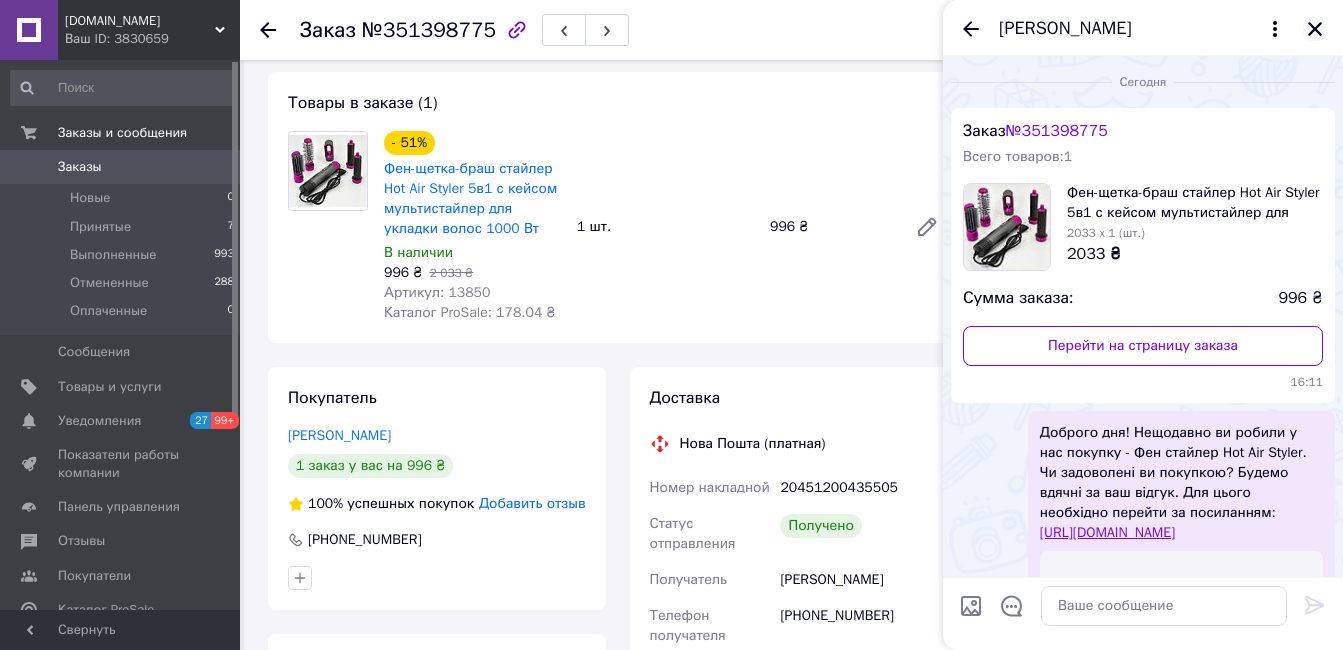 click 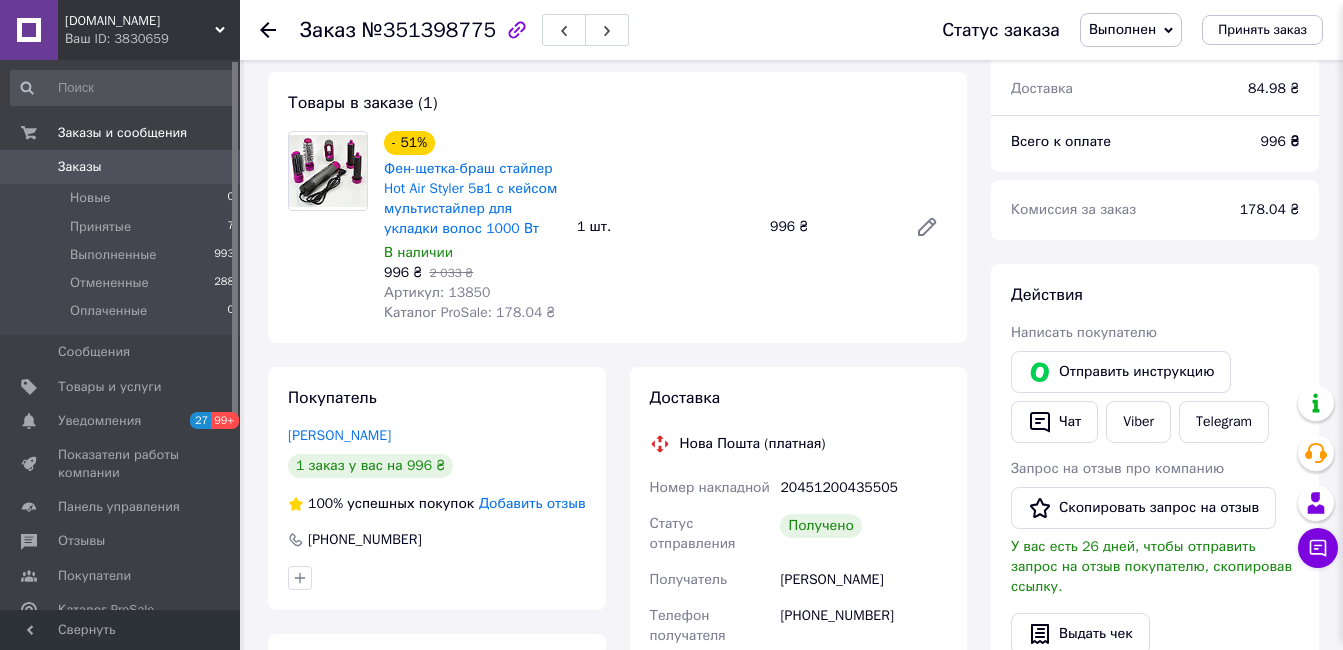 scroll, scrollTop: 242, scrollLeft: 0, axis: vertical 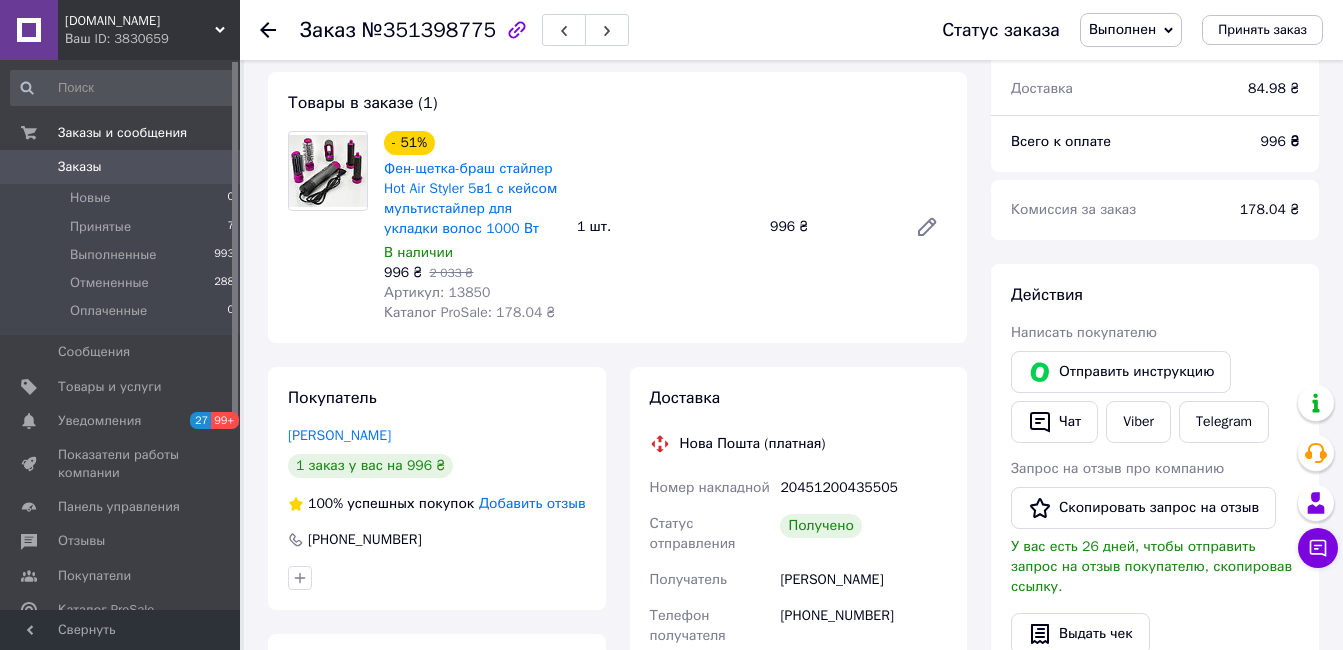 click 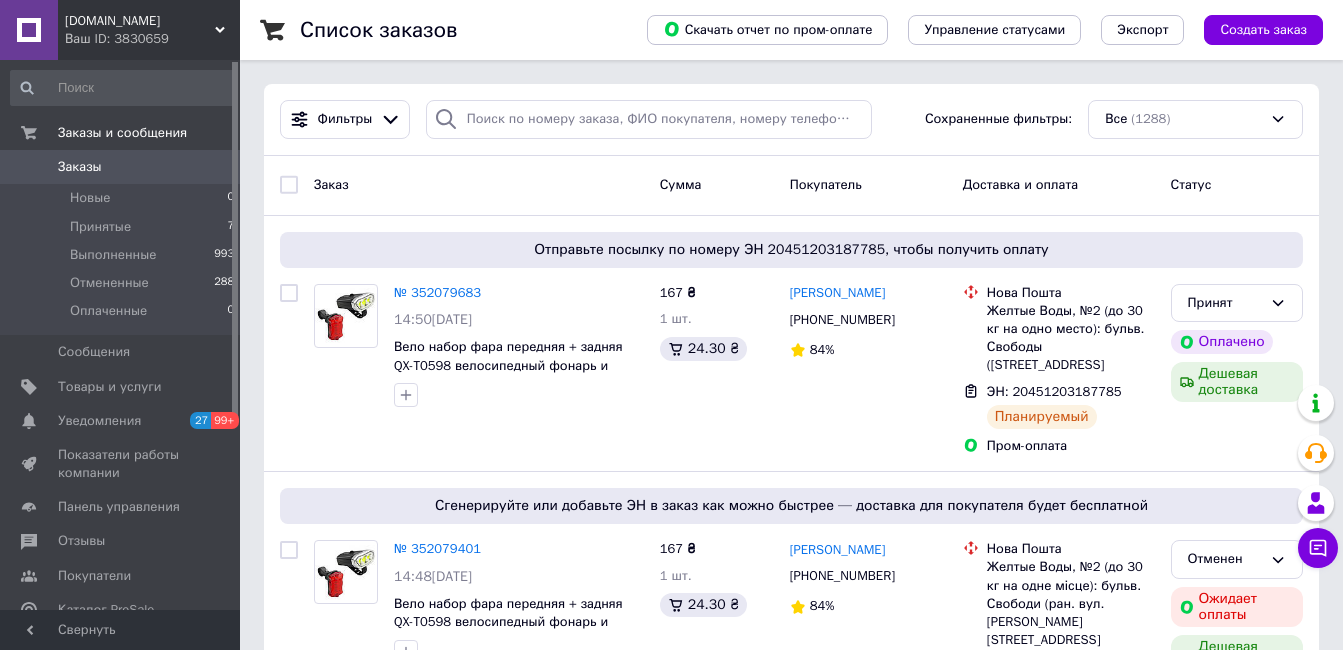 scroll, scrollTop: 1971, scrollLeft: 0, axis: vertical 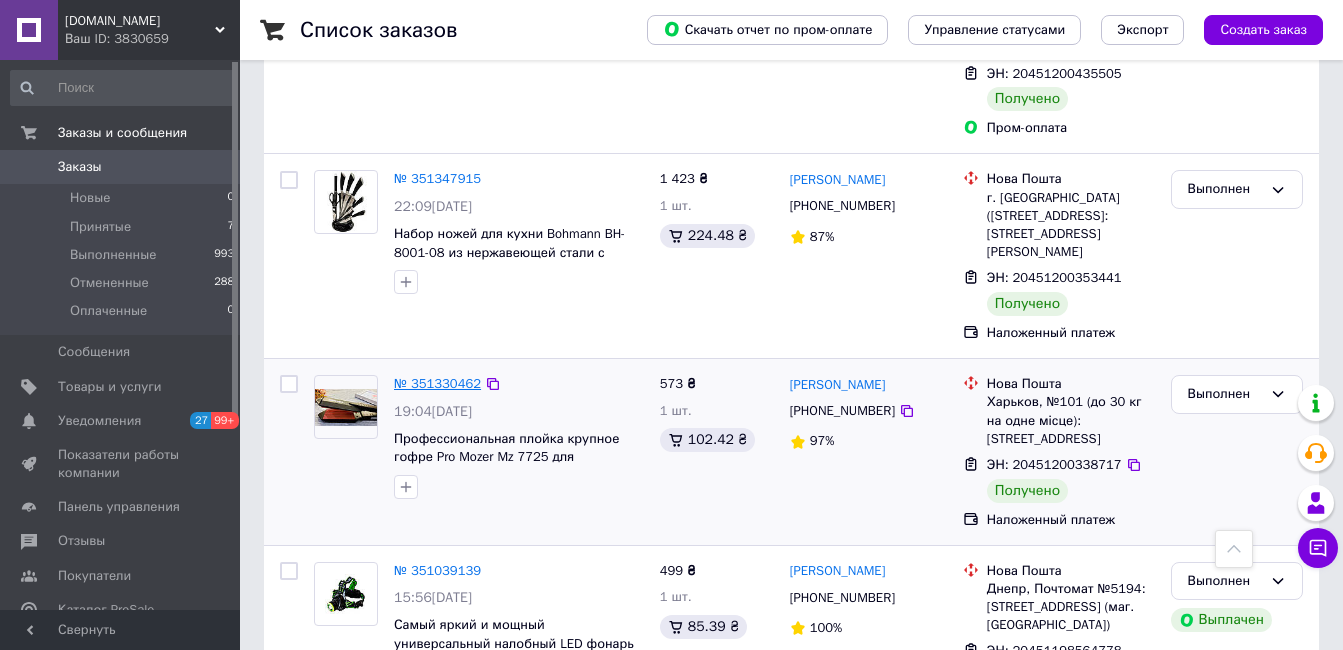 click on "№ 351330462" at bounding box center [437, 383] 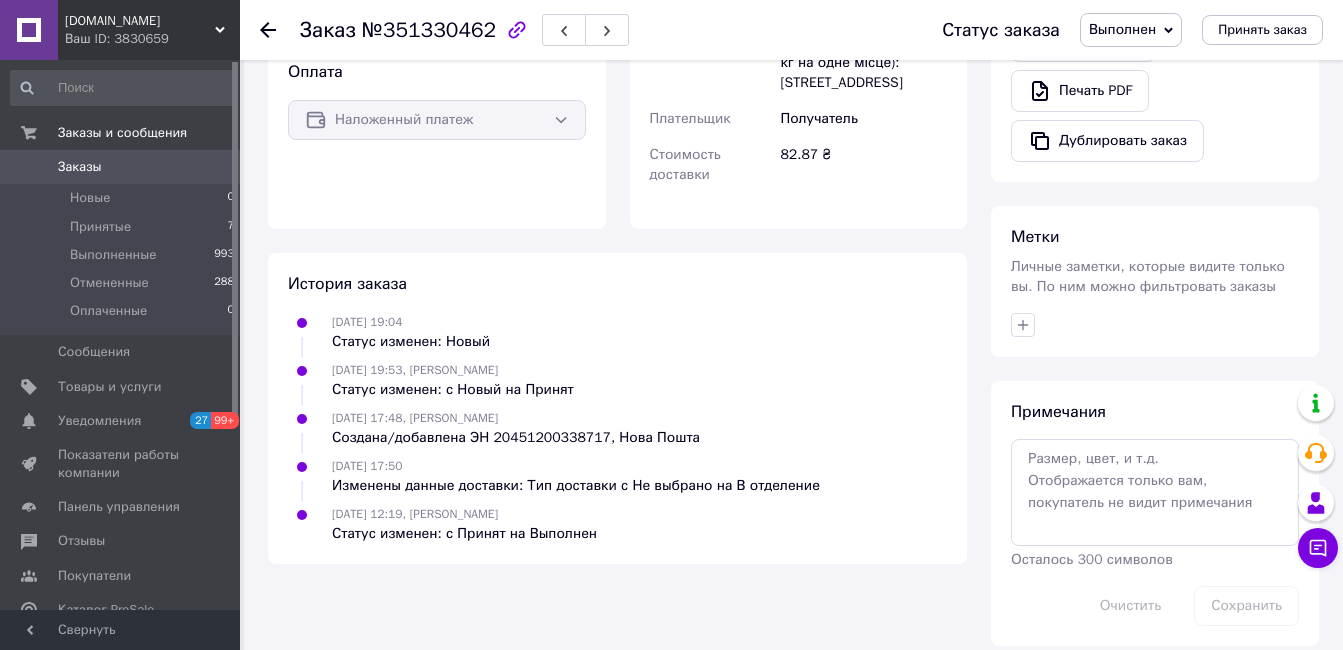 scroll, scrollTop: 49, scrollLeft: 0, axis: vertical 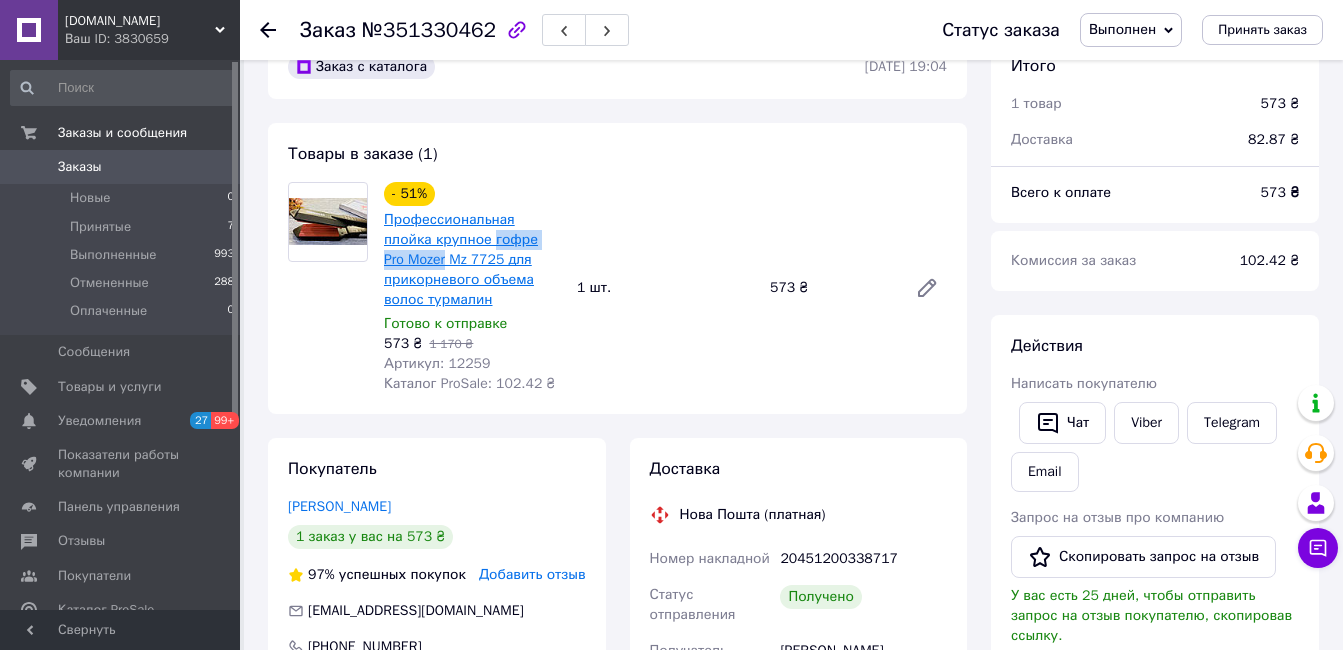 drag, startPoint x: 559, startPoint y: 237, endPoint x: 443, endPoint y: 244, distance: 116.21101 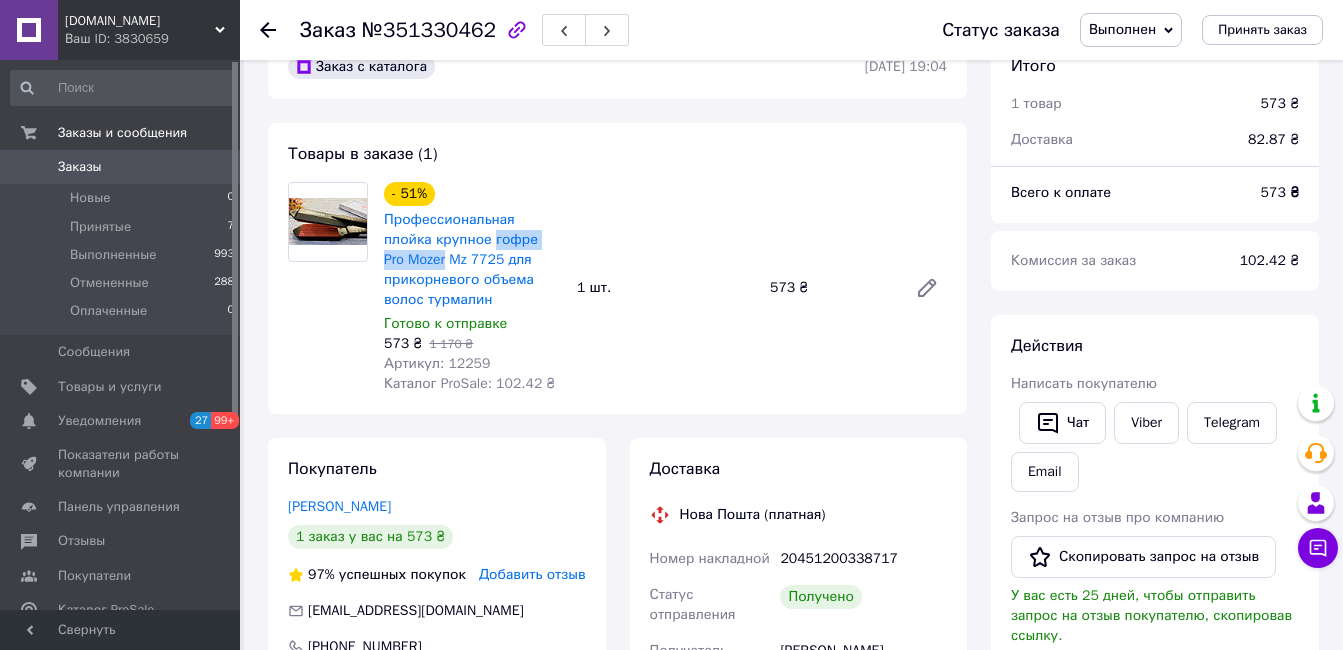 click on "Итого 1 товар 573 ₴ Доставка 82.87 ₴ Всего к оплате 573 ₴ Комиссия за заказ 102.42 ₴ Действия Написать покупателю   Чат Viber Telegram Email Запрос на отзыв про компанию   Скопировать запрос на отзыв У вас есть 25 дней, чтобы отправить запрос на отзыв покупателю, скопировав ссылку.   Выдать чек   Скачать PDF   Печать PDF   Дублировать заказ Метки Личные заметки, которые видите только вы. По ним можно фильтровать заказы Примечания Осталось 300 символов Очистить Сохранить" at bounding box center [1155, 690] 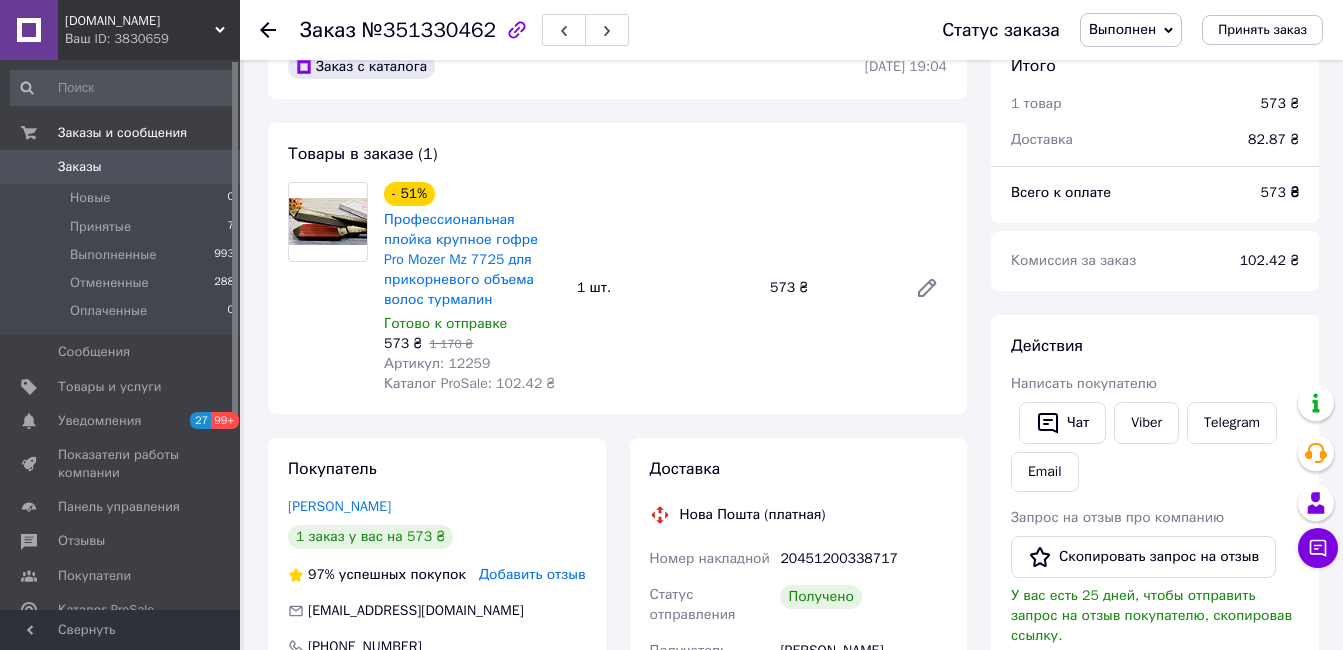 scroll, scrollTop: 249, scrollLeft: 0, axis: vertical 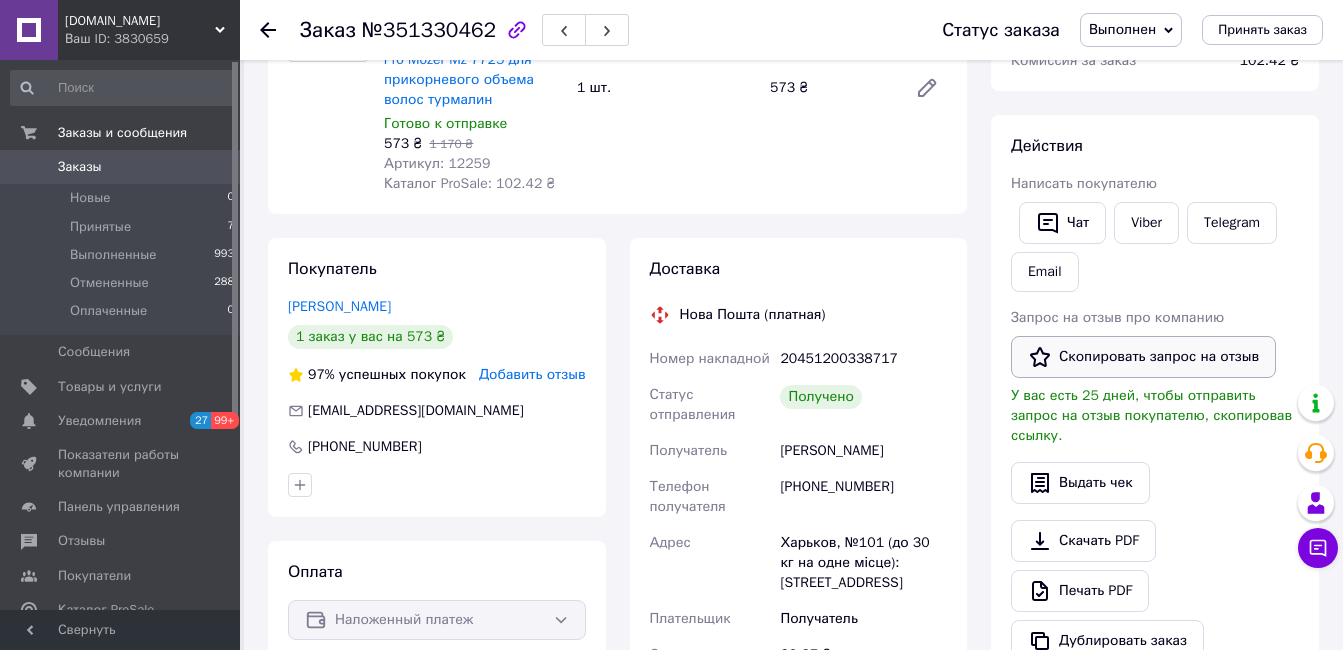 click on "Скопировать запрос на отзыв" at bounding box center [1143, 357] 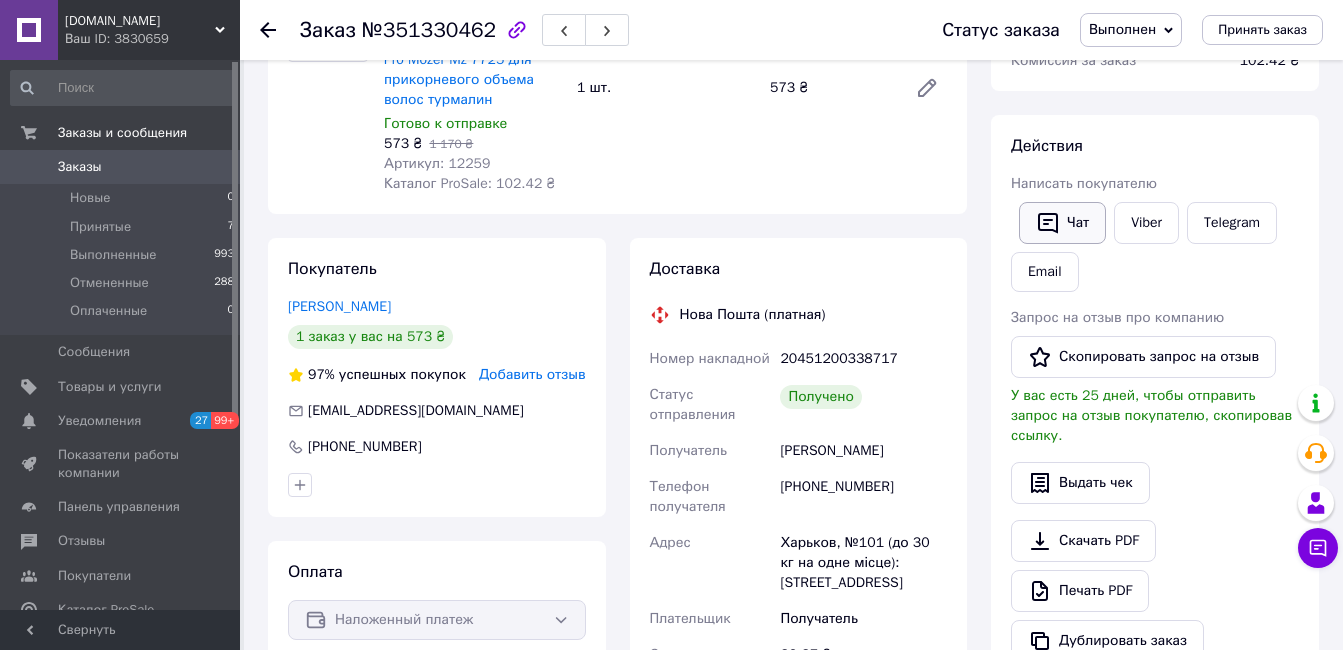 click on "Чат" at bounding box center (1062, 223) 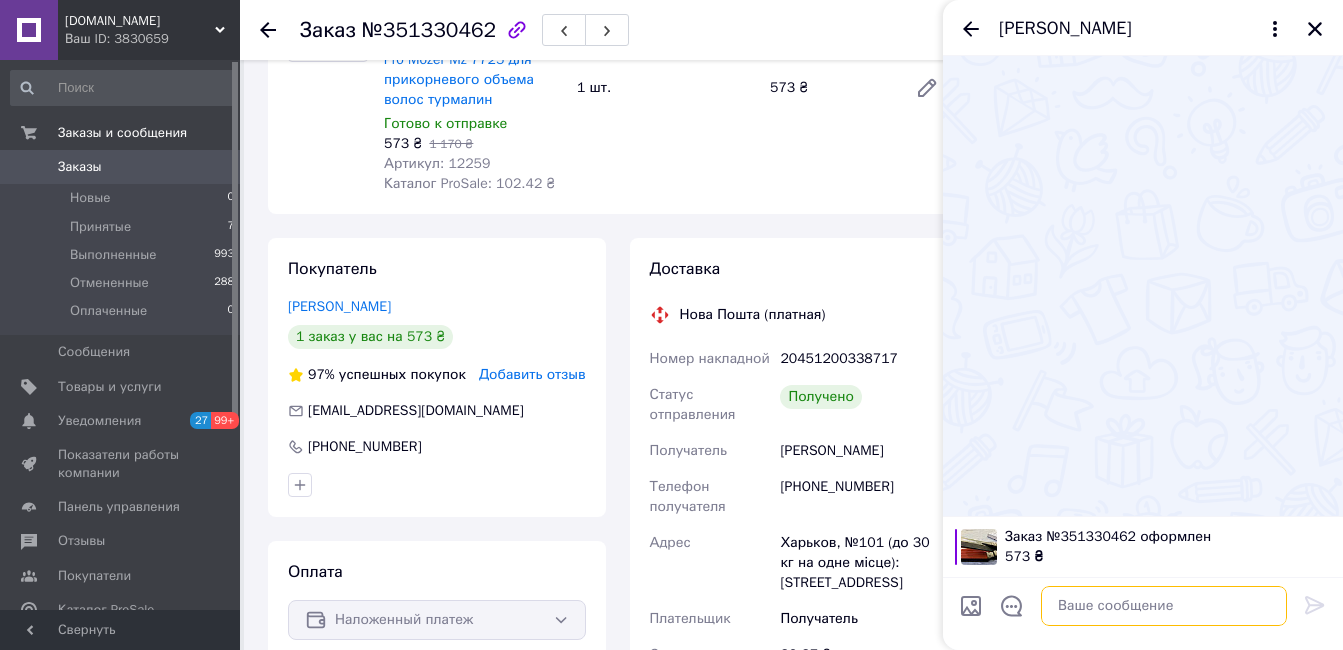 click at bounding box center (1164, 606) 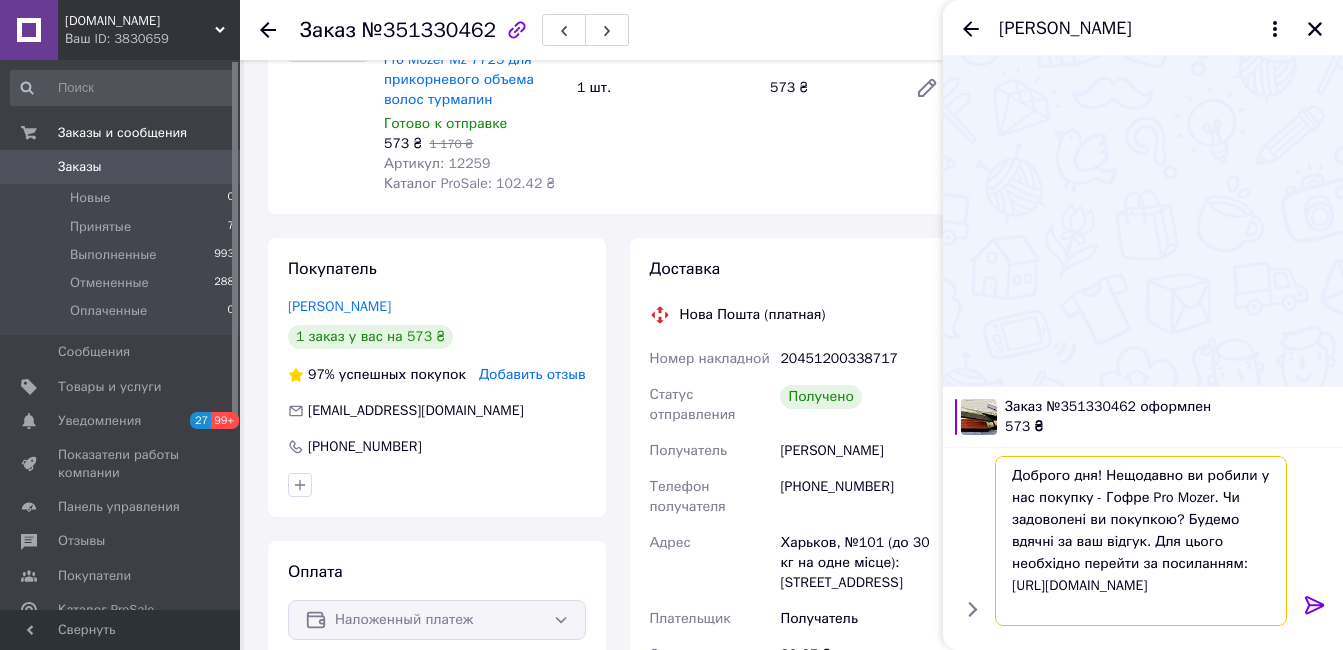 scroll, scrollTop: 0, scrollLeft: 0, axis: both 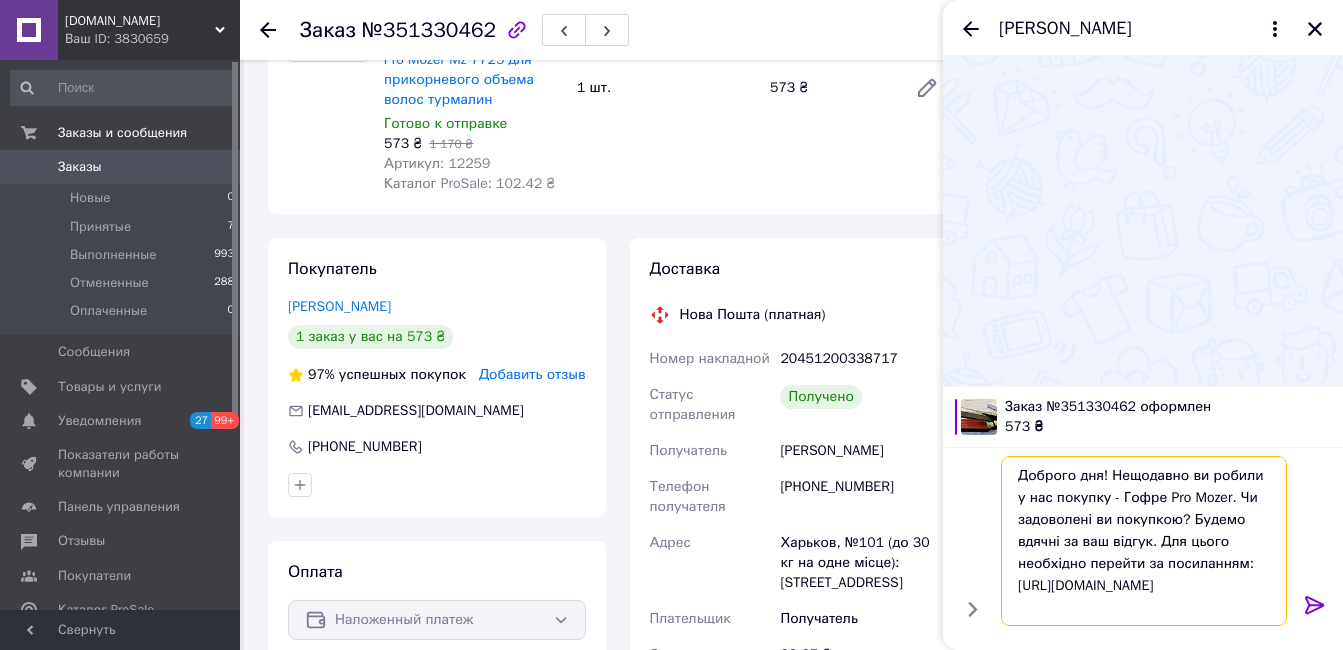 type on "Доброго дня! Нещодавно ви робили у нас покупку - Гофре Pro Mozer. Чи задоволені ви покупкою? Будемо вдячні за ваш відгук. Для цього необхідно перейти за посиланням:
[URL][DOMAIN_NAME]" 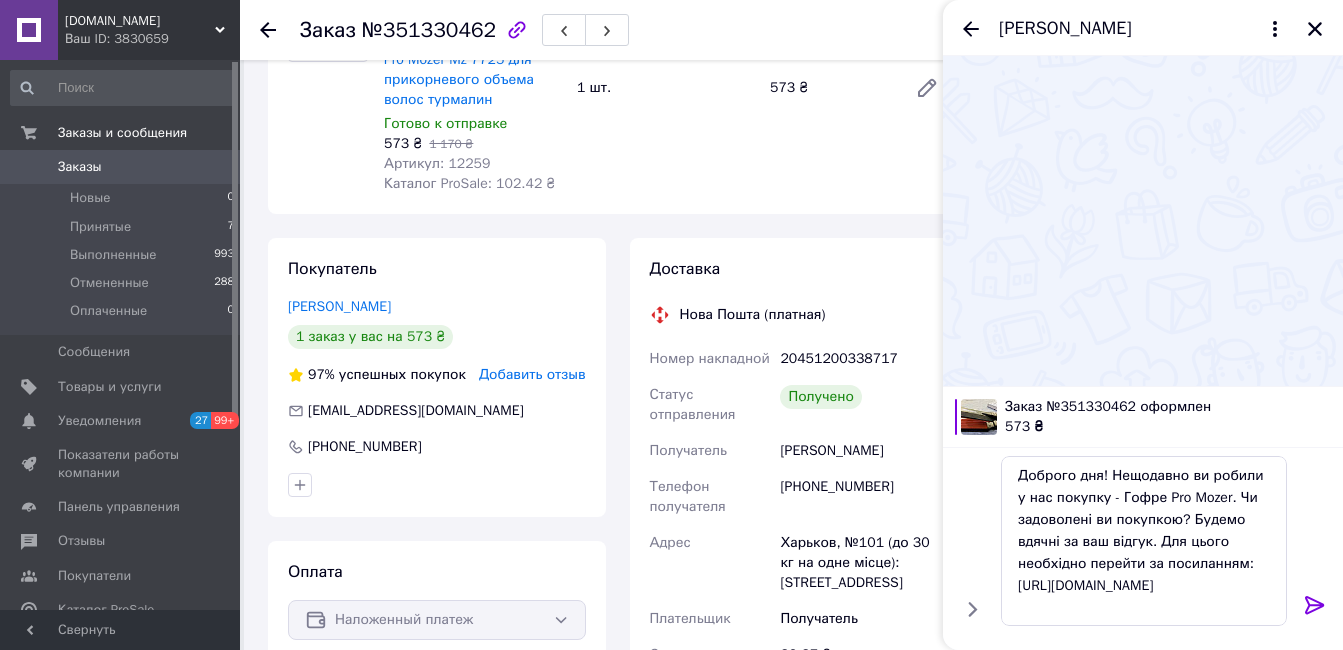 click 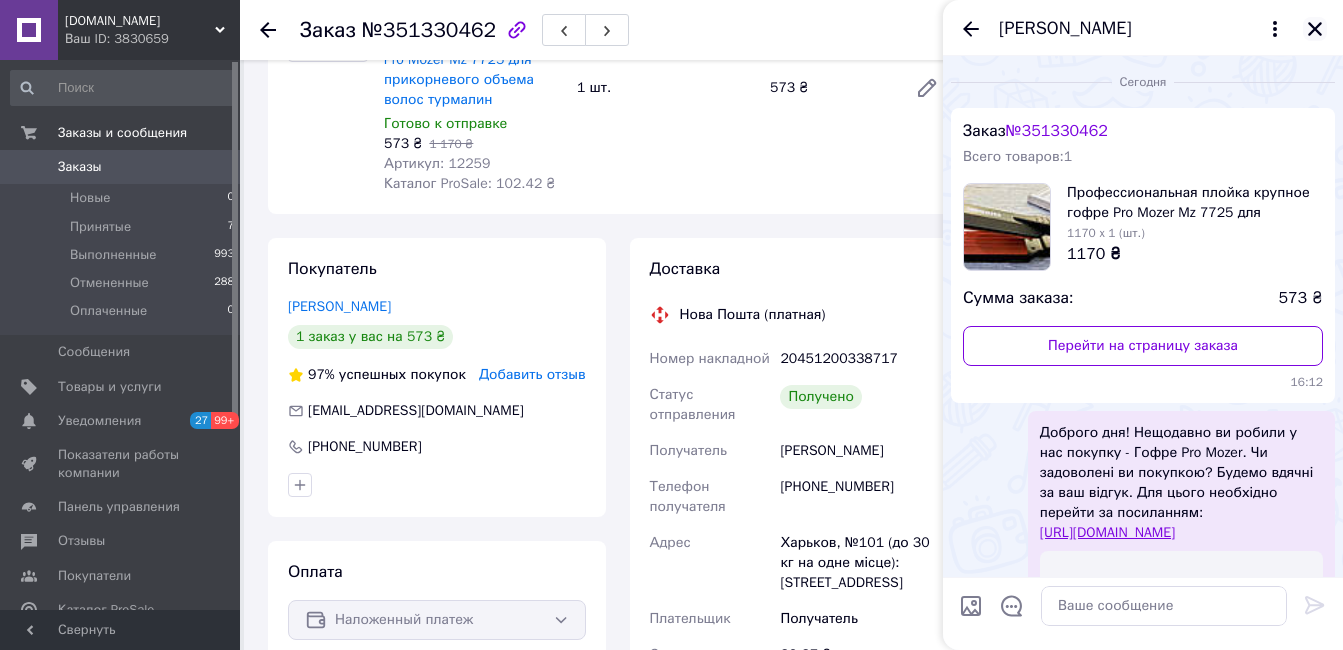 click 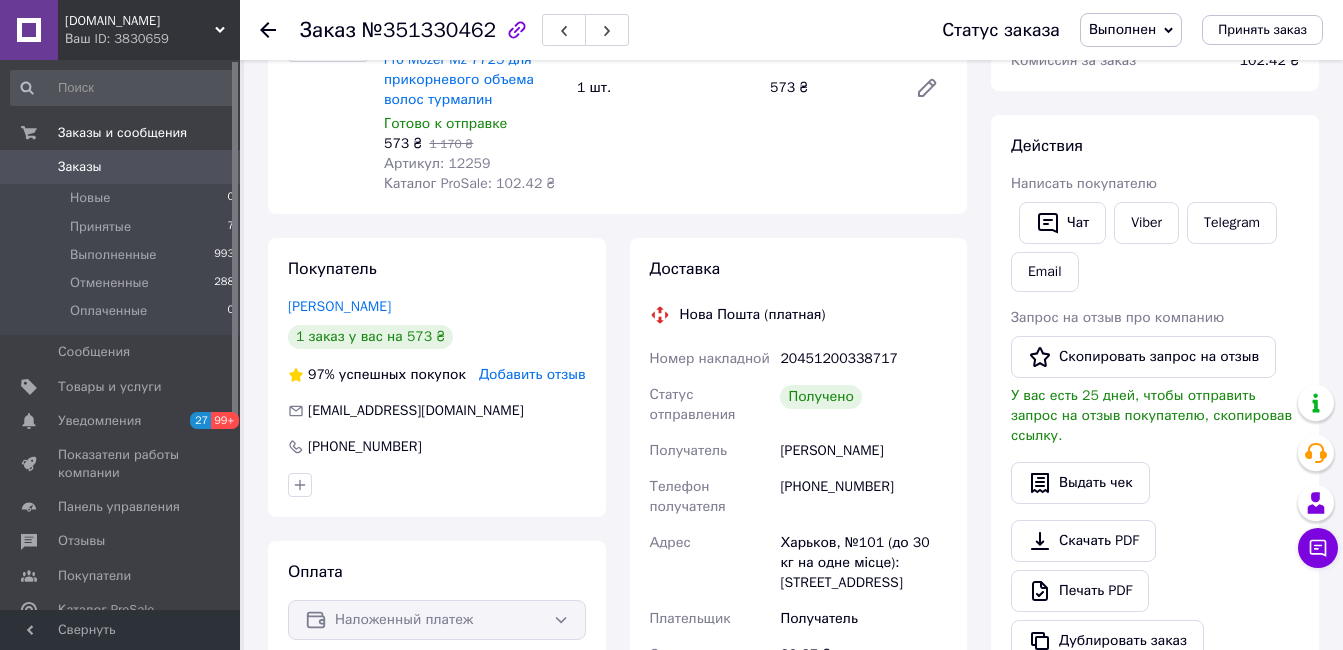 click at bounding box center [268, 30] 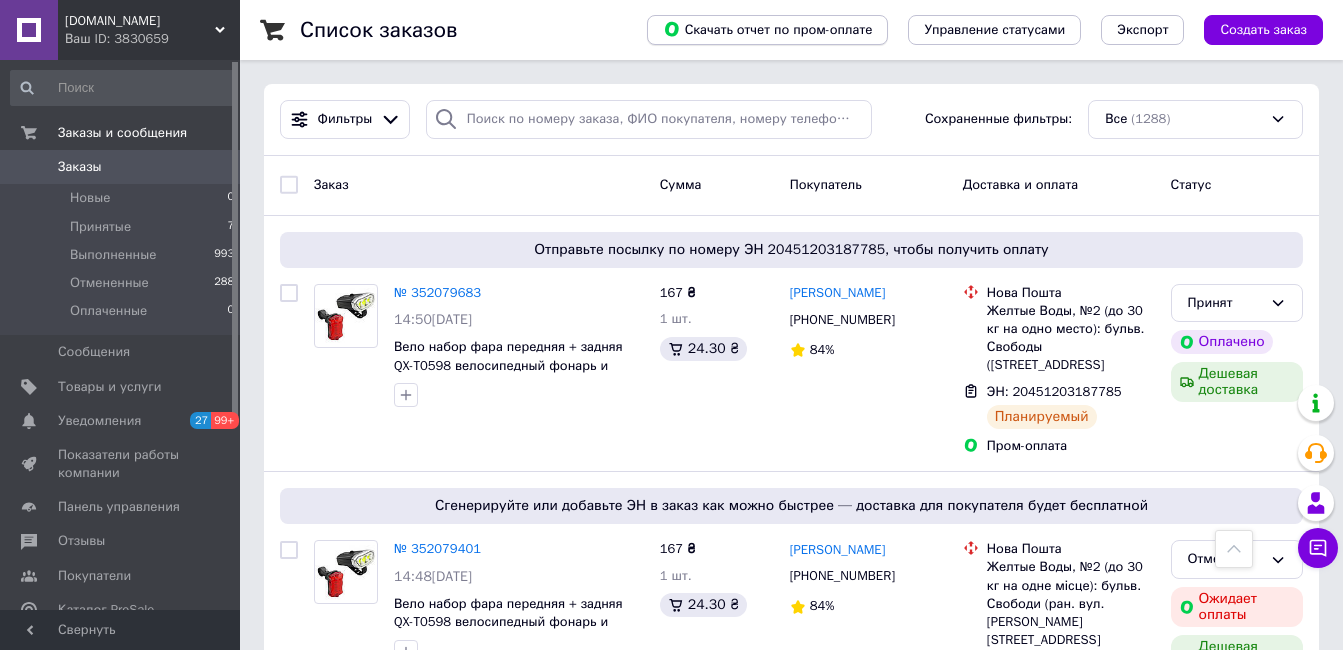scroll, scrollTop: 2892, scrollLeft: 0, axis: vertical 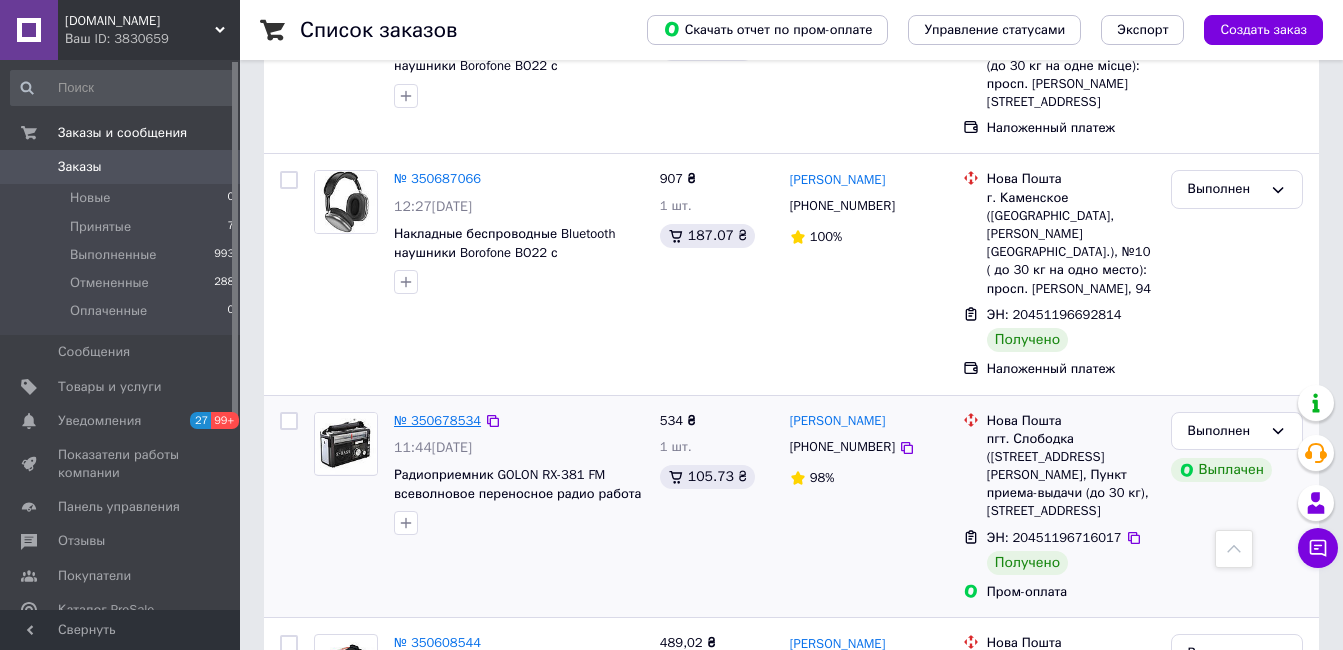 click on "№ 350678534" at bounding box center (437, 420) 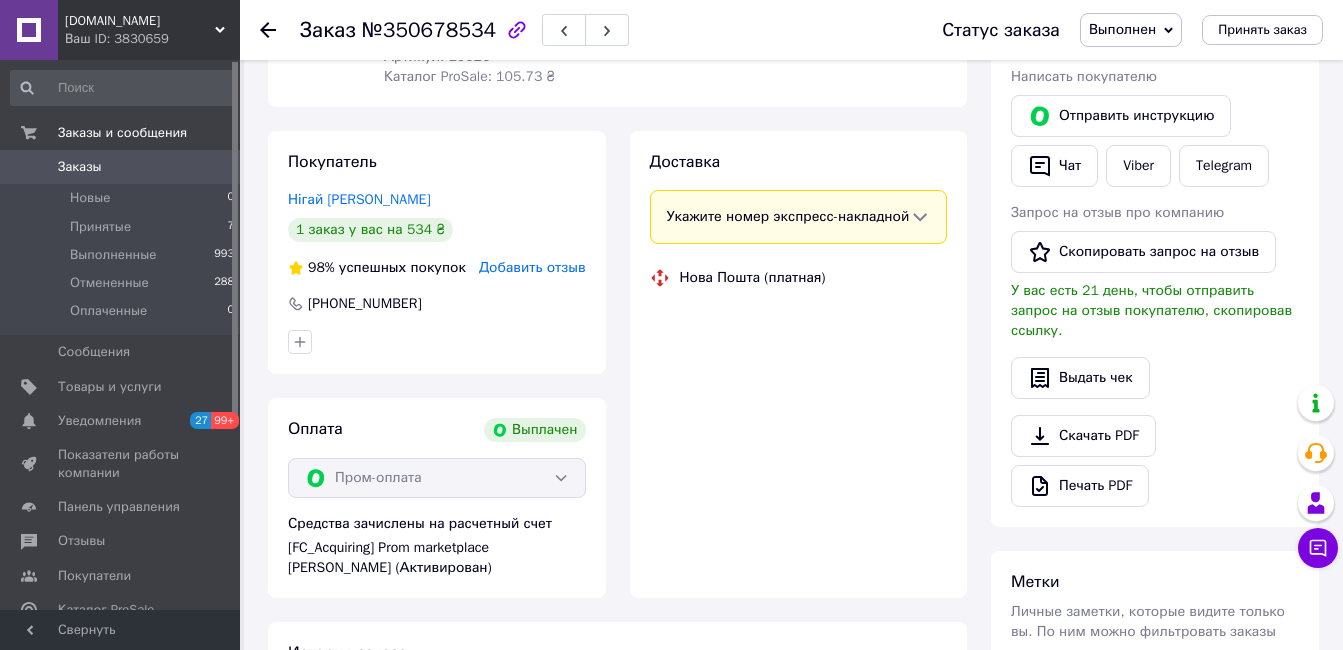 scroll, scrollTop: 1095, scrollLeft: 0, axis: vertical 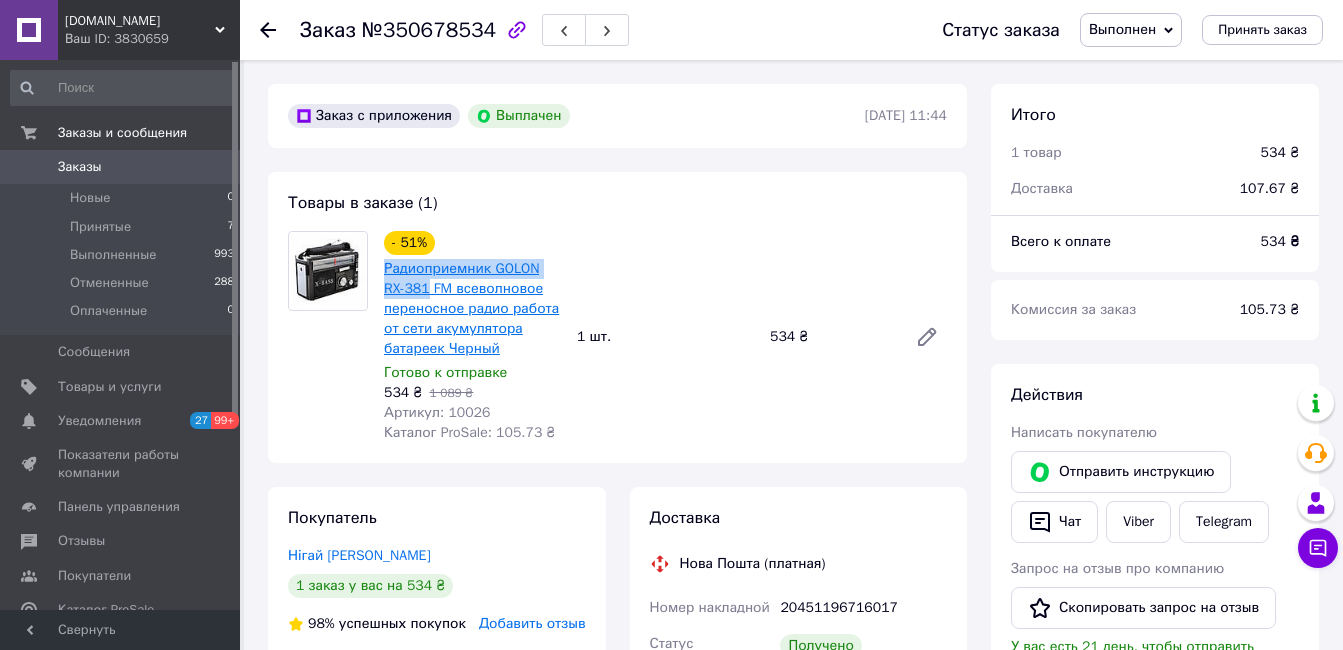 drag, startPoint x: 376, startPoint y: 261, endPoint x: 429, endPoint y: 290, distance: 60.41523 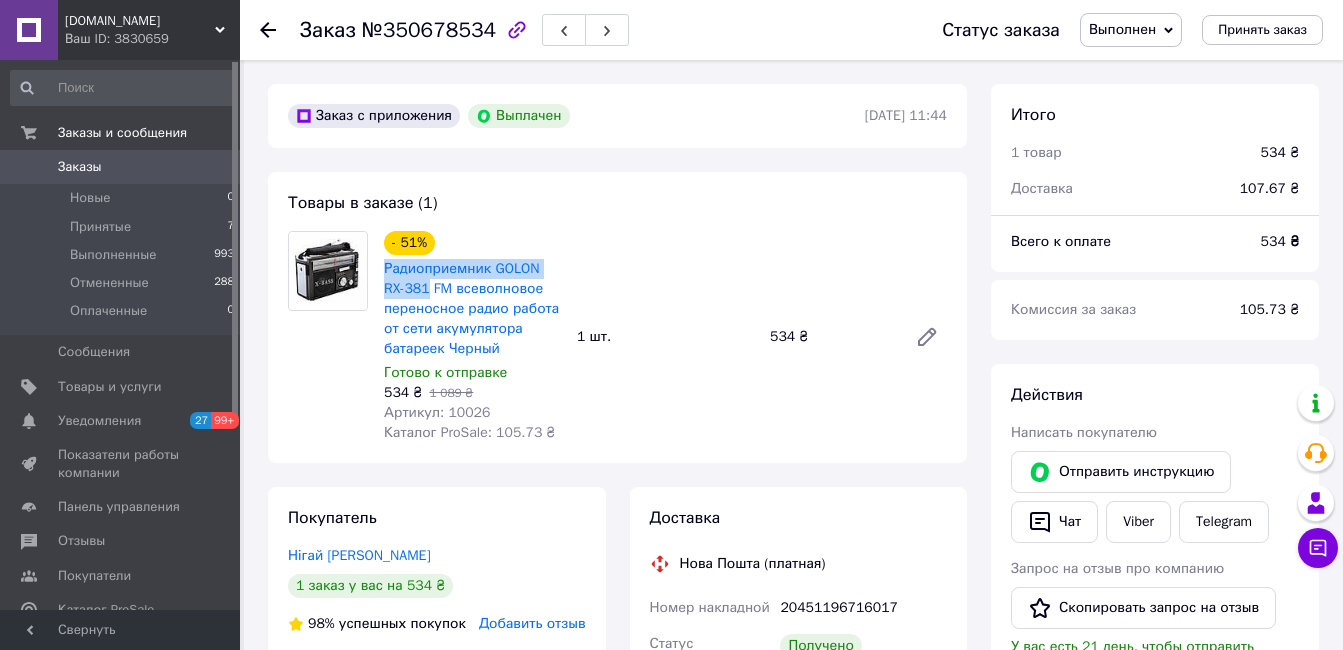 scroll, scrollTop: 200, scrollLeft: 0, axis: vertical 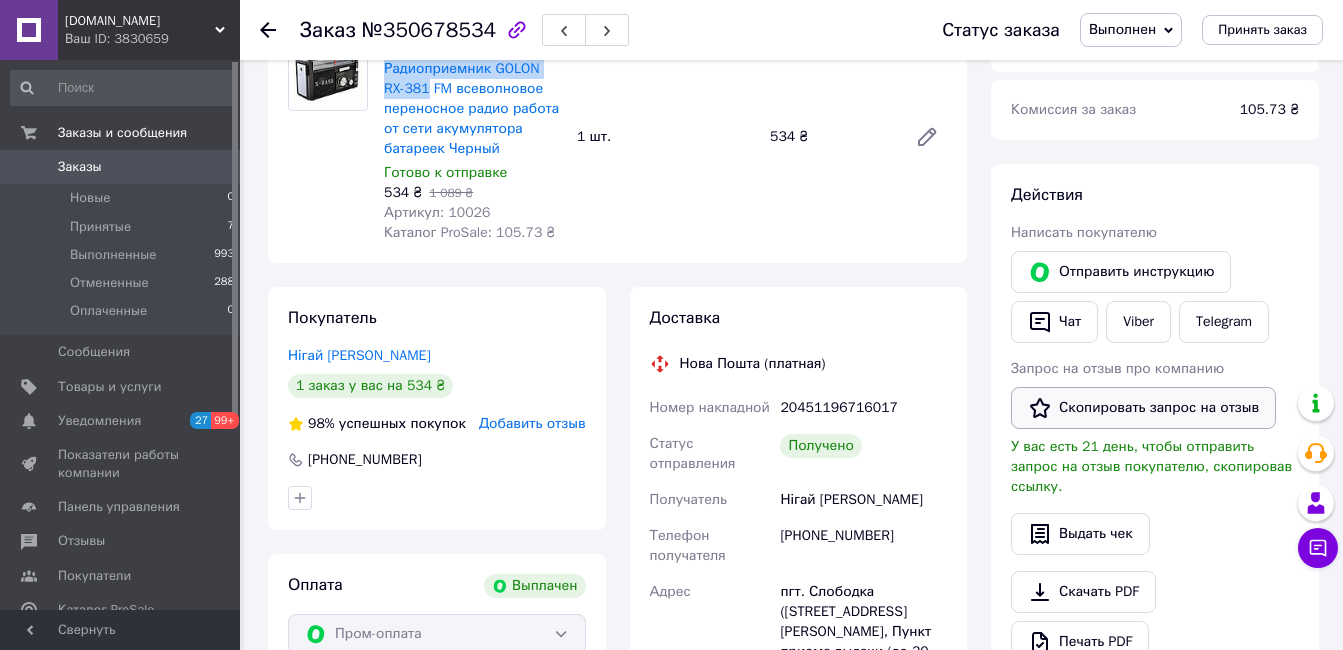 click on "Скопировать запрос на отзыв" at bounding box center [1143, 408] 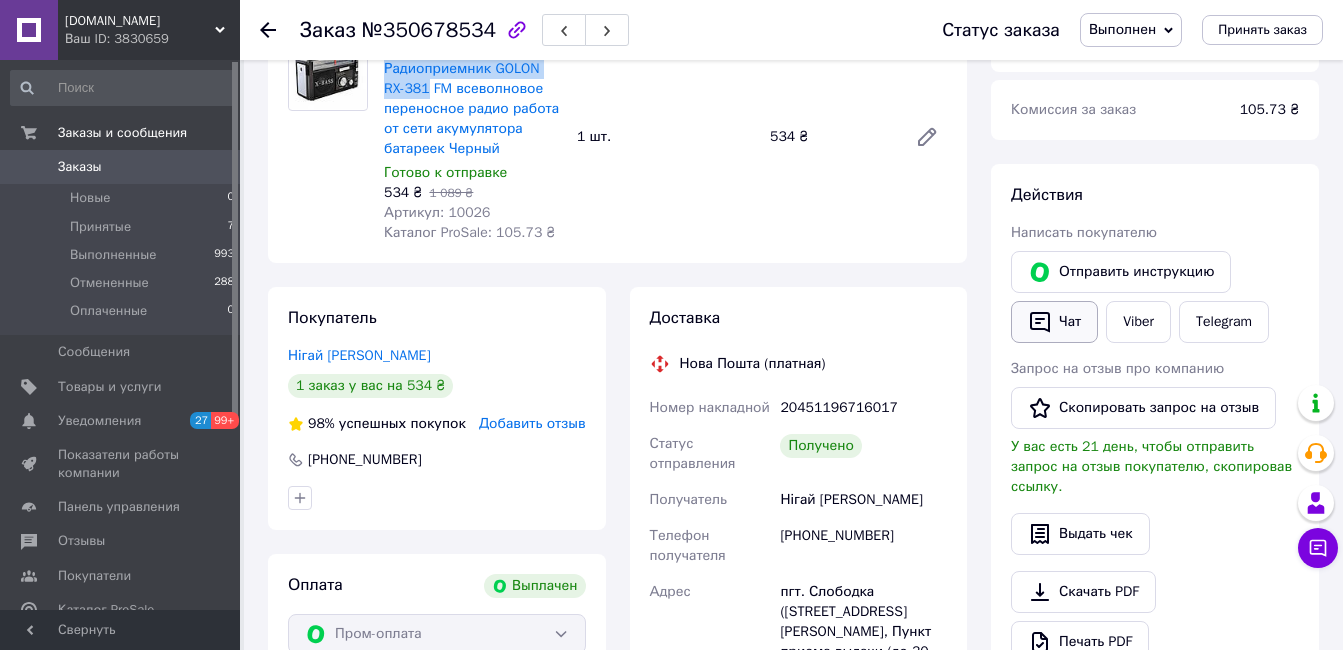 click on "Чат" at bounding box center [1054, 322] 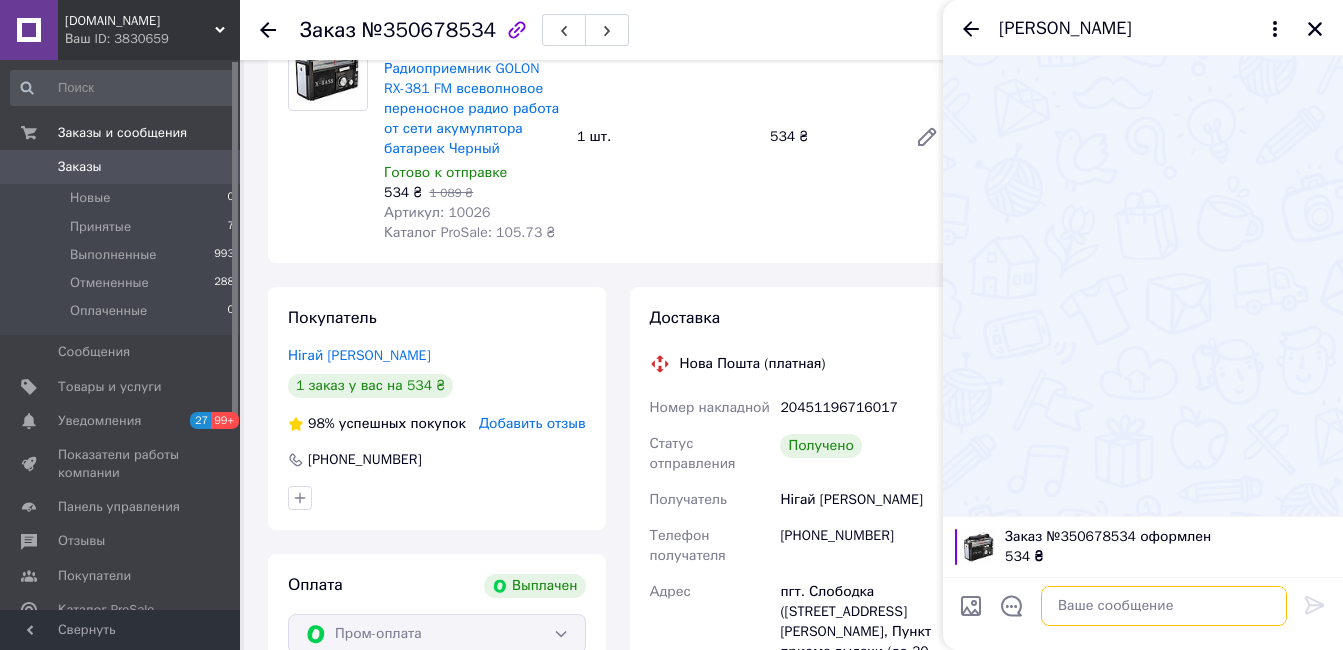 click at bounding box center [1164, 606] 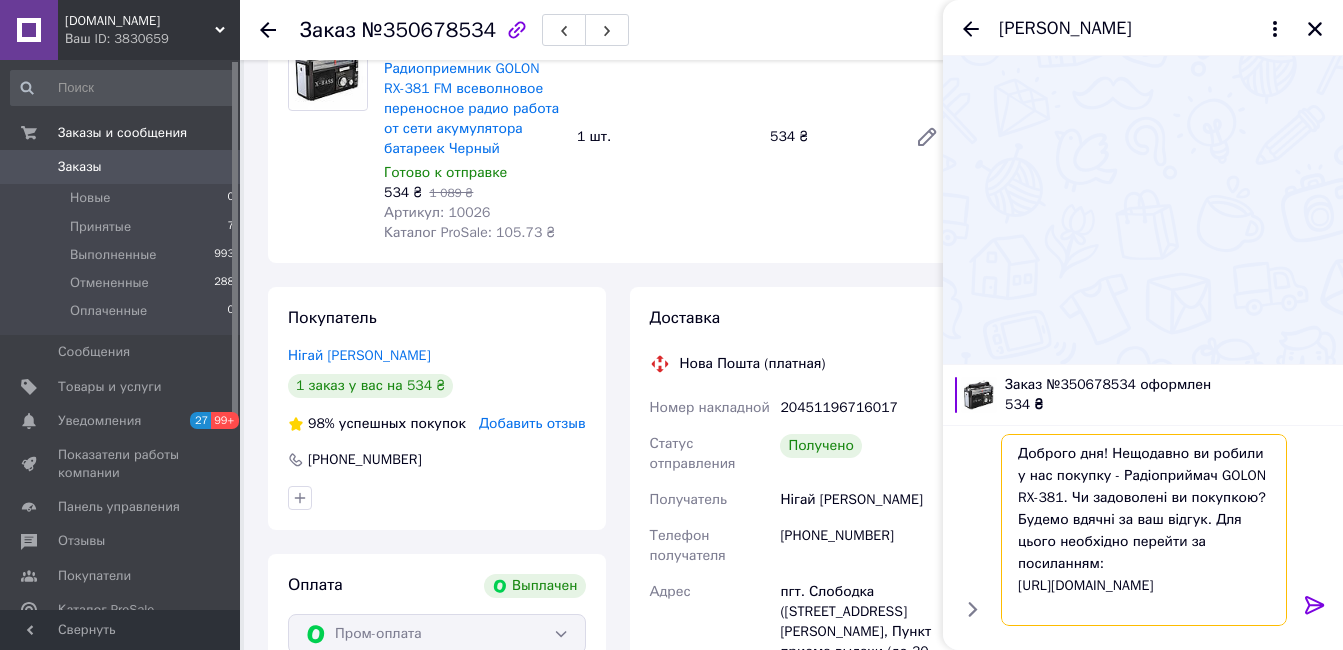 type on "Доброго дня! Нещодавно ви робили у нас покупку - Радіоприймач GOLON RX-381. Чи задоволені ви покупкою? Будемо вдячні за ваш відгук. Для цього необхідно перейти за посиланням:
[URL][DOMAIN_NAME]" 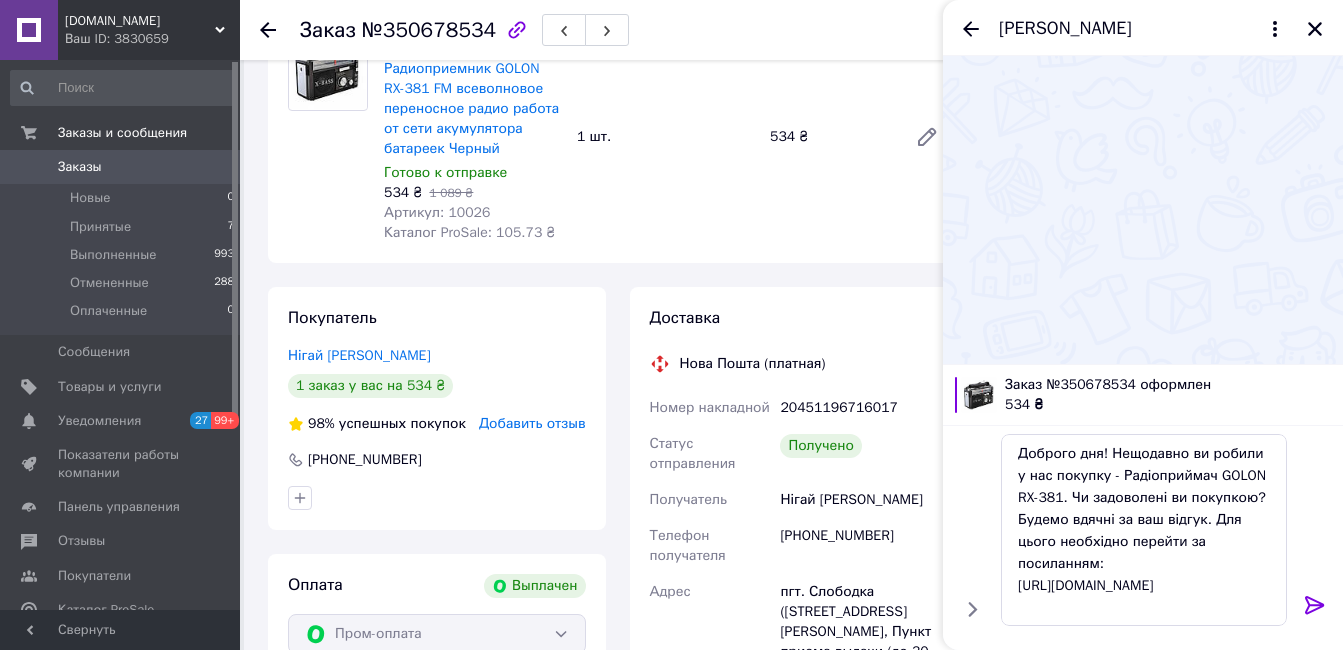 click 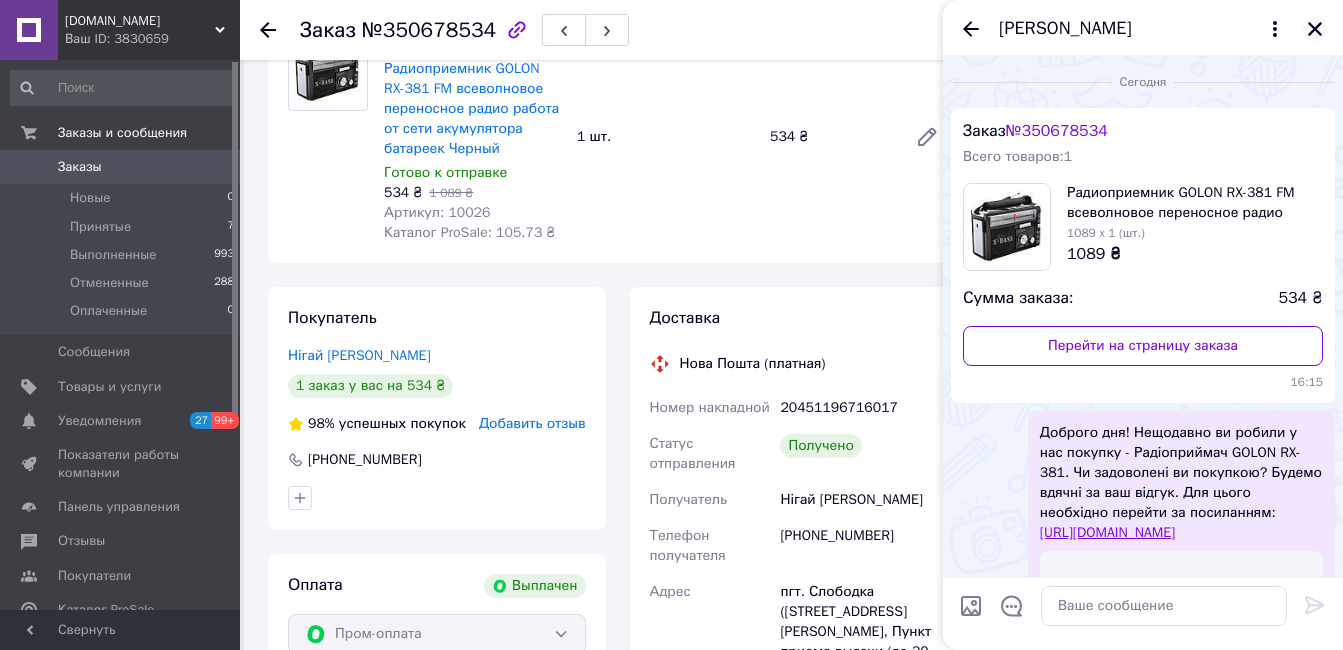 click 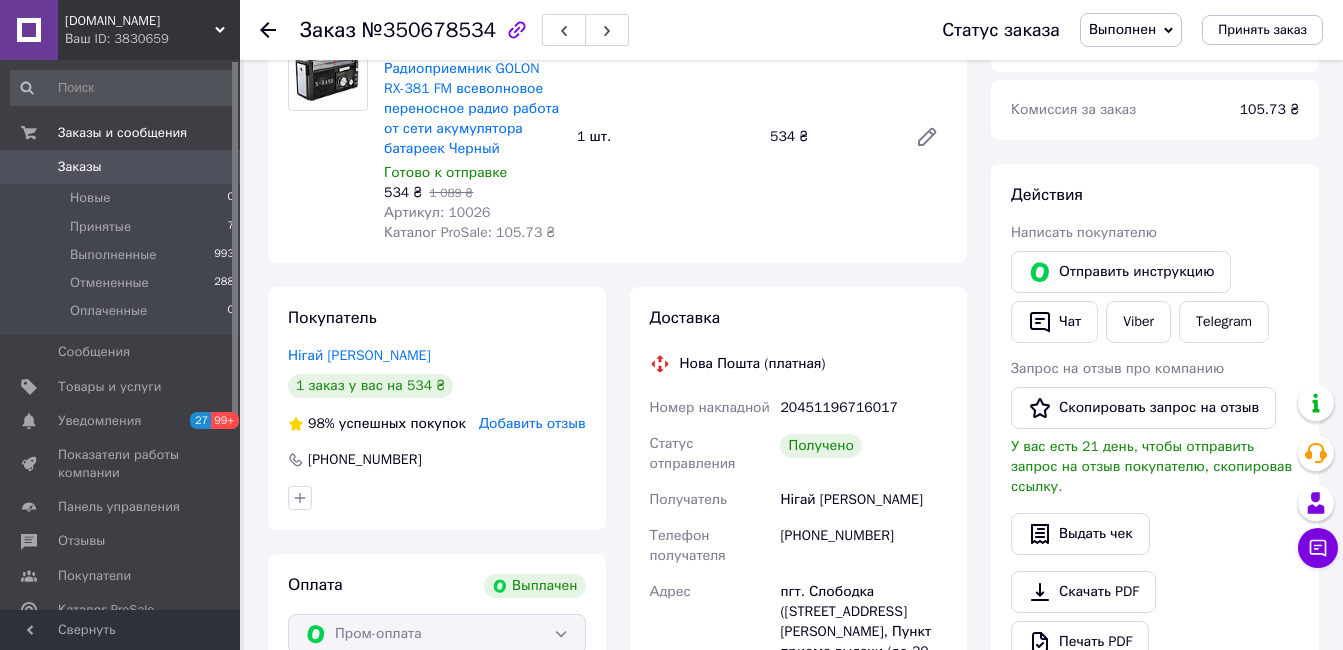 click on "Заказ №350678534 Статус заказа Выполнен Принят Отменен Оплаченный Принять заказ" at bounding box center (791, 30) 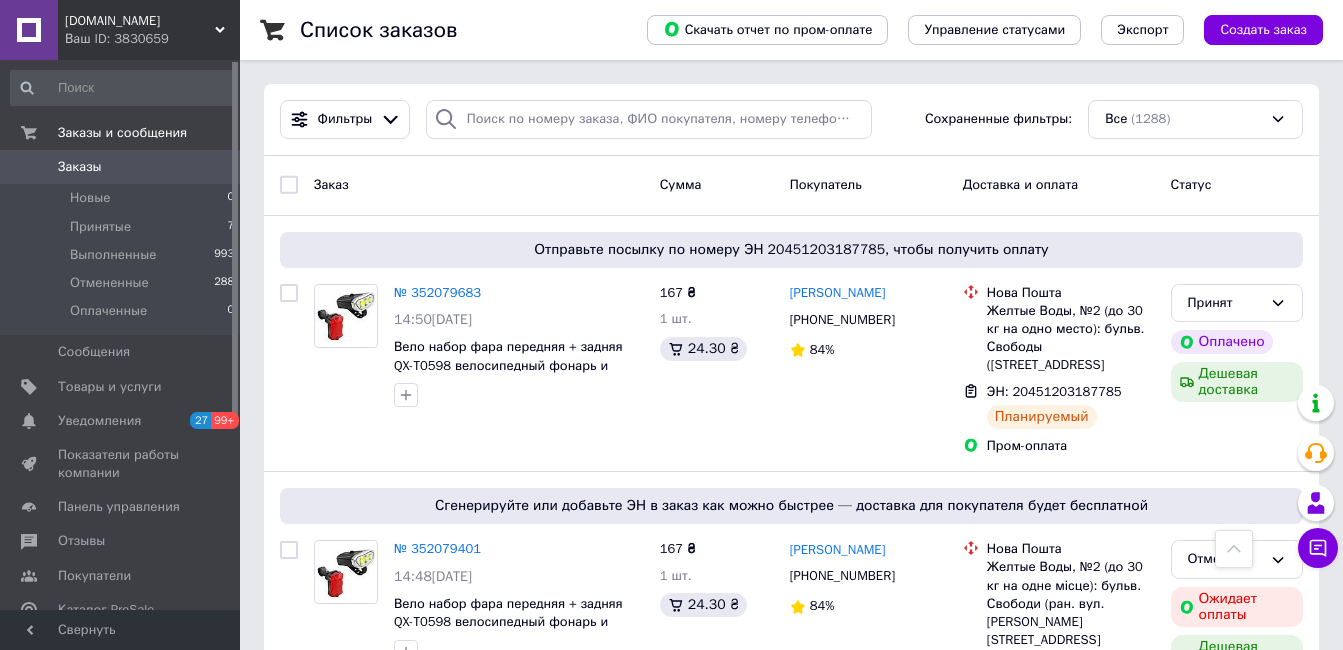 scroll, scrollTop: 3835, scrollLeft: 0, axis: vertical 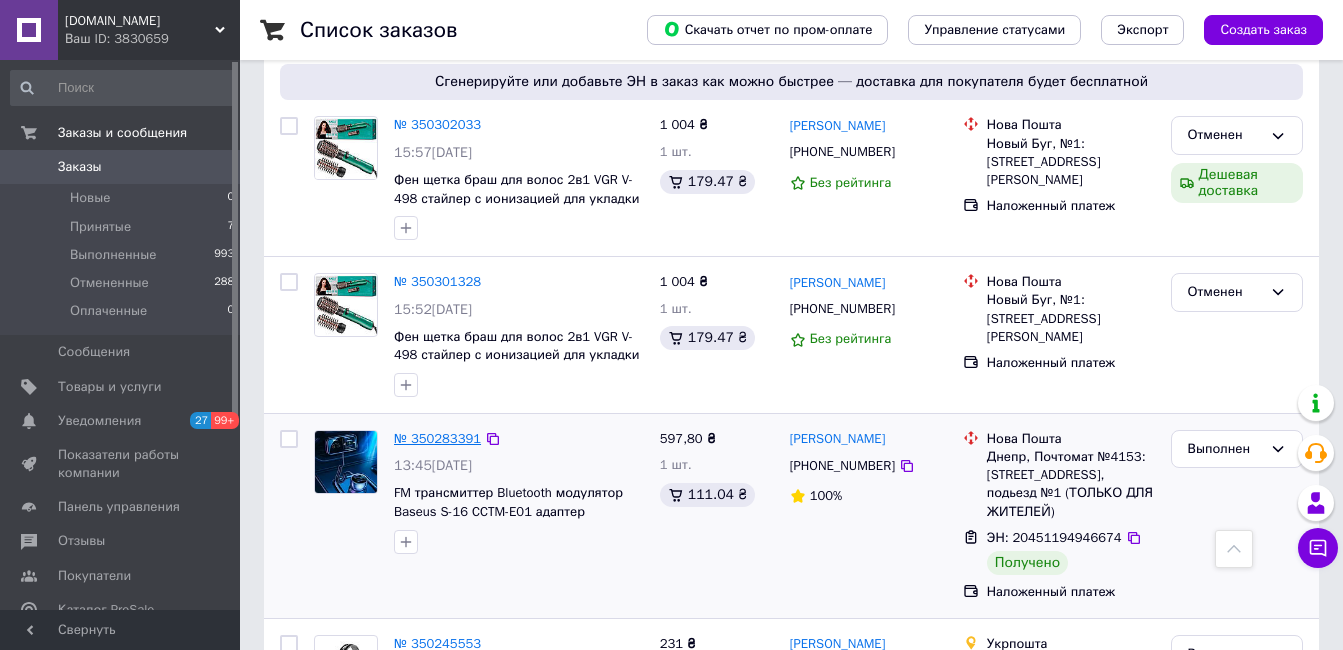 click on "№ 350283391" at bounding box center [437, 438] 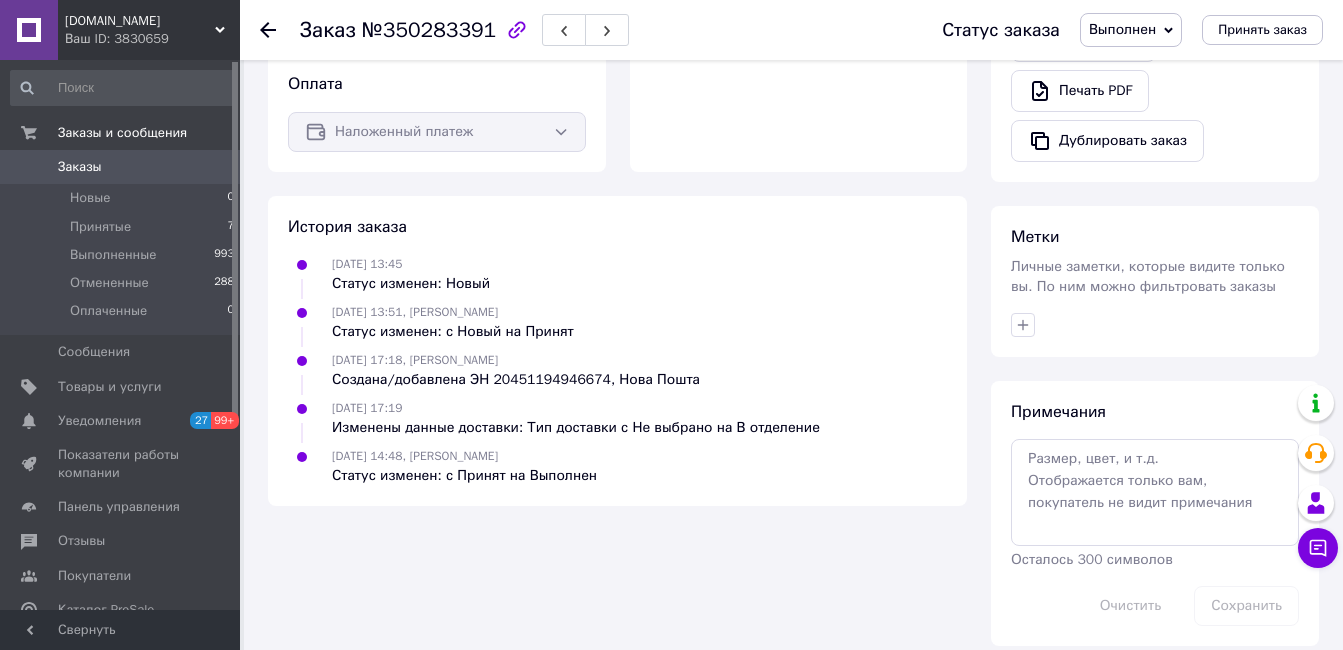 scroll, scrollTop: 1, scrollLeft: 0, axis: vertical 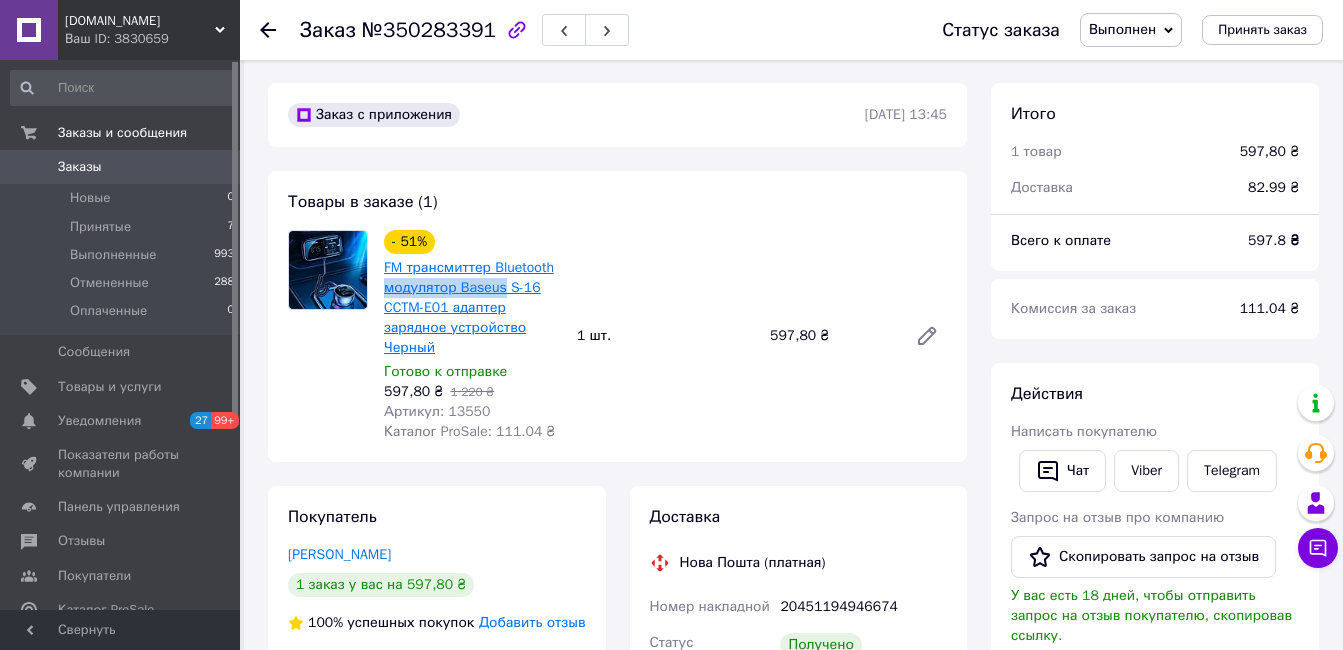 drag, startPoint x: 383, startPoint y: 292, endPoint x: 501, endPoint y: 292, distance: 118 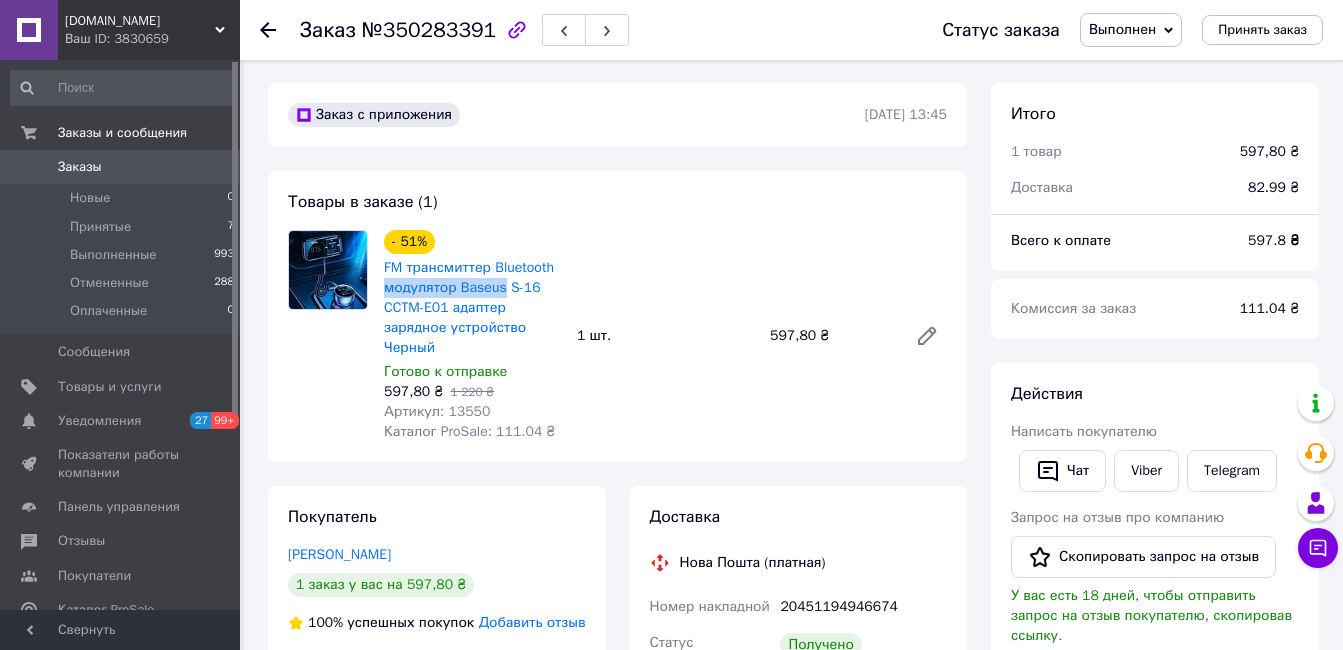 scroll, scrollTop: 101, scrollLeft: 0, axis: vertical 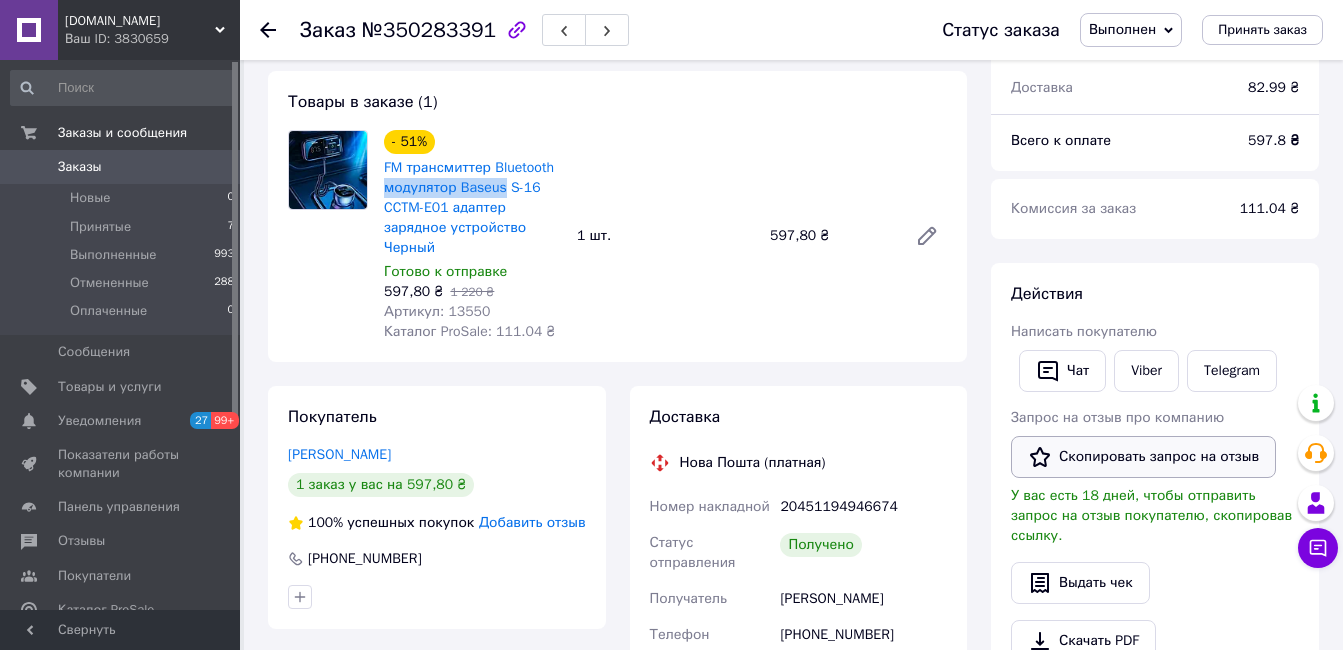 click on "Скопировать запрос на отзыв" at bounding box center [1143, 457] 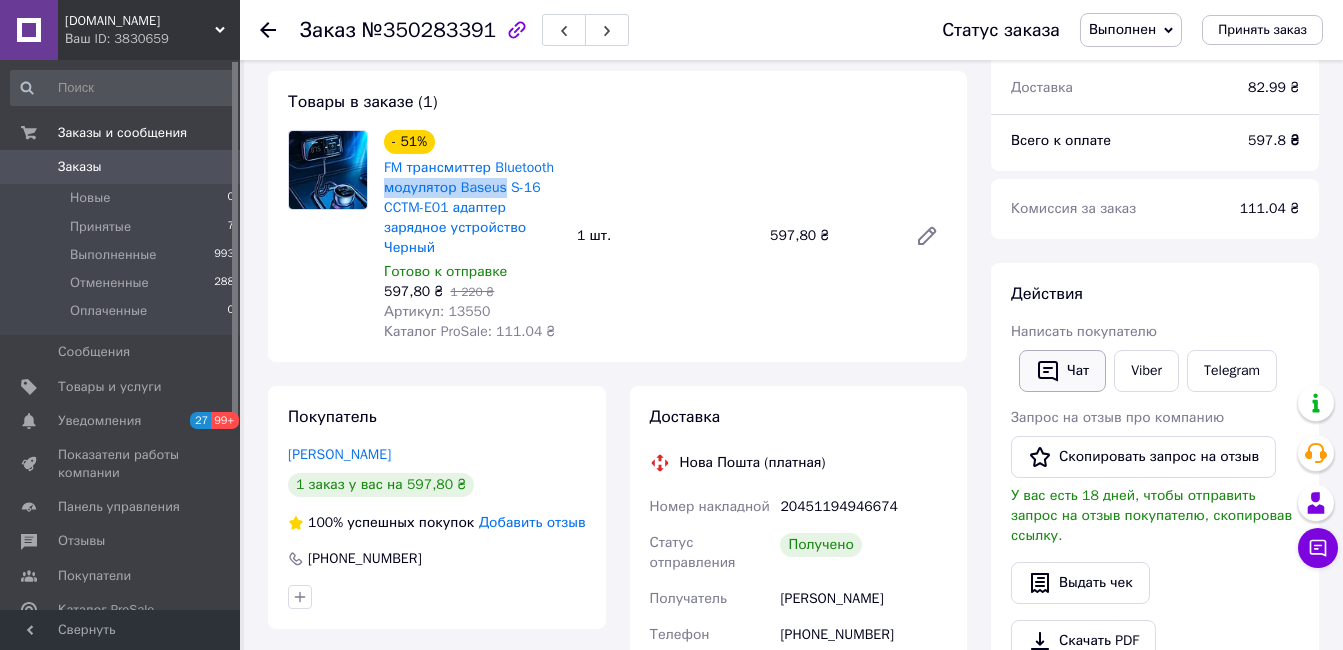 click on "Чат" at bounding box center (1062, 371) 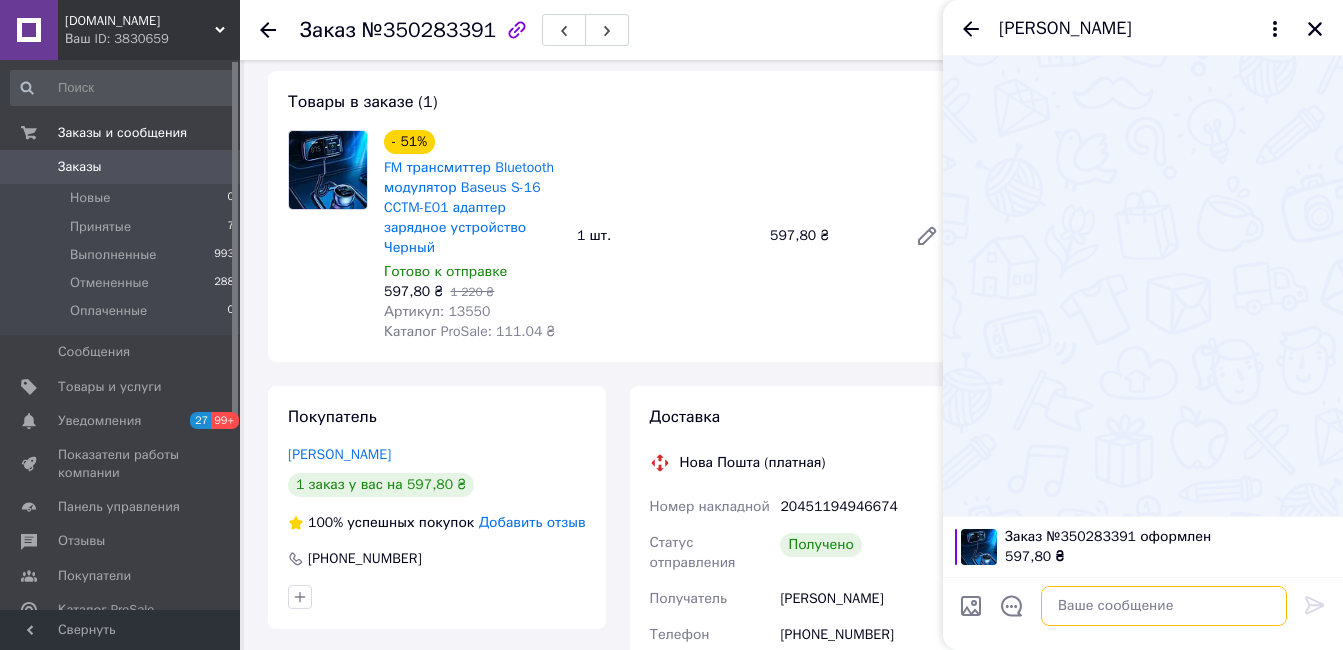 click at bounding box center [1164, 606] 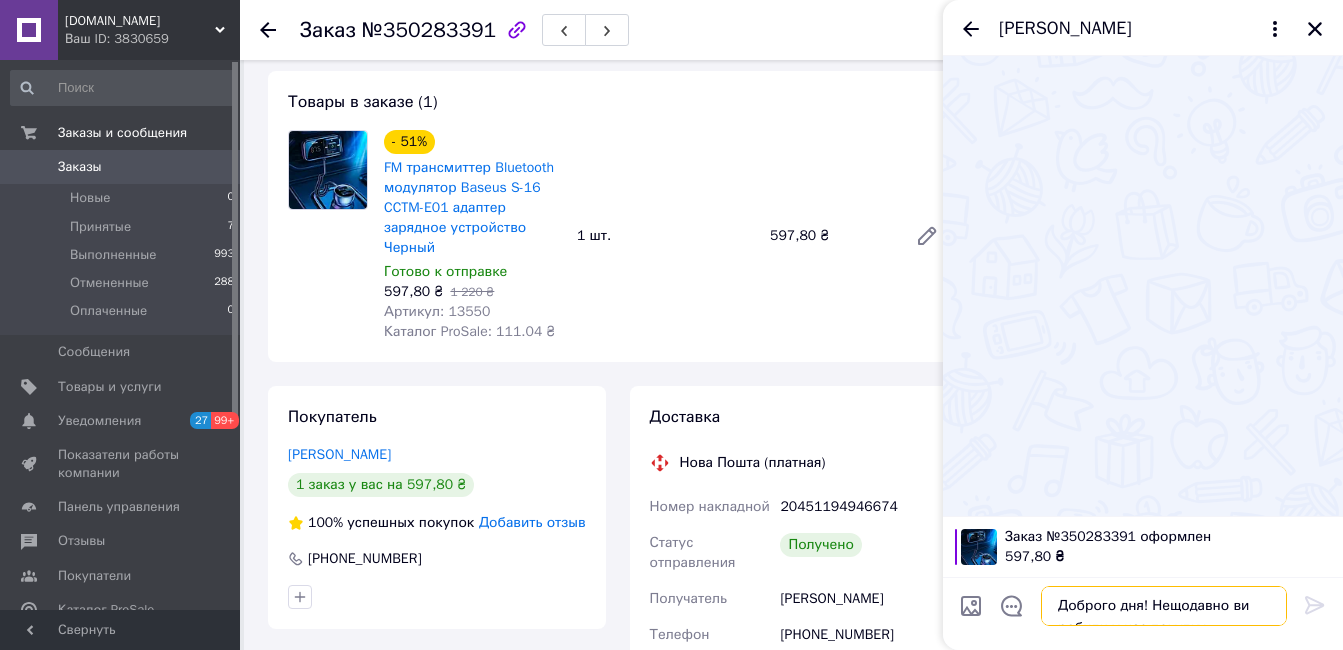 scroll, scrollTop: 0, scrollLeft: 0, axis: both 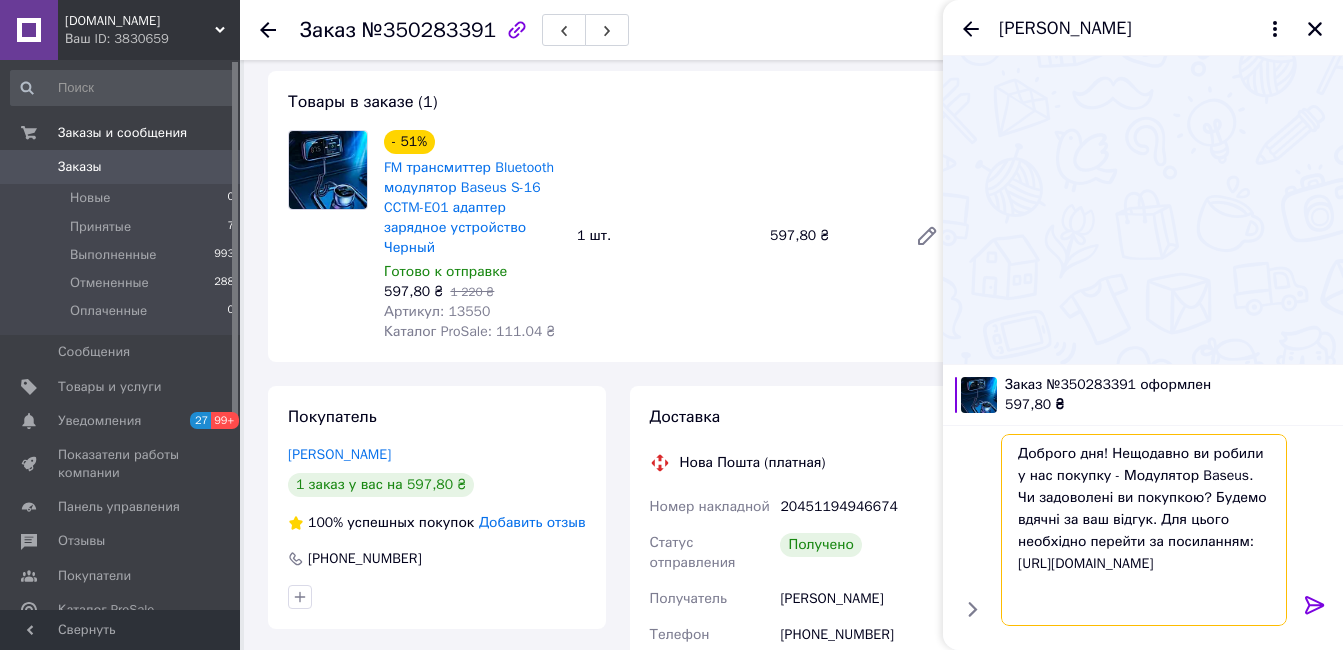 type on "Доброго дня! Нещодавно ви робили у нас покупку - Модулятор Baseus. Чи задоволені ви покупкою? Будемо вдячні за ваш відгук. Для цього необхідно перейти за посиланням:
[URL][DOMAIN_NAME]" 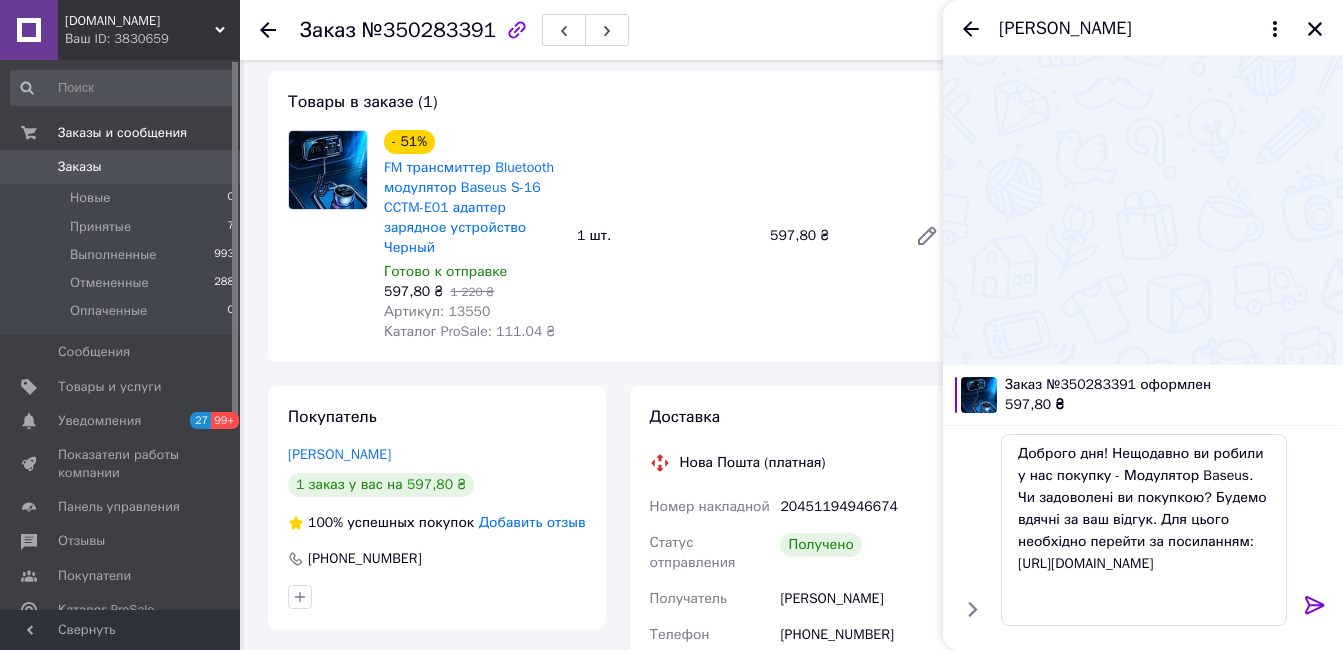 click 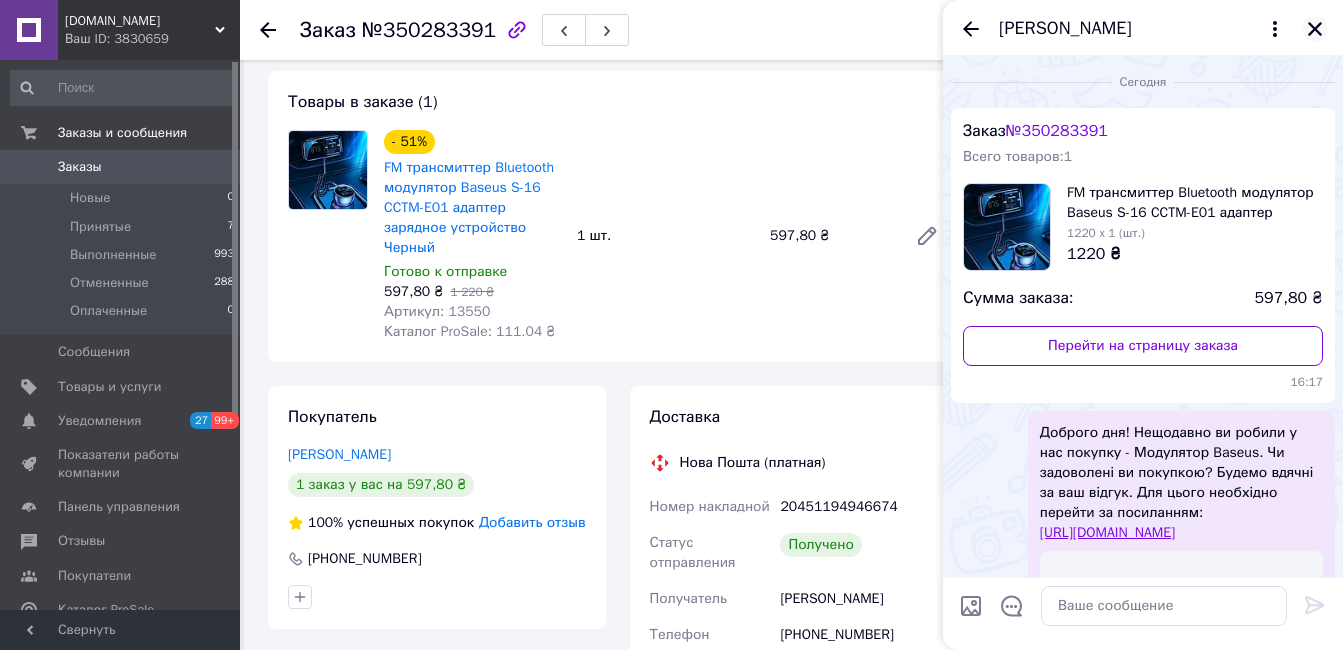click 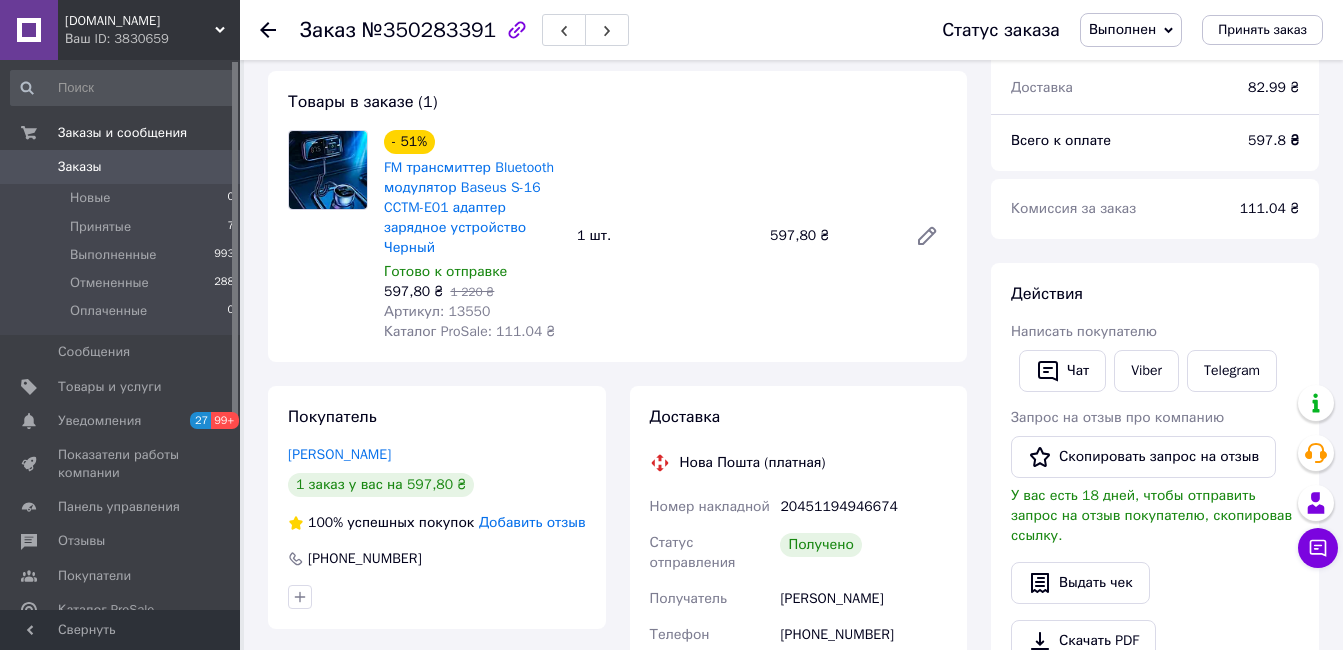 click 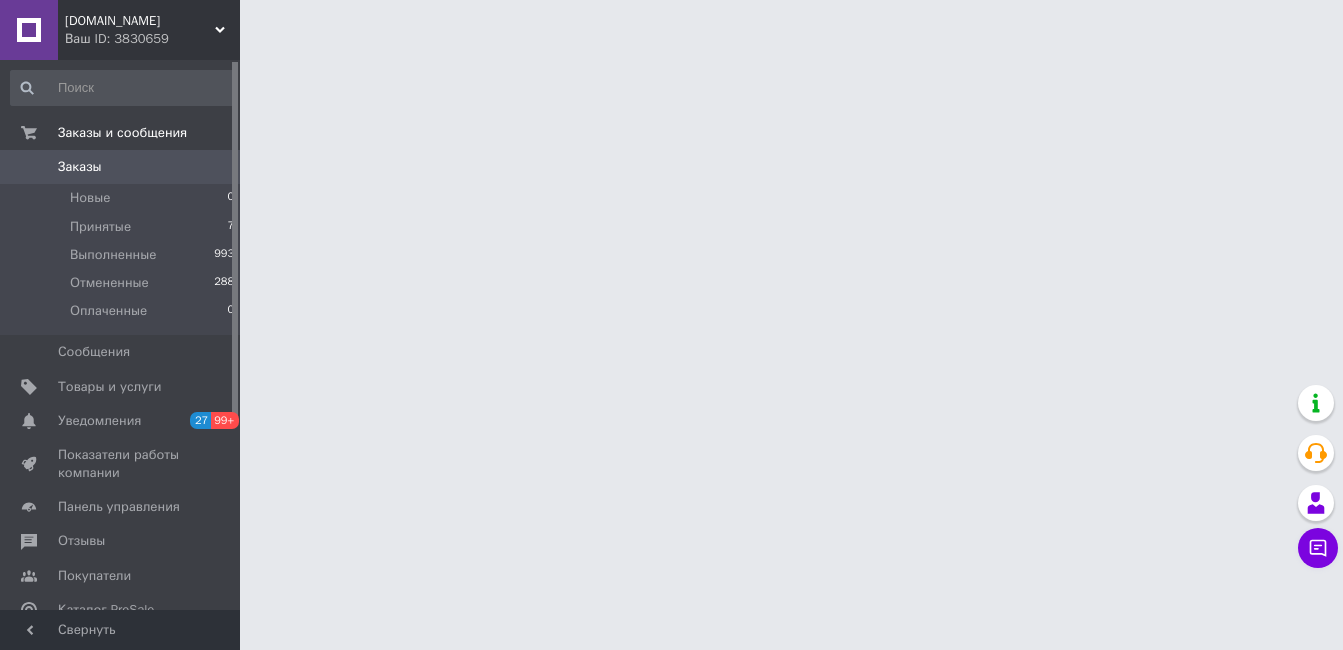scroll, scrollTop: 0, scrollLeft: 0, axis: both 